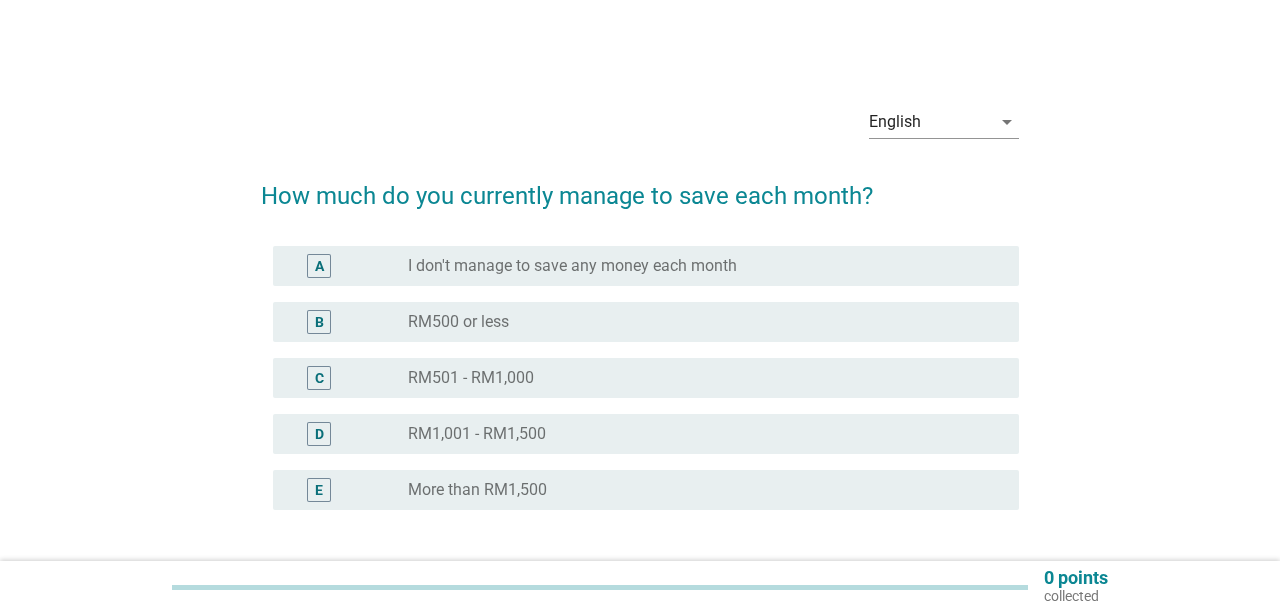 scroll, scrollTop: 0, scrollLeft: 0, axis: both 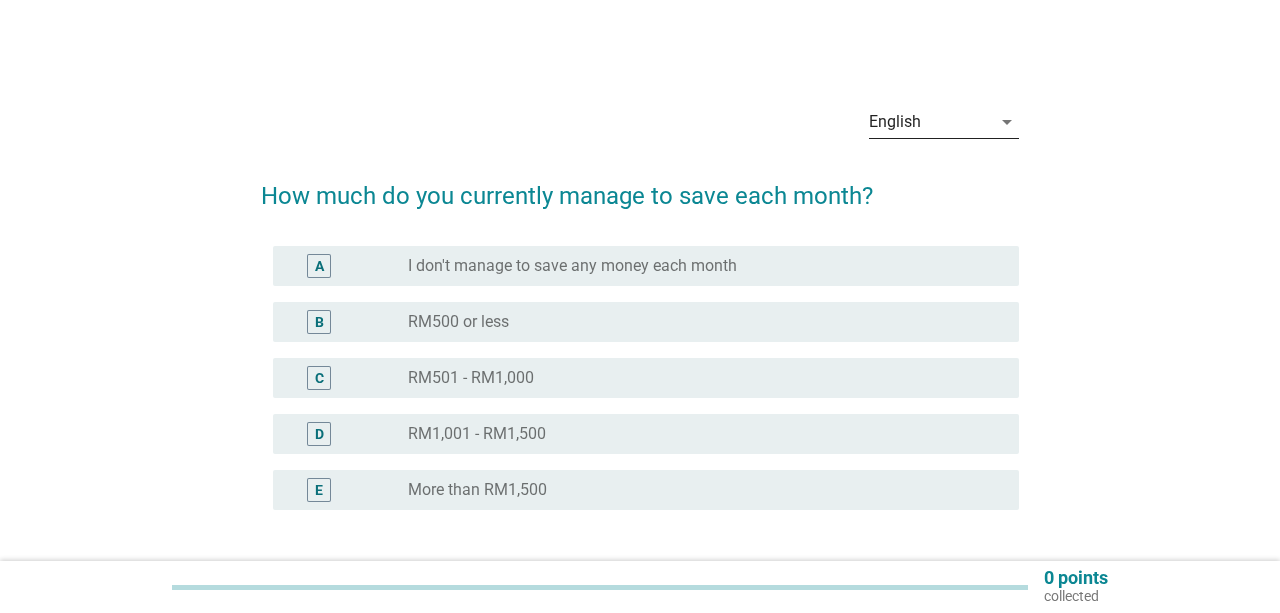 click on "English" at bounding box center [930, 122] 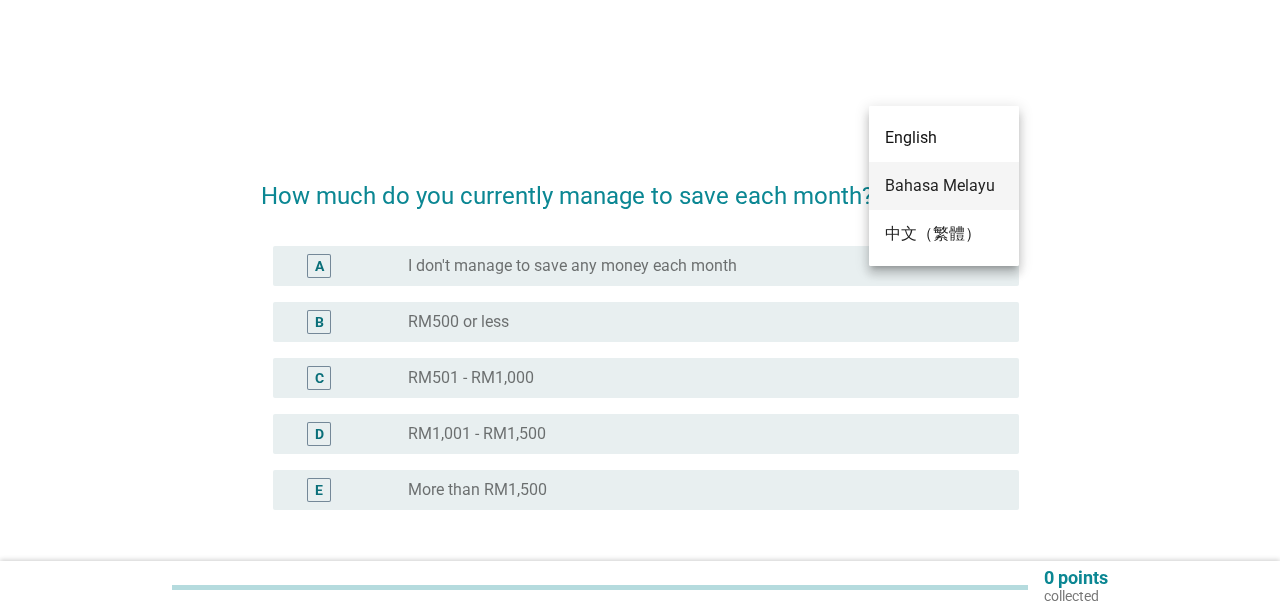 click on "Bahasa Melayu" at bounding box center (944, 186) 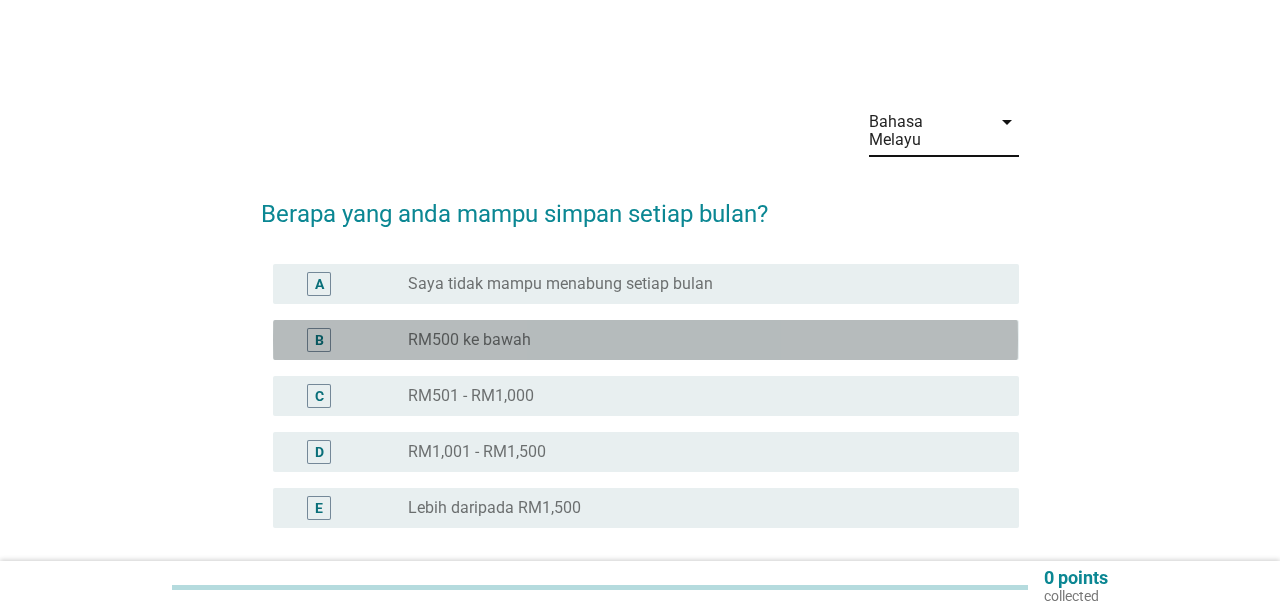 click on "RM500 ke bawah" at bounding box center [469, 340] 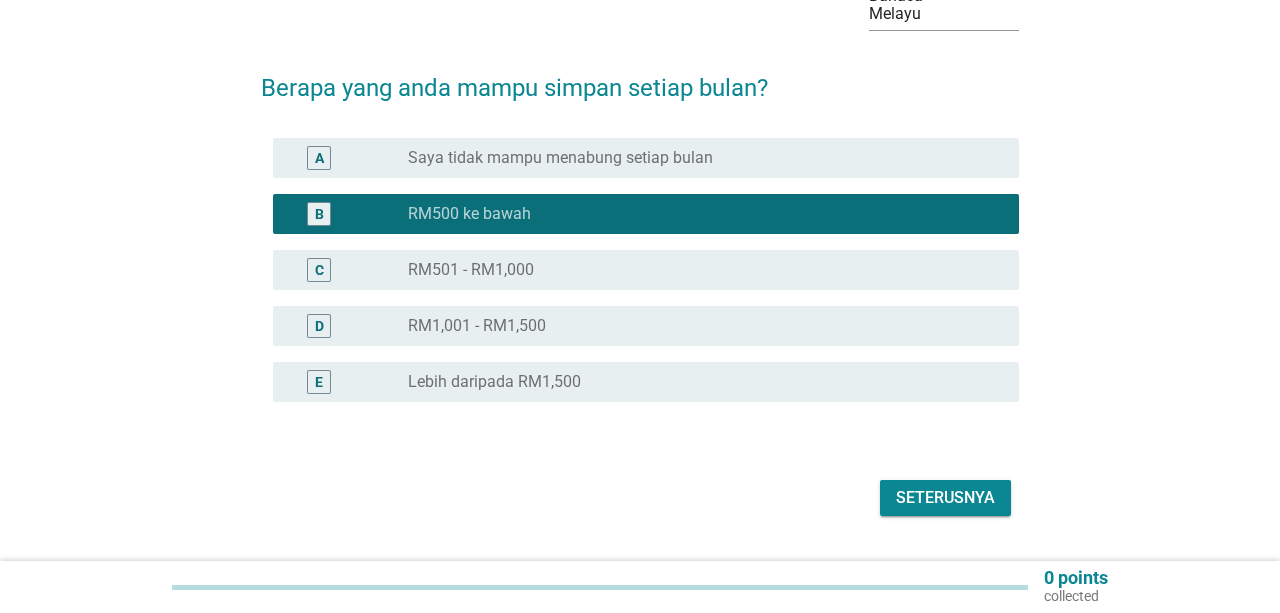 scroll, scrollTop: 158, scrollLeft: 0, axis: vertical 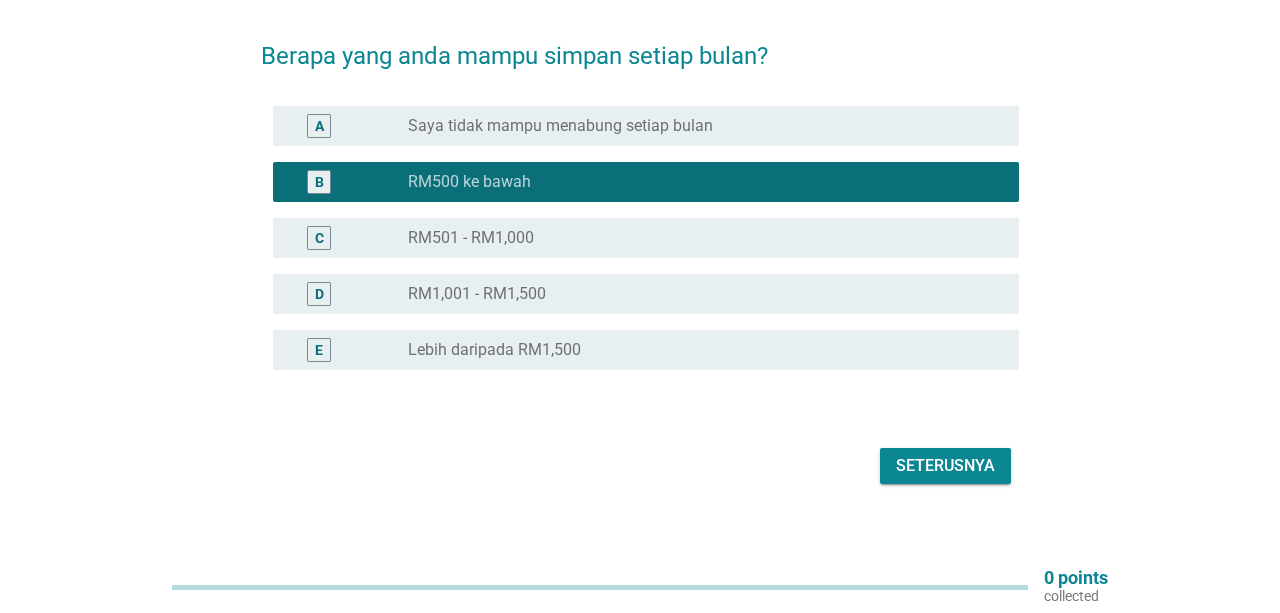 click on "Seterusnya" at bounding box center (945, 466) 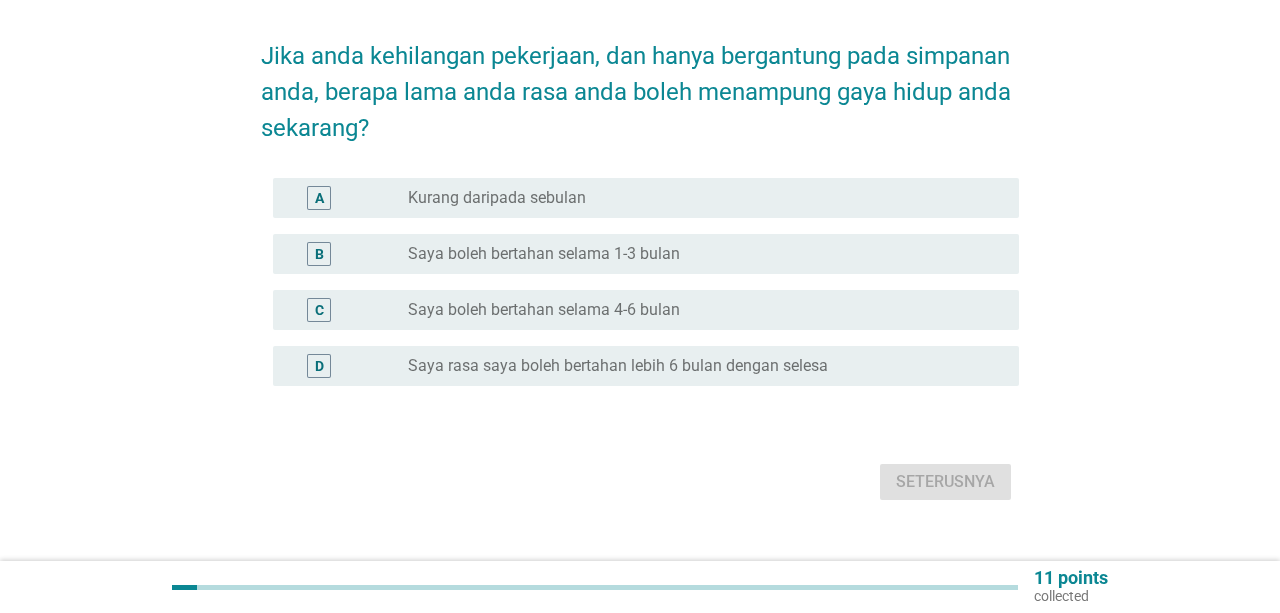 scroll, scrollTop: 0, scrollLeft: 0, axis: both 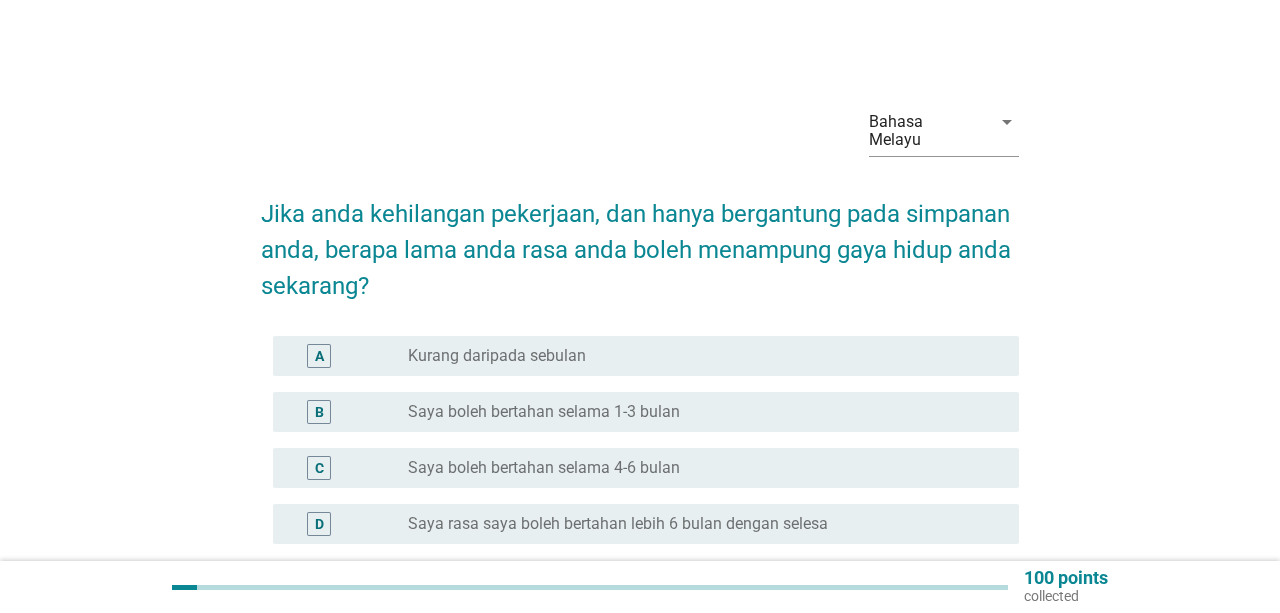 click on "B     radio_button_unchecked Saya boleh bertahan selama 1-3 bulan" at bounding box center [645, 412] 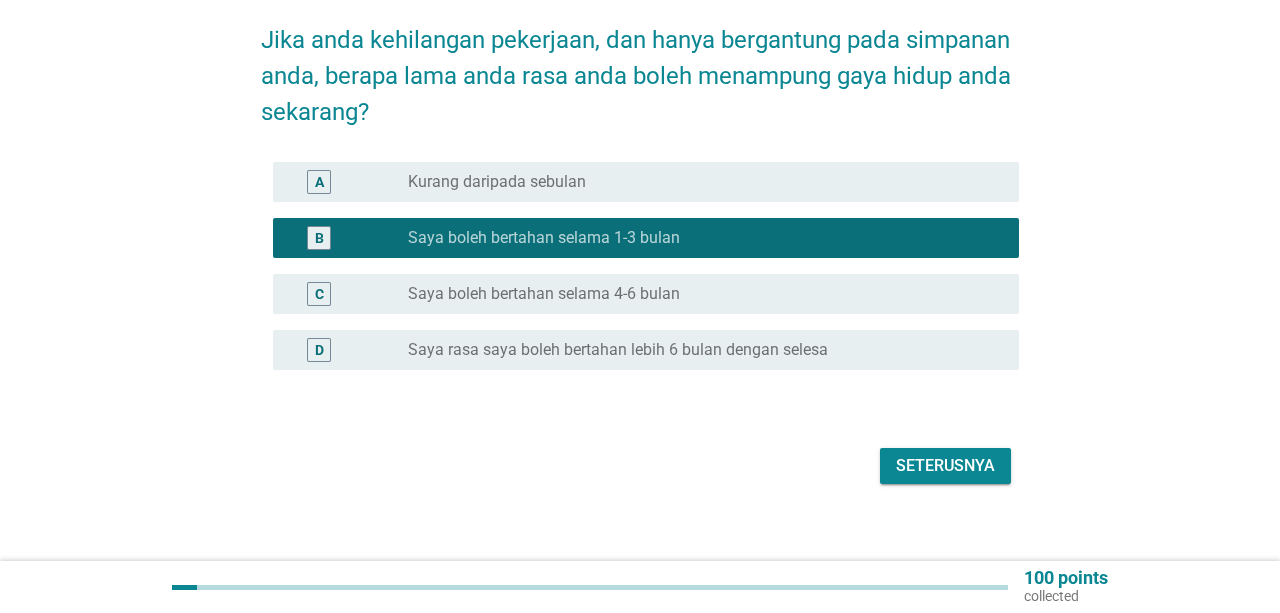 scroll, scrollTop: 174, scrollLeft: 0, axis: vertical 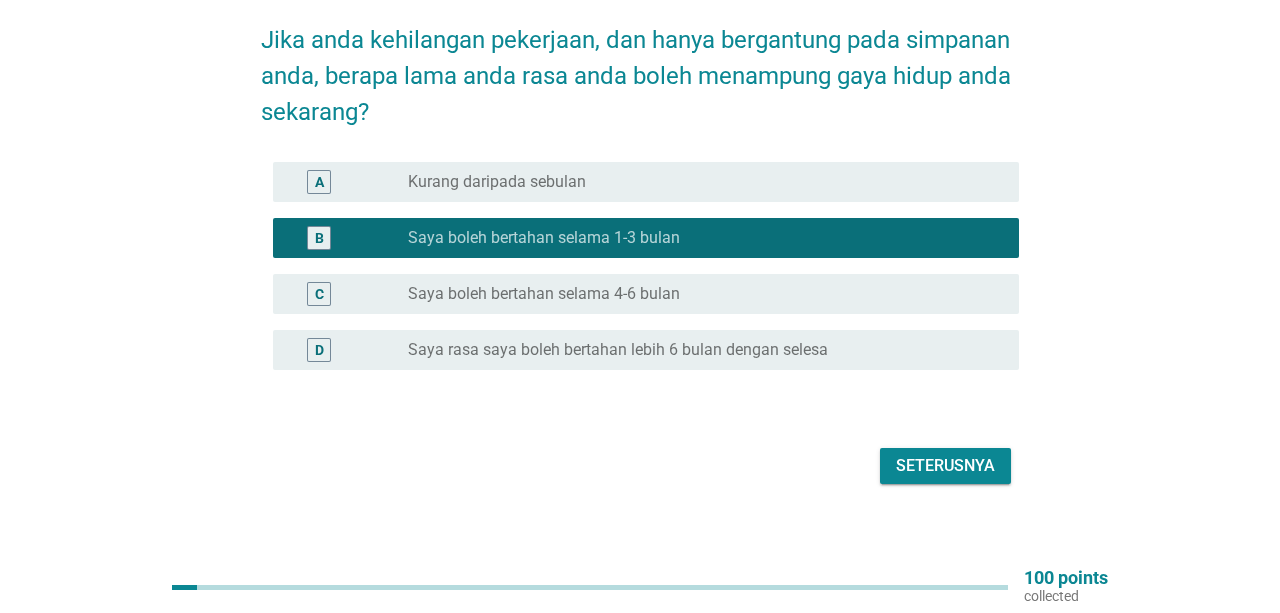 click on "Seterusnya" at bounding box center [945, 466] 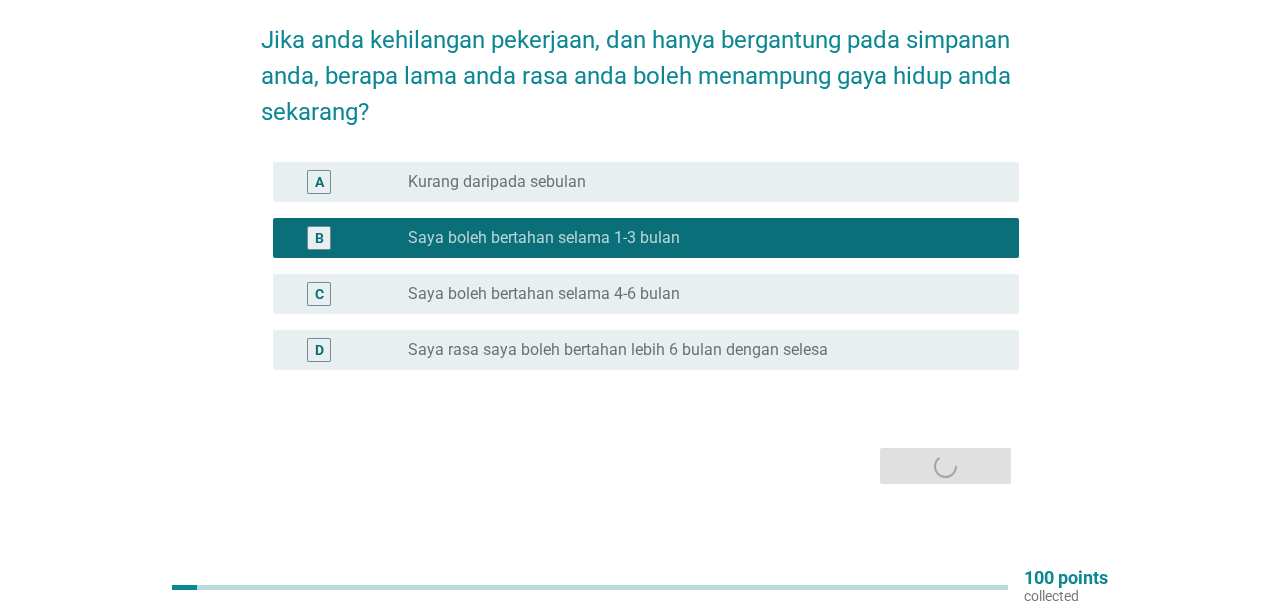 scroll, scrollTop: 0, scrollLeft: 0, axis: both 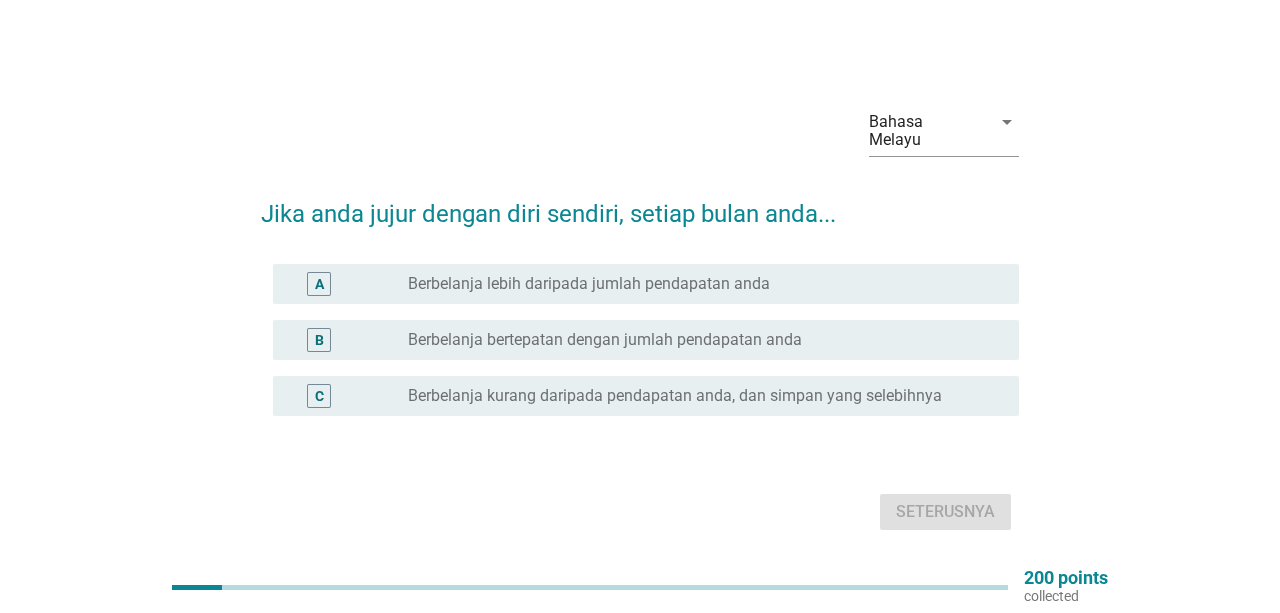 click on "B     radio_button_unchecked Berbelanja bertepatan dengan jumlah pendapatan anda" at bounding box center (645, 340) 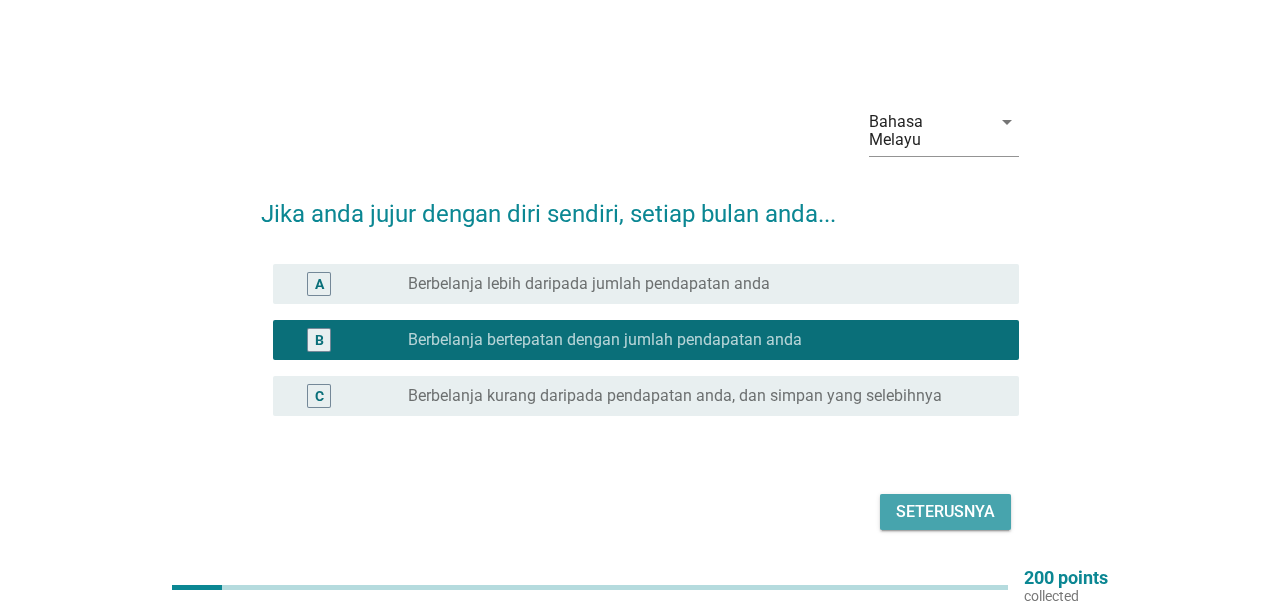 click on "Seterusnya" at bounding box center (945, 512) 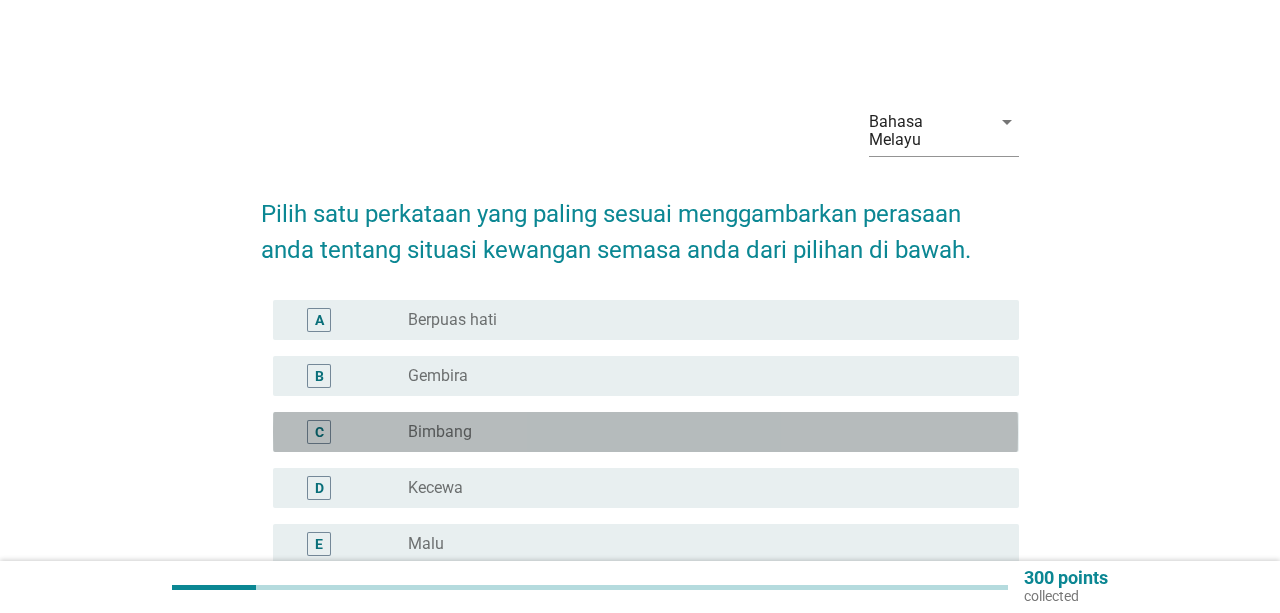 click on "radio_button_unchecked Bimbang" at bounding box center (697, 432) 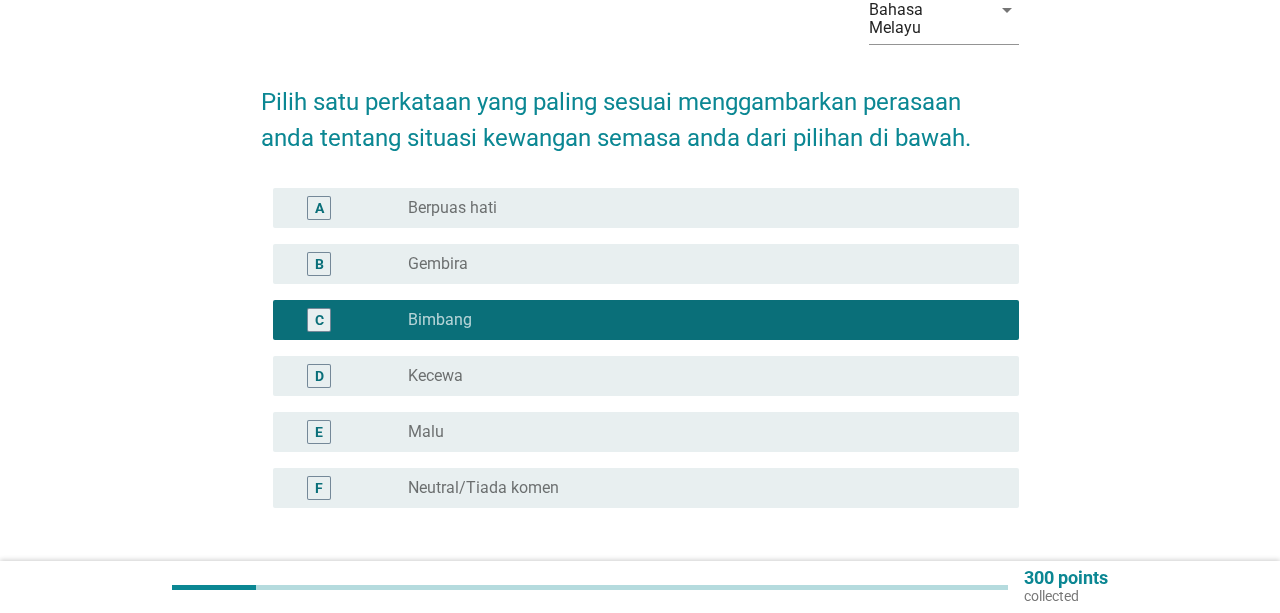 scroll, scrollTop: 250, scrollLeft: 0, axis: vertical 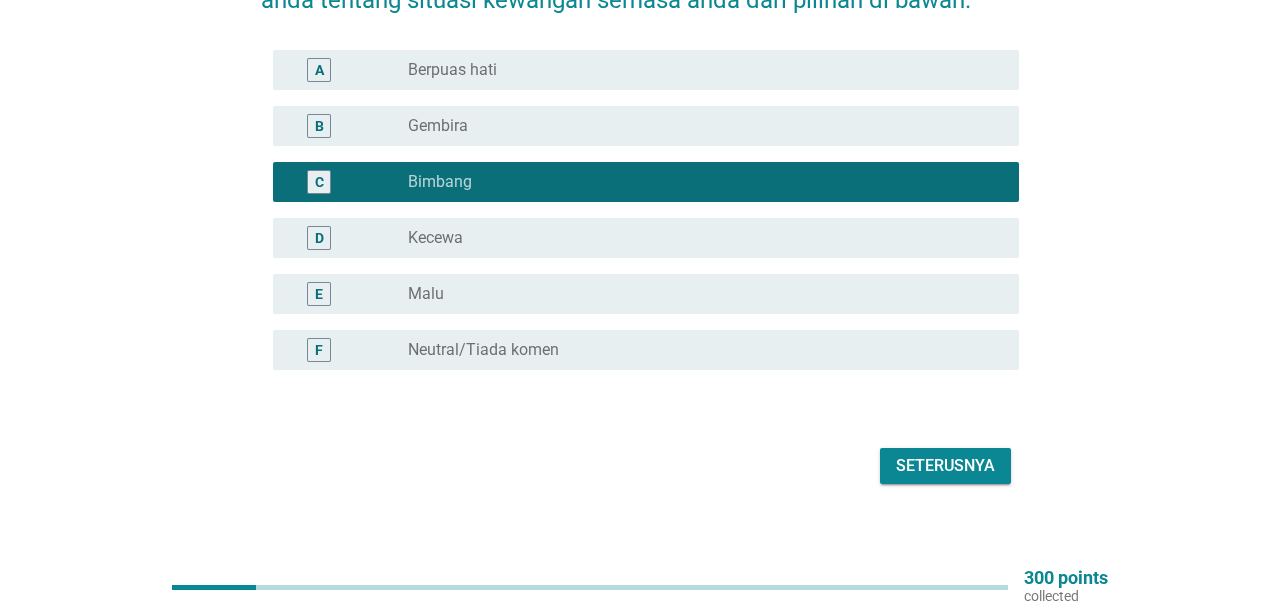 click on "Seterusnya" at bounding box center (945, 466) 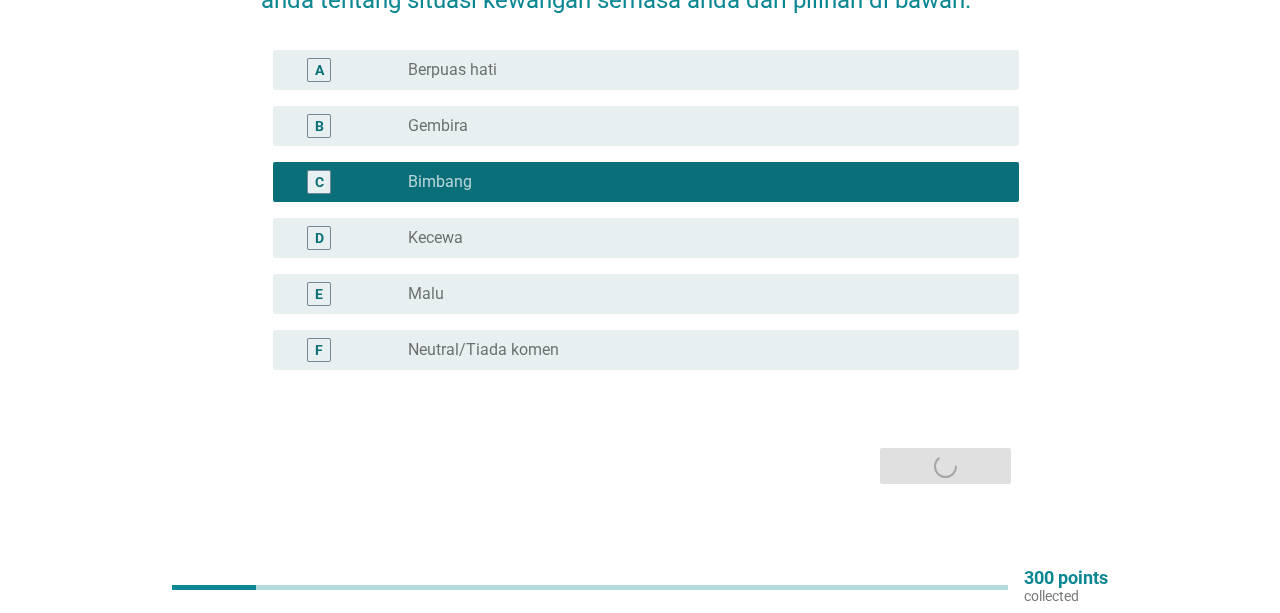 scroll, scrollTop: 0, scrollLeft: 0, axis: both 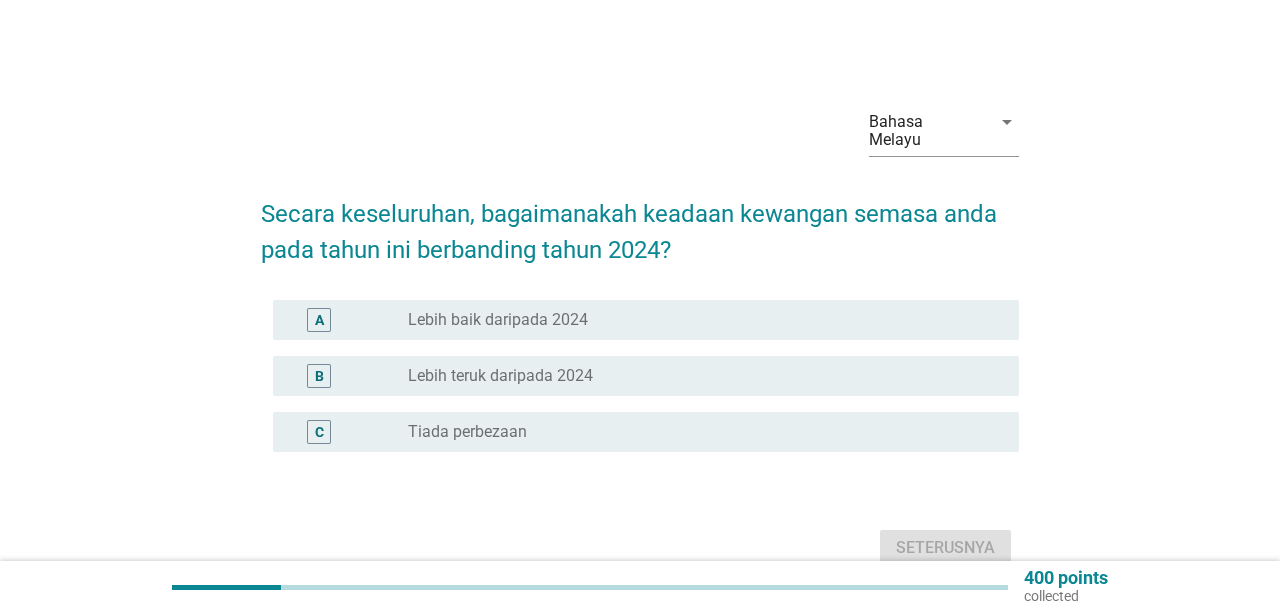 click on "radio_button_unchecked Tiada perbezaan" at bounding box center (697, 432) 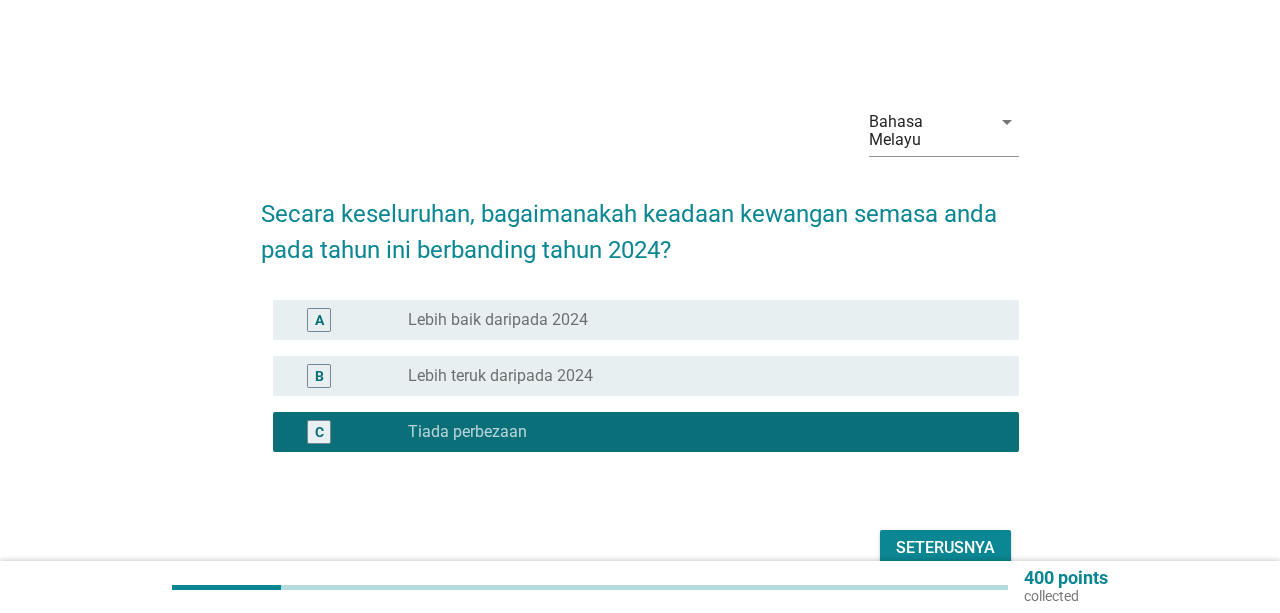 click on "Seterusnya" at bounding box center (945, 548) 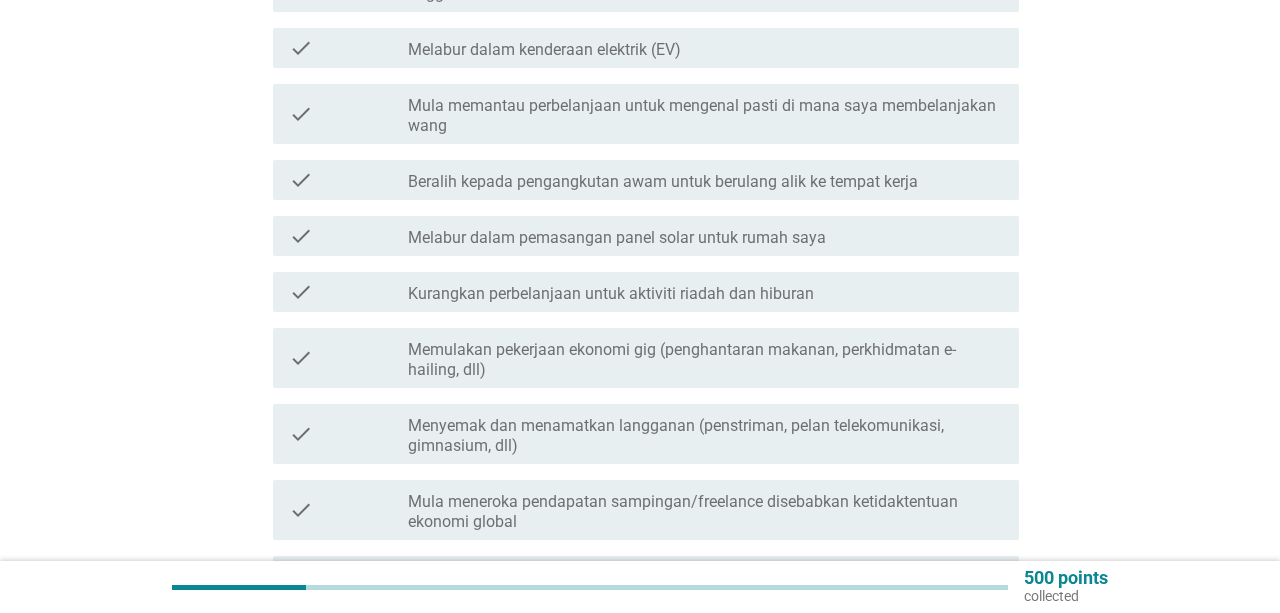 scroll, scrollTop: 520, scrollLeft: 0, axis: vertical 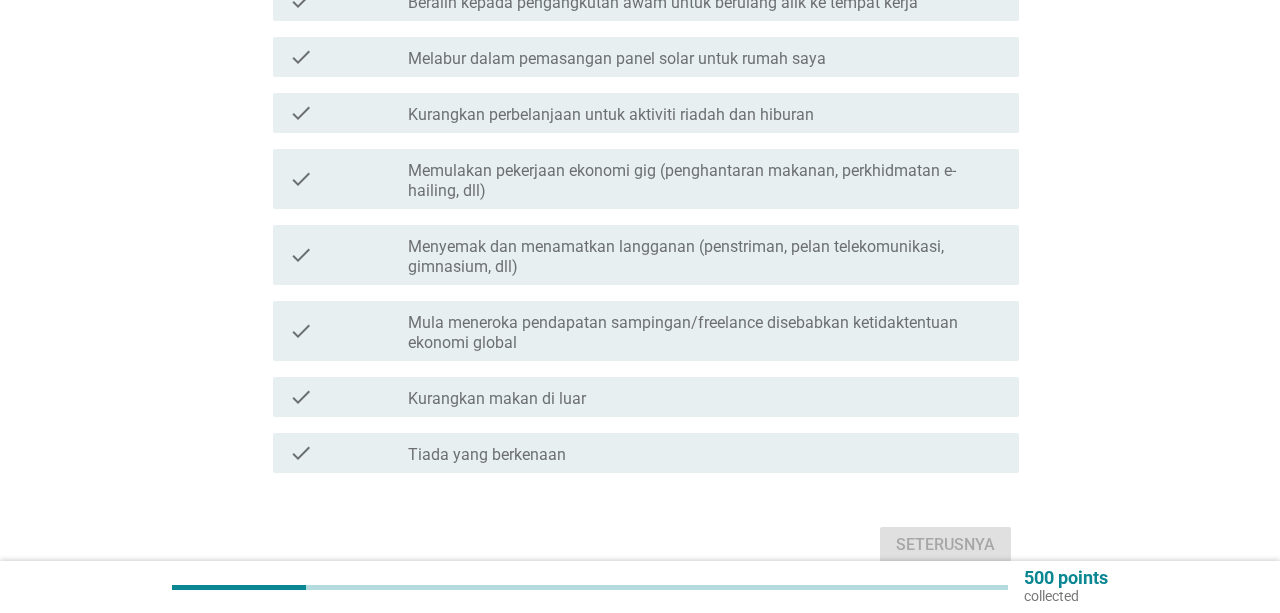 click on "check_box_outline_blank Kurangkan makan di luar" at bounding box center [705, 397] 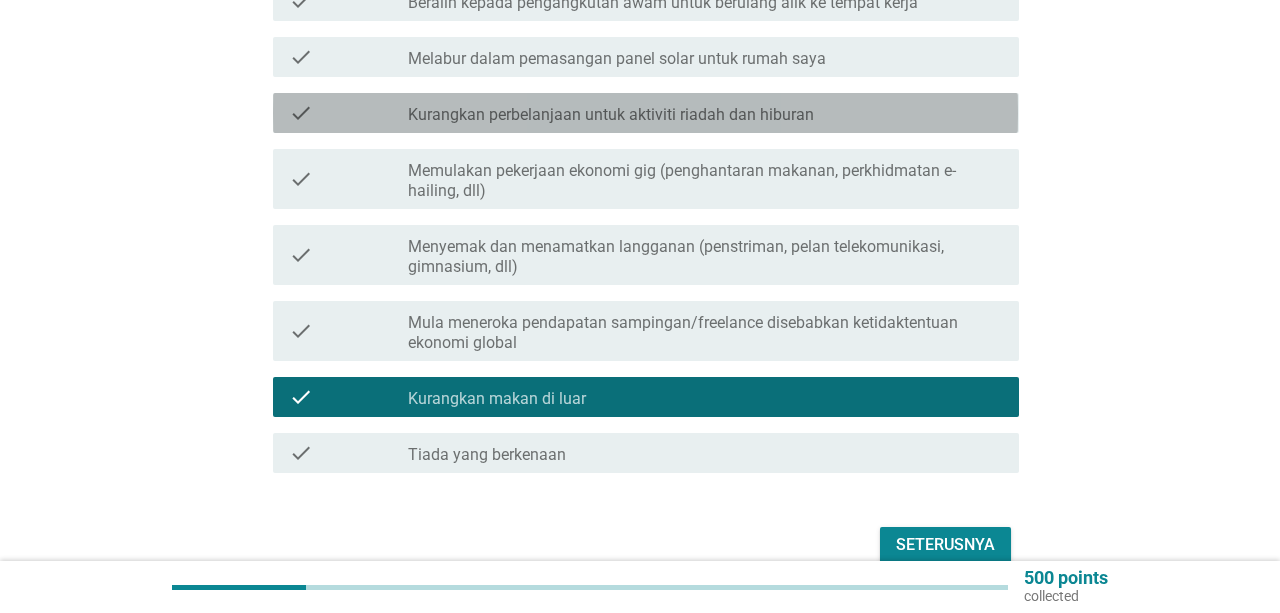 click on "check_box_outline_blank Kurangkan perbelanjaan untuk aktiviti riadah dan hiburan" at bounding box center (705, 113) 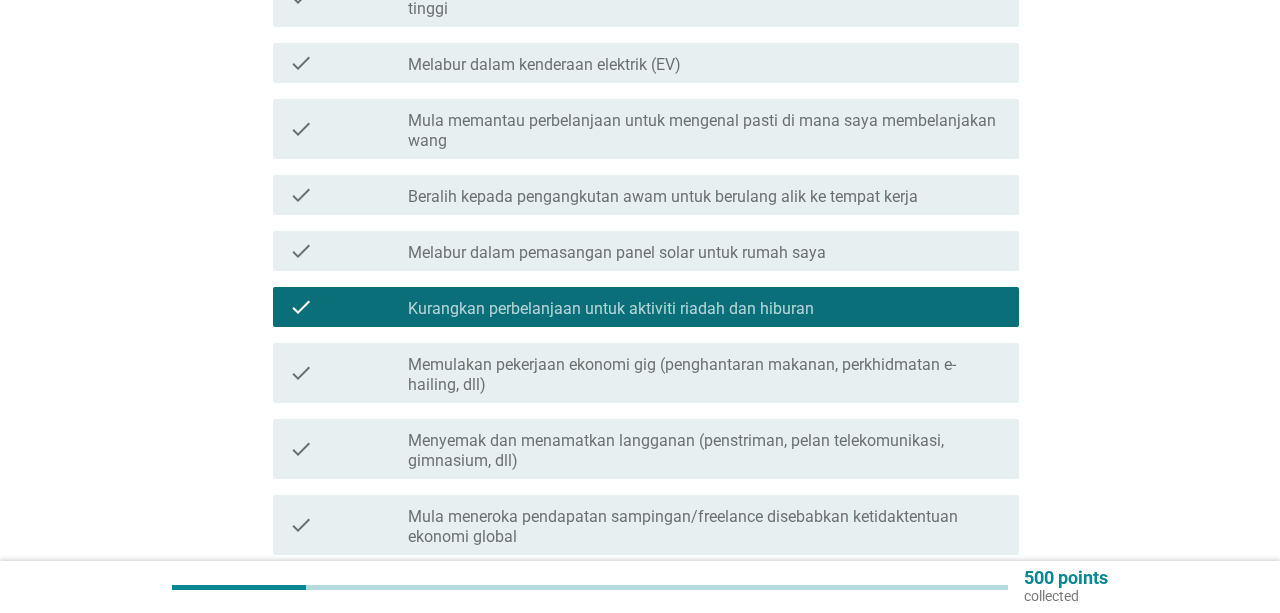 scroll, scrollTop: 312, scrollLeft: 0, axis: vertical 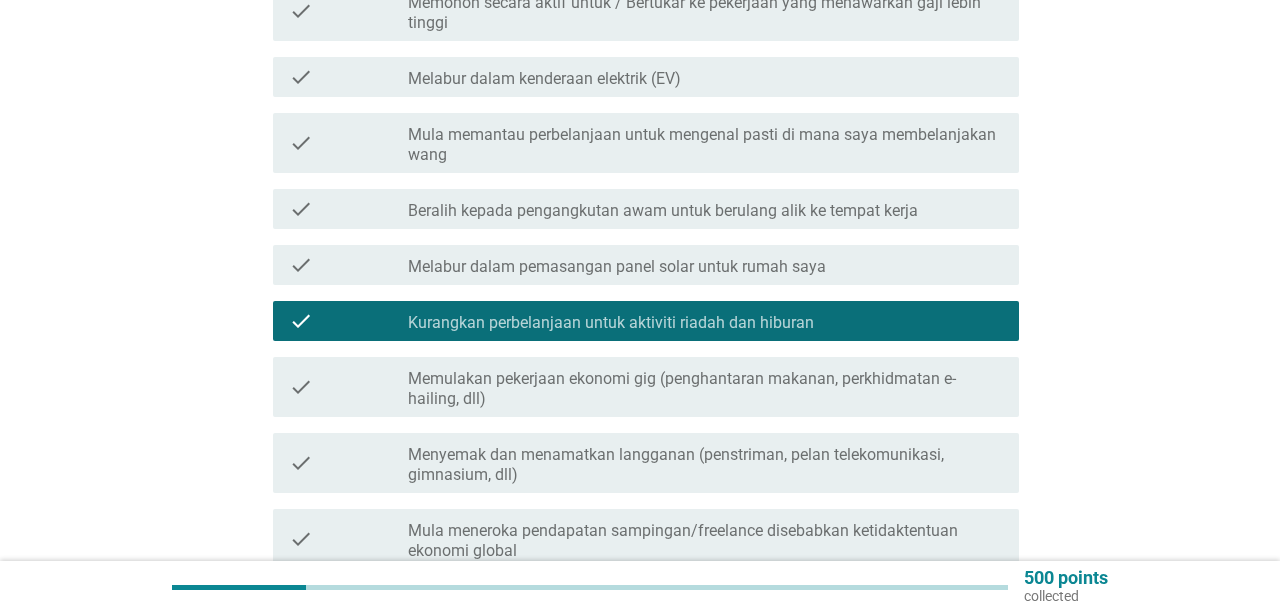 click on "check     check_box_outline_blank Mula memantau perbelanjaan untuk mengenal pasti di mana saya membelanjakan wang" at bounding box center (645, 143) 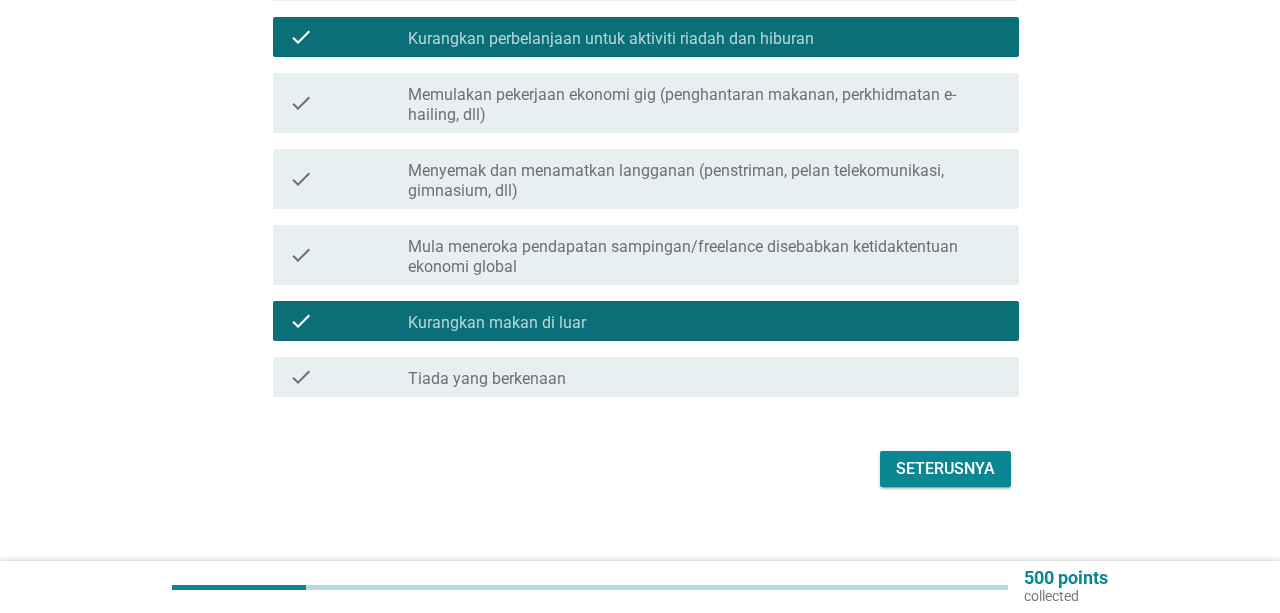 scroll, scrollTop: 600, scrollLeft: 0, axis: vertical 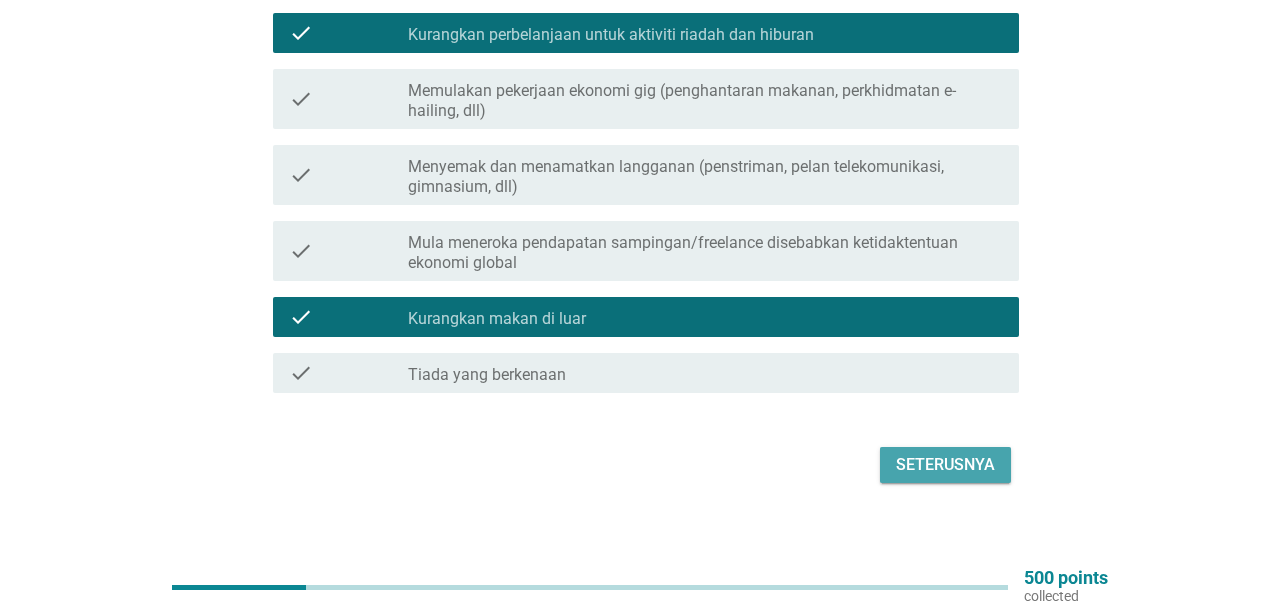 click on "Seterusnya" at bounding box center [945, 465] 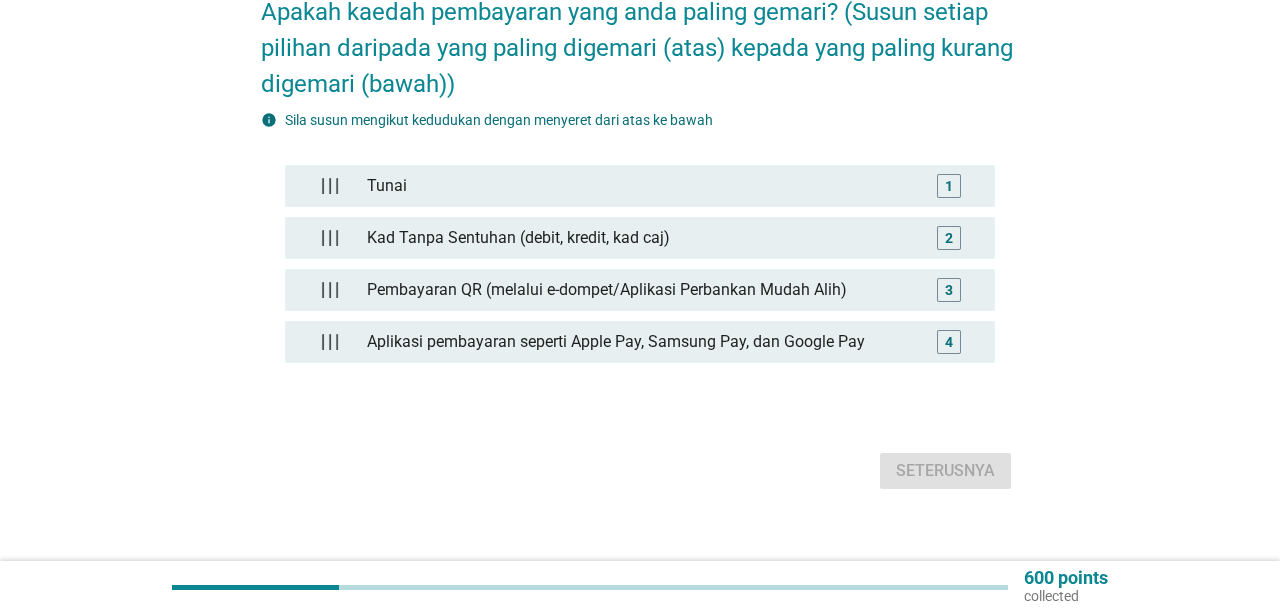 scroll, scrollTop: 205, scrollLeft: 0, axis: vertical 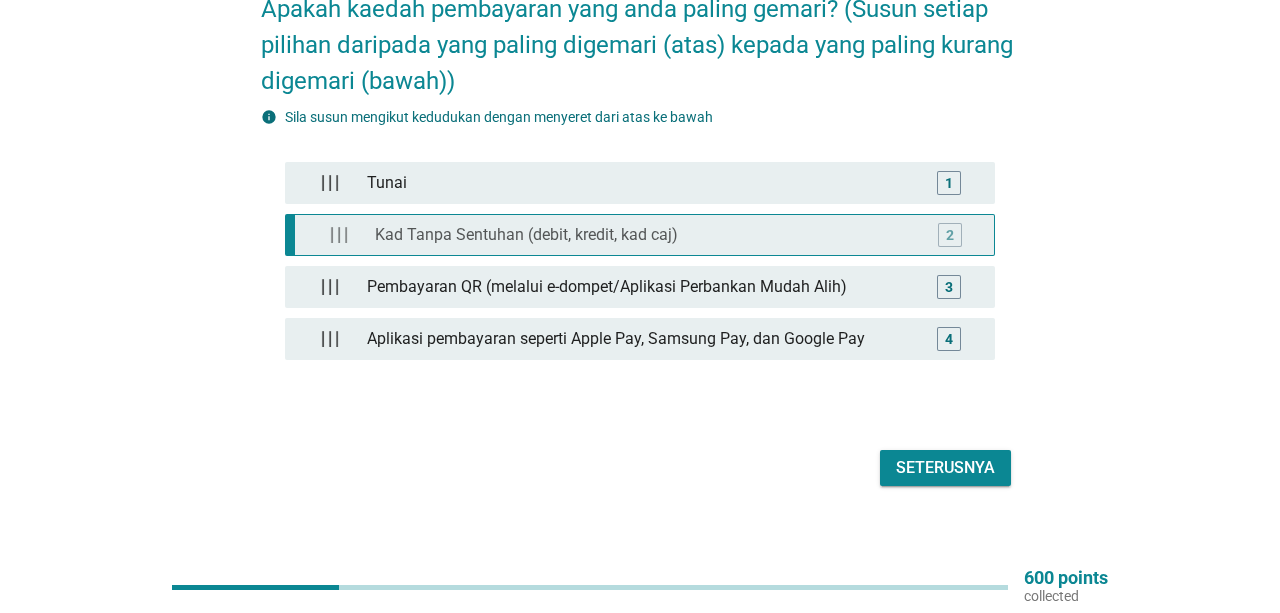 type 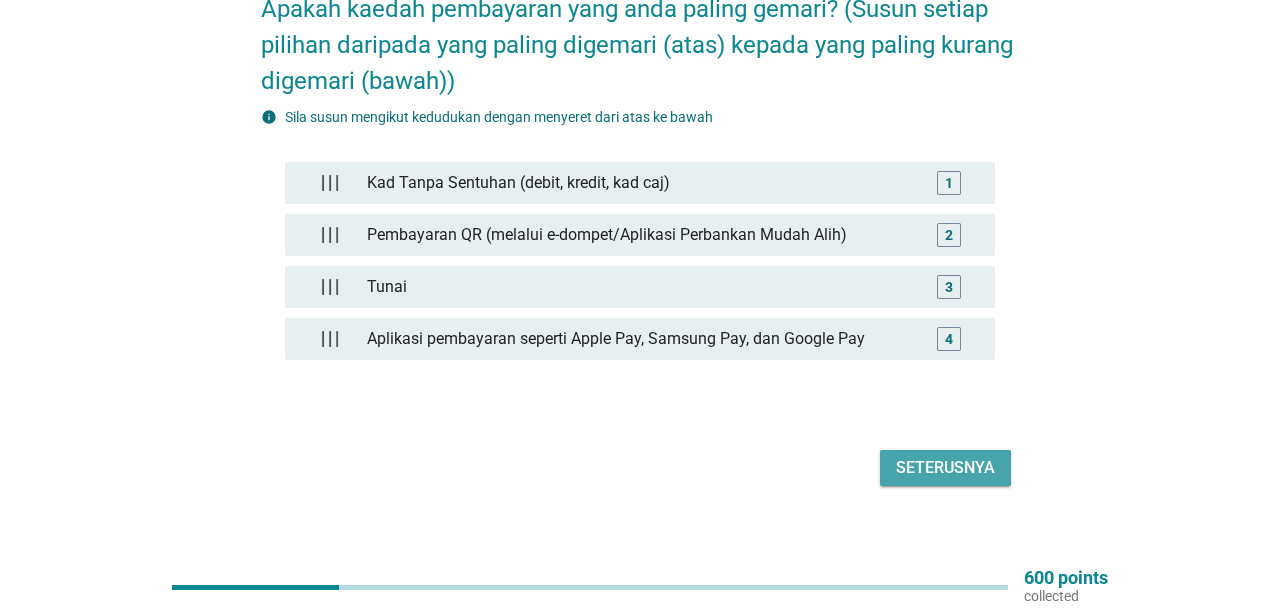 click on "Seterusnya" at bounding box center [945, 468] 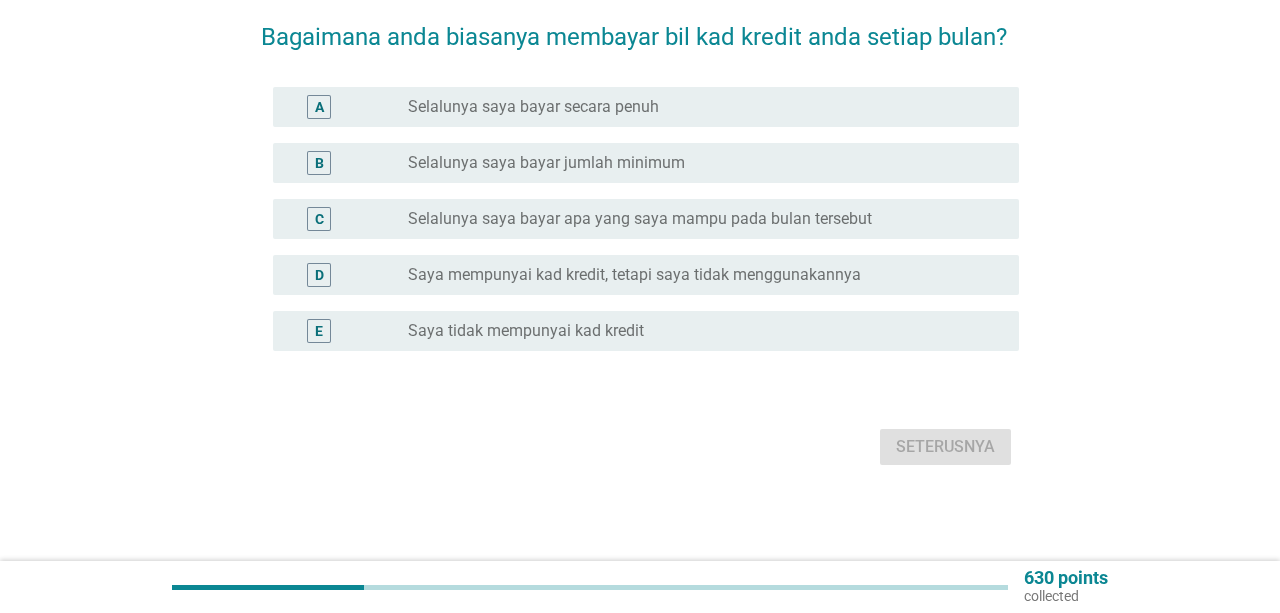 scroll, scrollTop: 0, scrollLeft: 0, axis: both 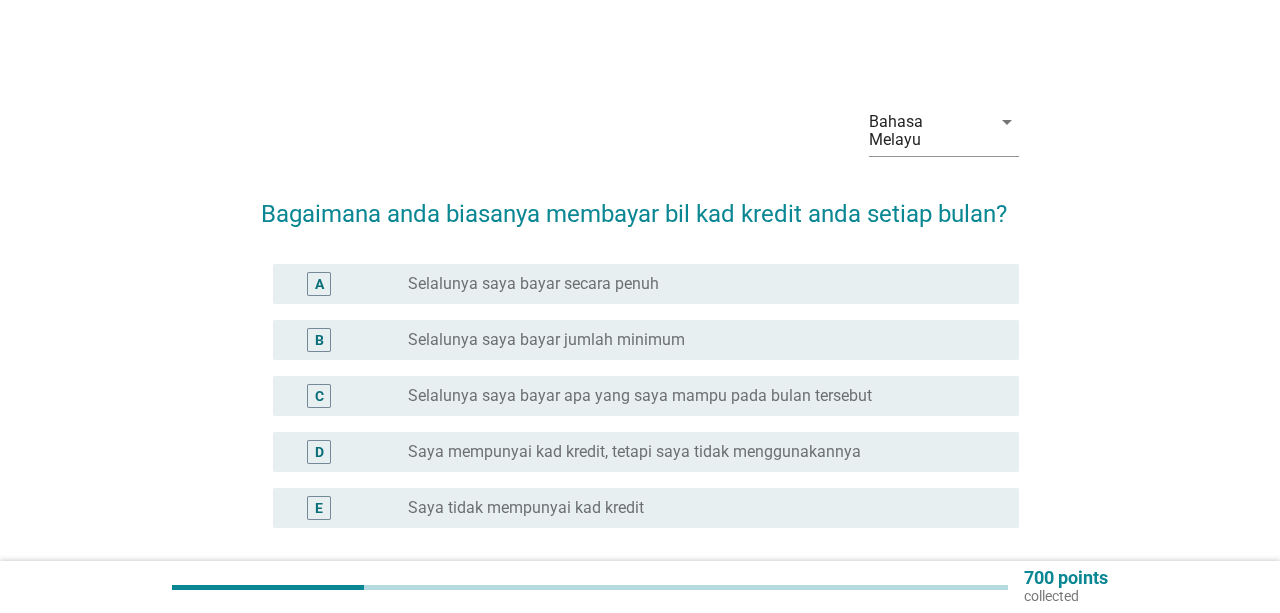 click on "radio_button_unchecked Selalunya saya bayar jumlah minimum" at bounding box center (697, 340) 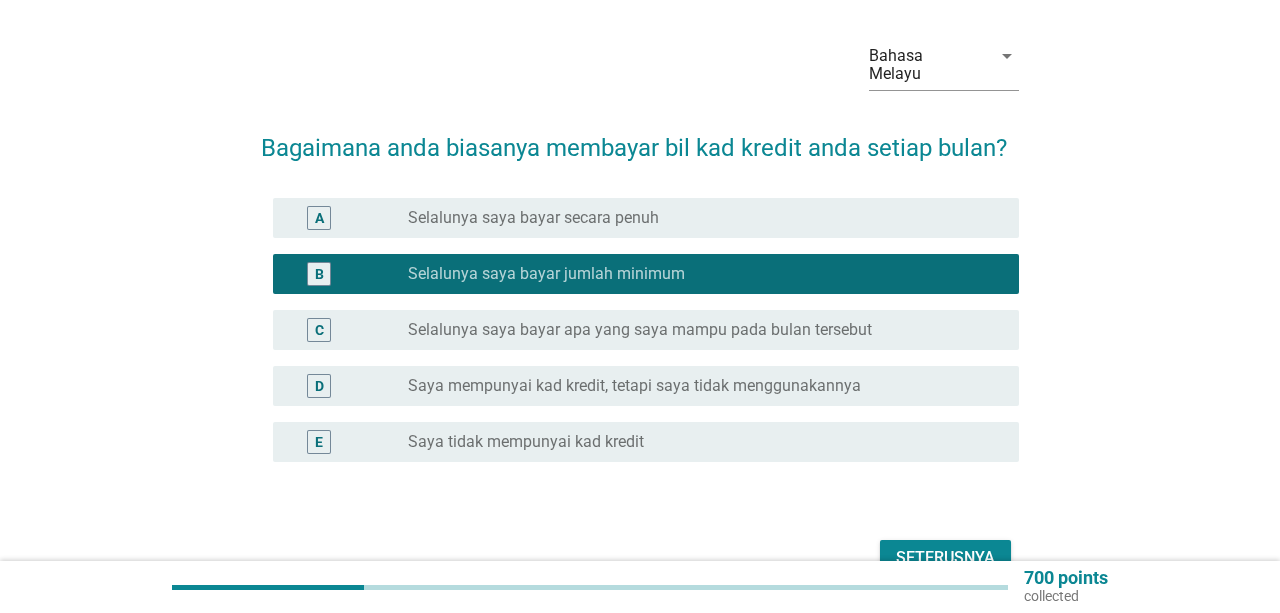 scroll, scrollTop: 158, scrollLeft: 0, axis: vertical 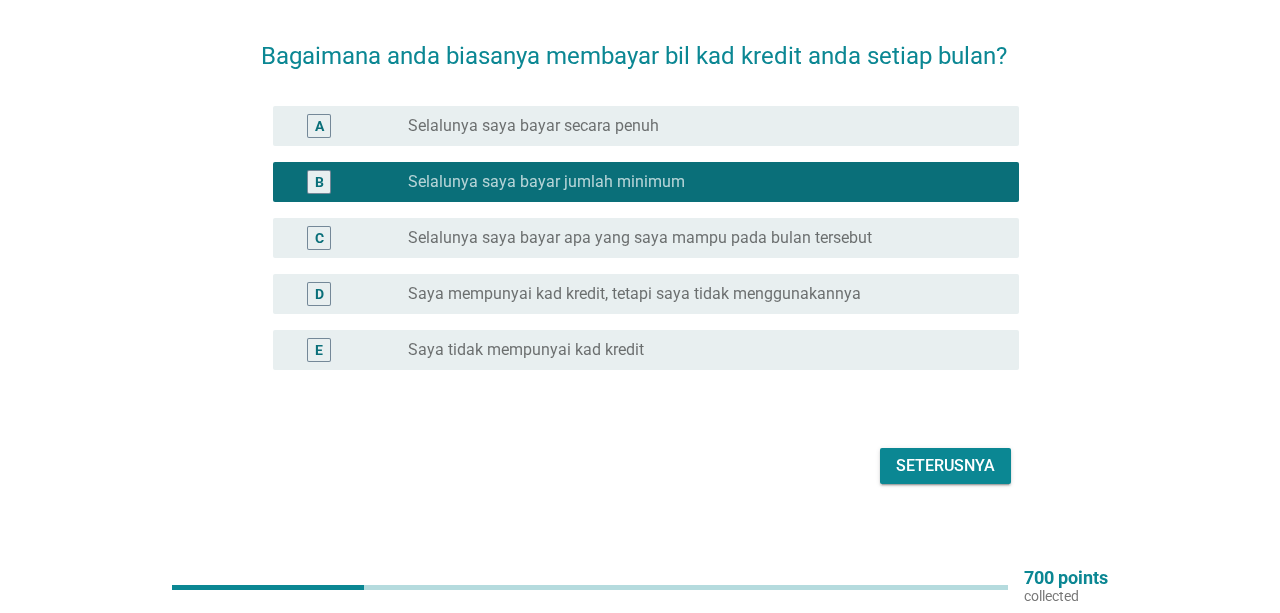 click on "Seterusnya" at bounding box center [945, 466] 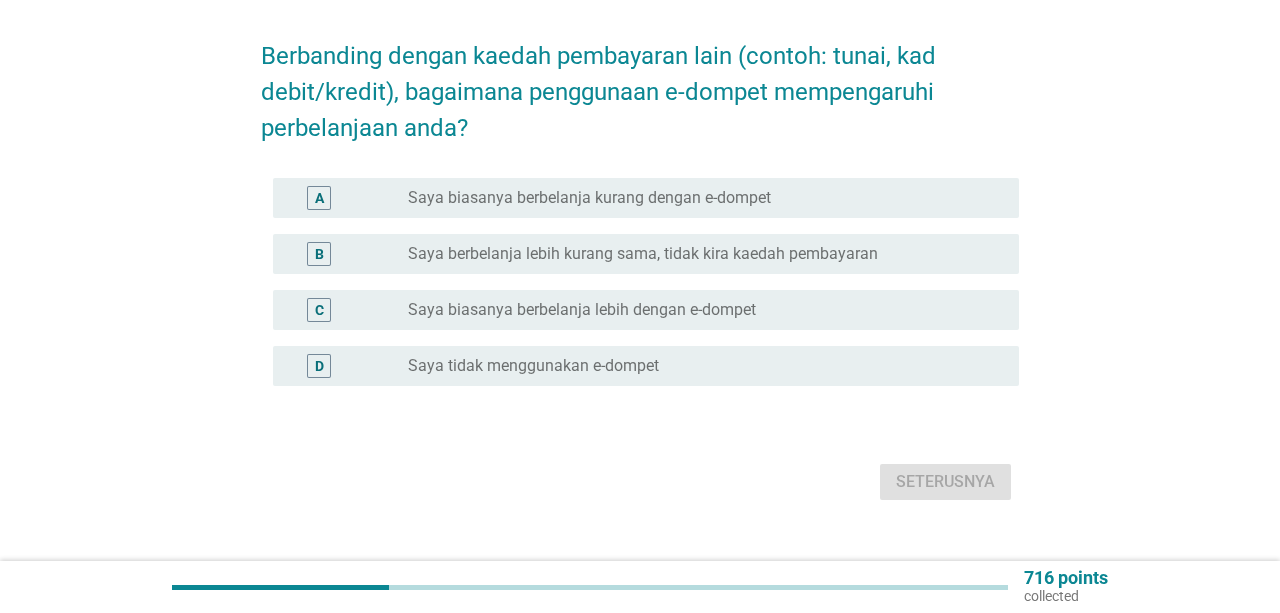 scroll, scrollTop: 0, scrollLeft: 0, axis: both 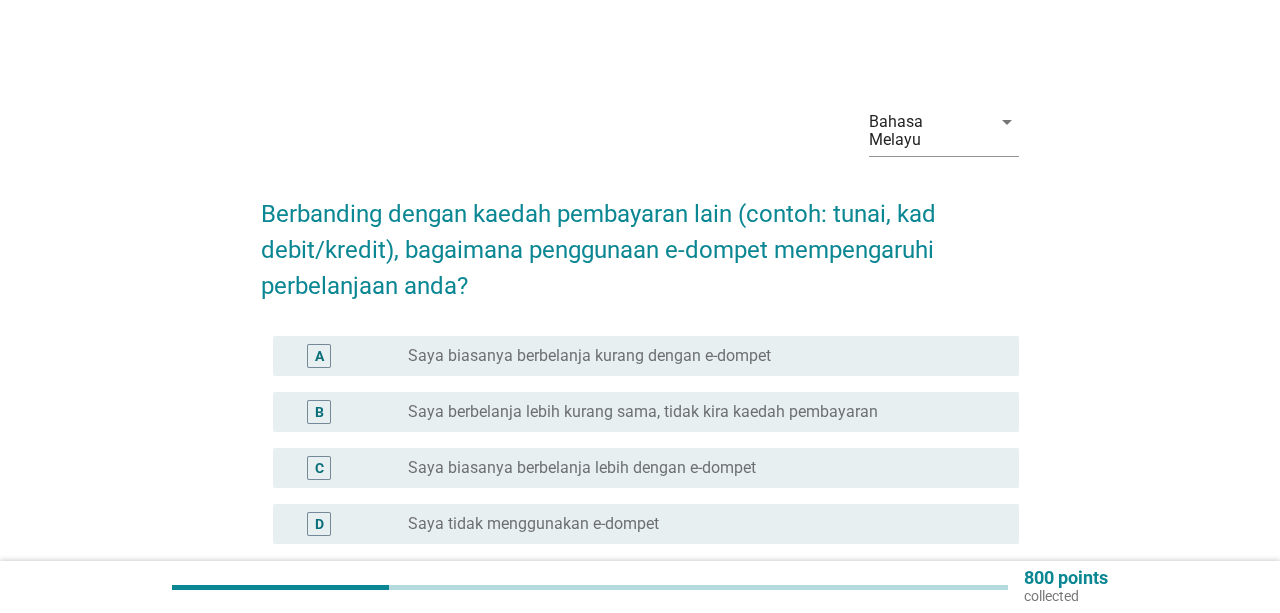 click on "Saya biasanya berbelanja kurang dengan e-dompet" at bounding box center [589, 356] 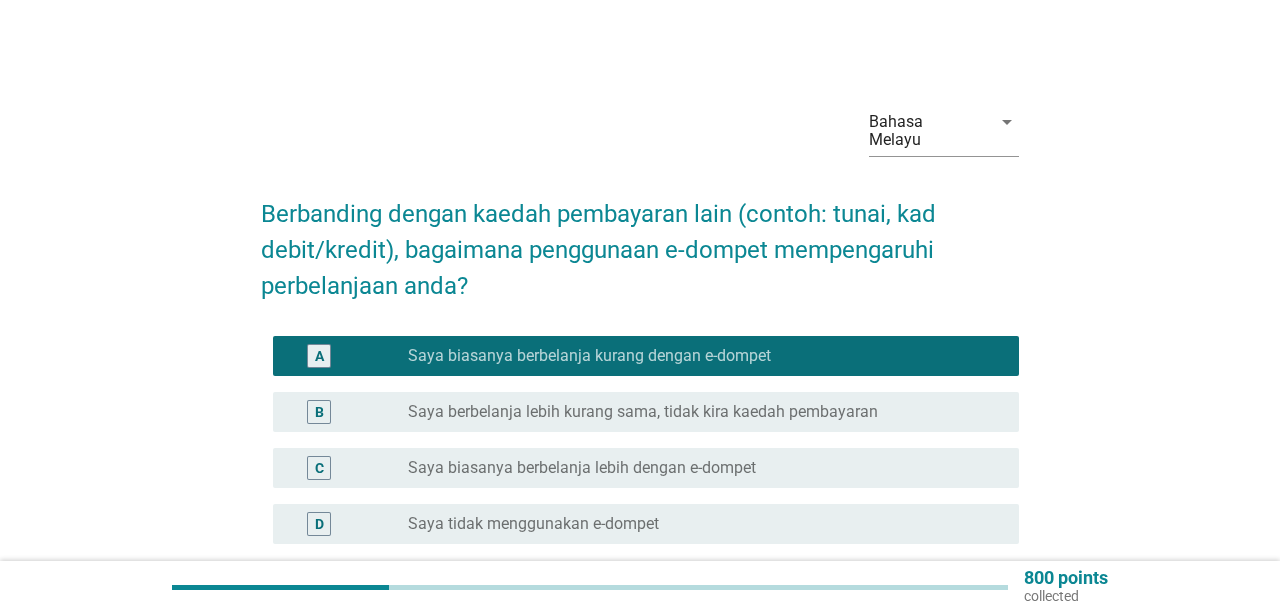 scroll, scrollTop: 104, scrollLeft: 0, axis: vertical 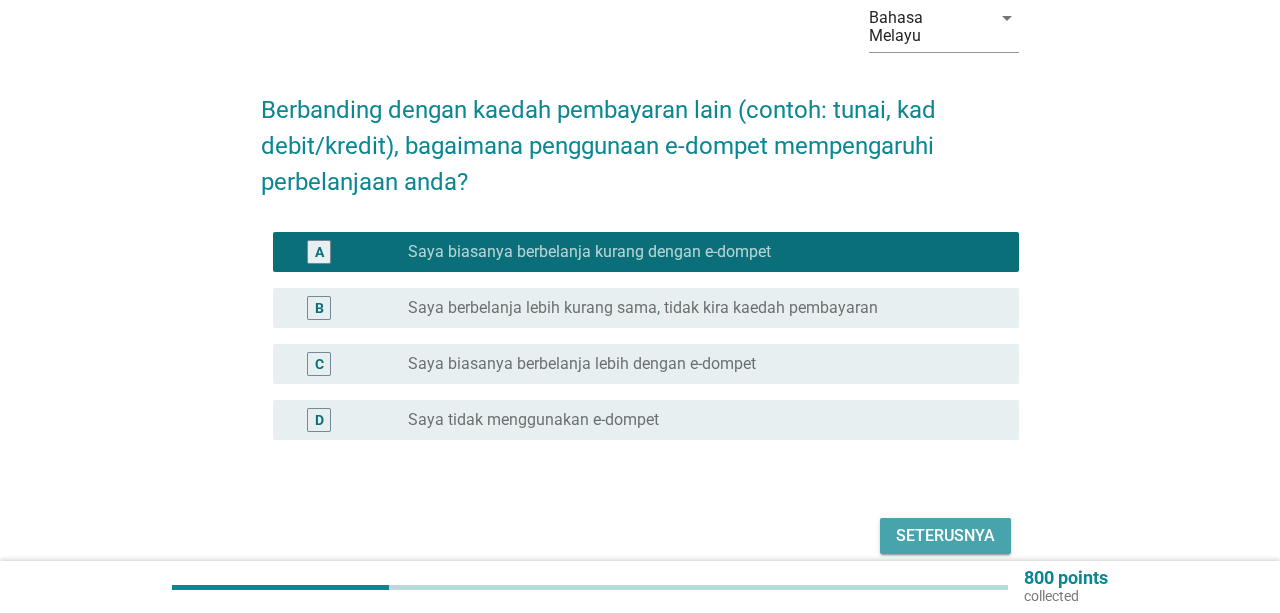 click on "Seterusnya" at bounding box center [945, 536] 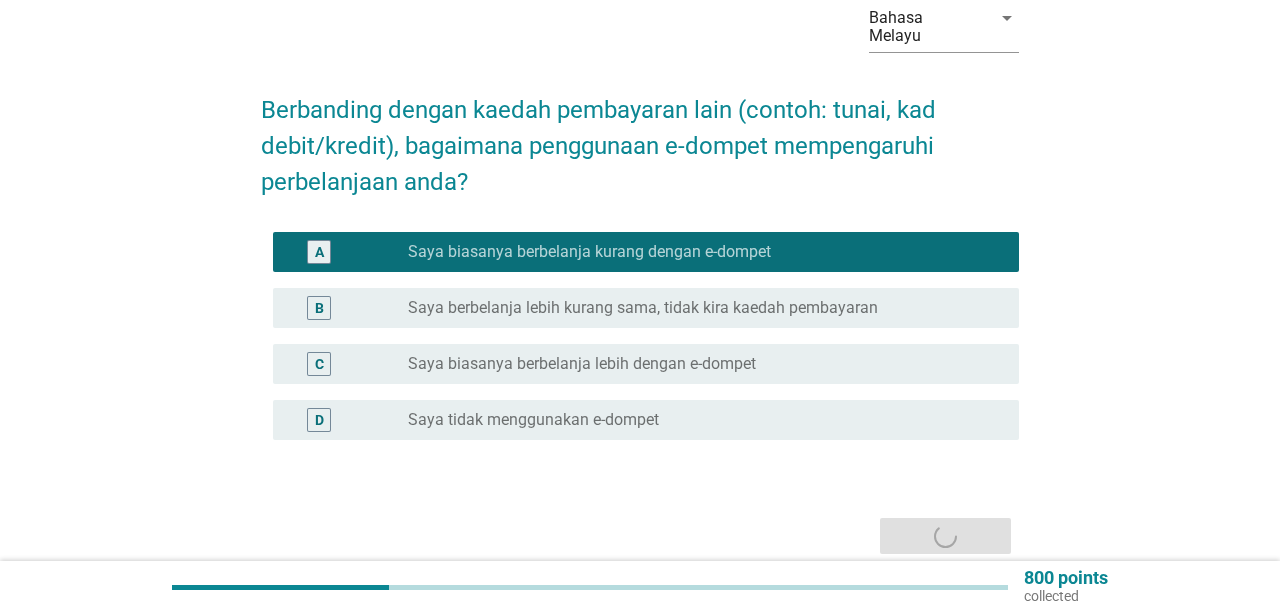 scroll, scrollTop: 0, scrollLeft: 0, axis: both 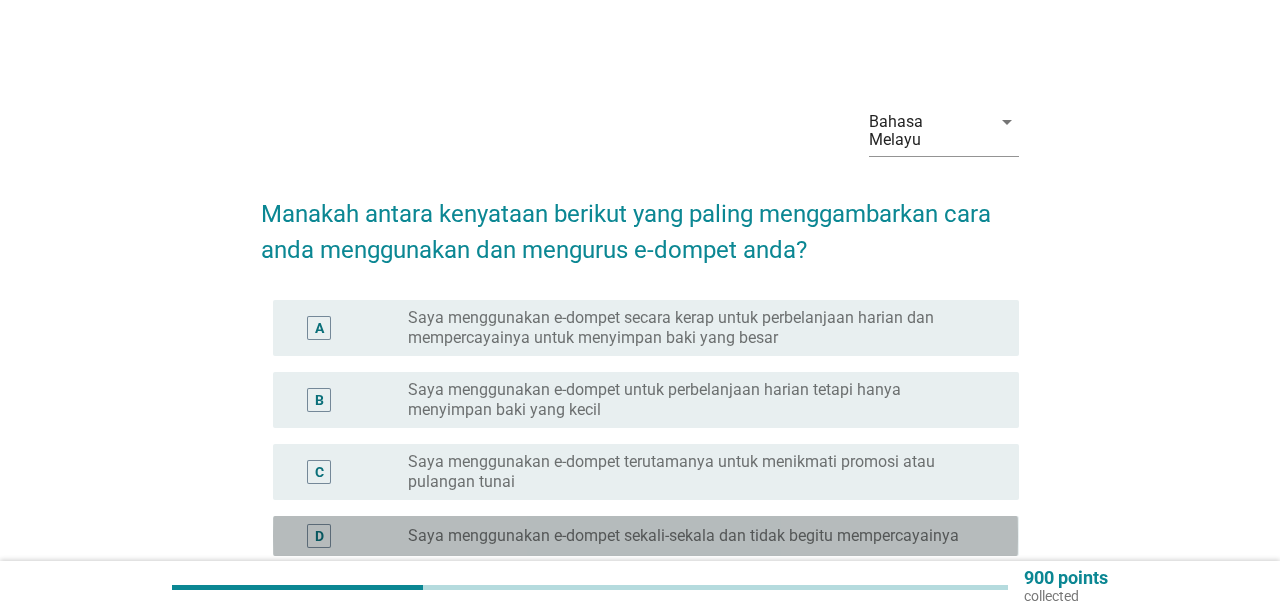 click on "Saya menggunakan e-dompet sekali-sekala dan tidak begitu mempercayainya" at bounding box center [683, 536] 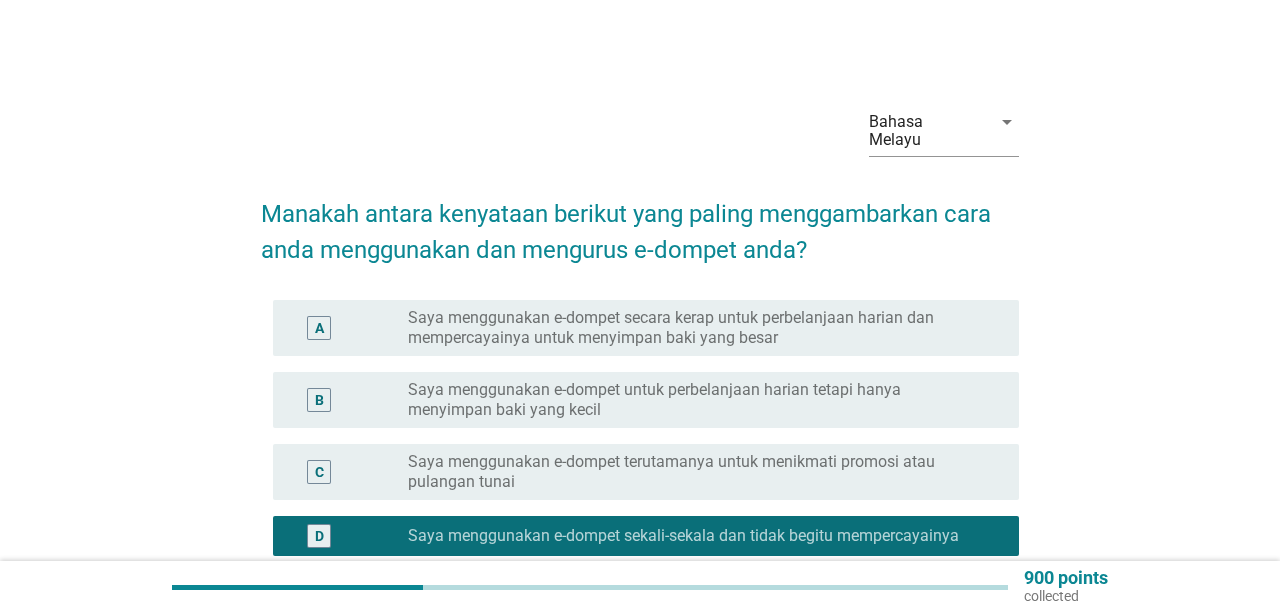 click on "Saya menggunakan e-dompet terutamanya untuk menikmati promosi atau pulangan tunai" at bounding box center (697, 472) 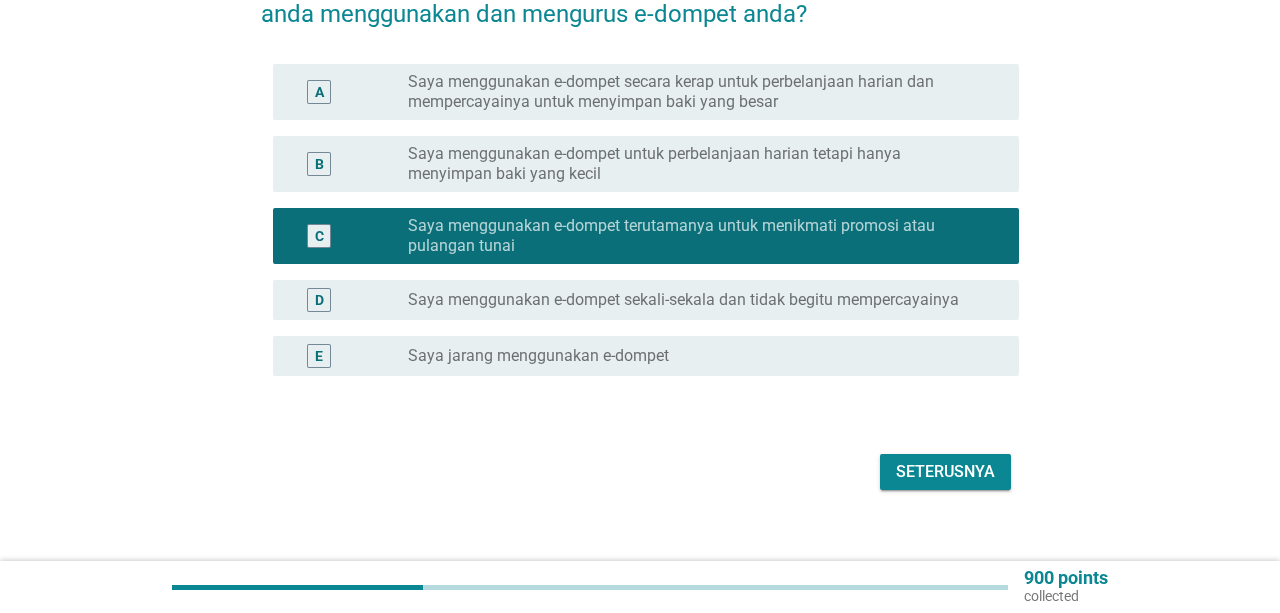 scroll, scrollTop: 242, scrollLeft: 0, axis: vertical 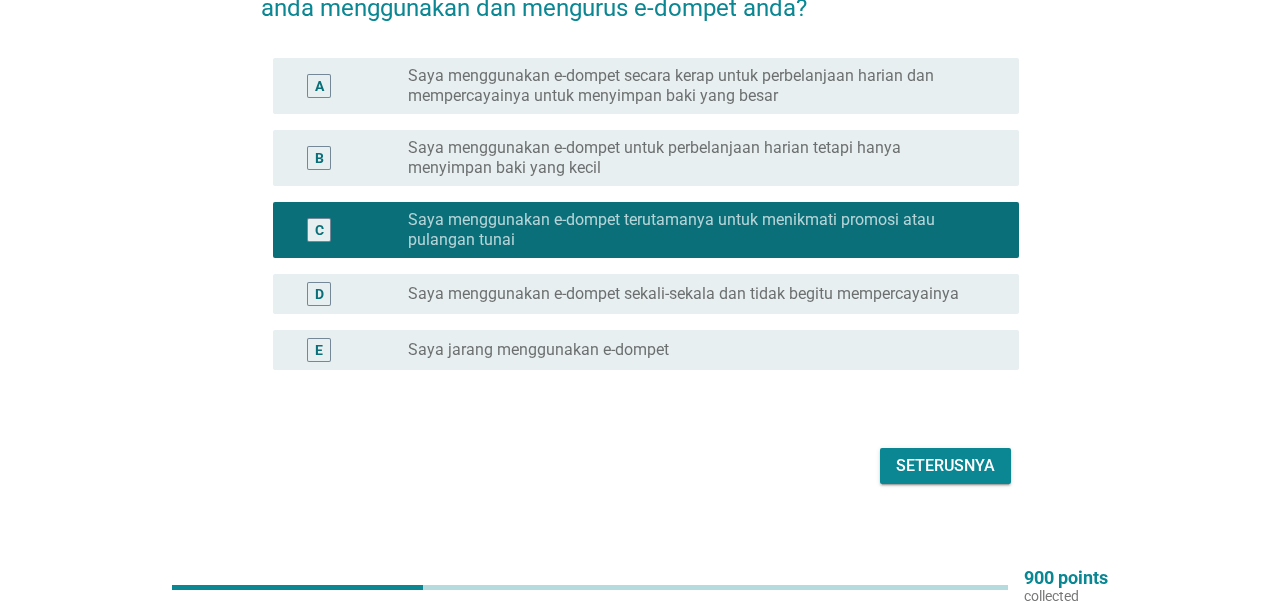 click on "Seterusnya" at bounding box center (945, 466) 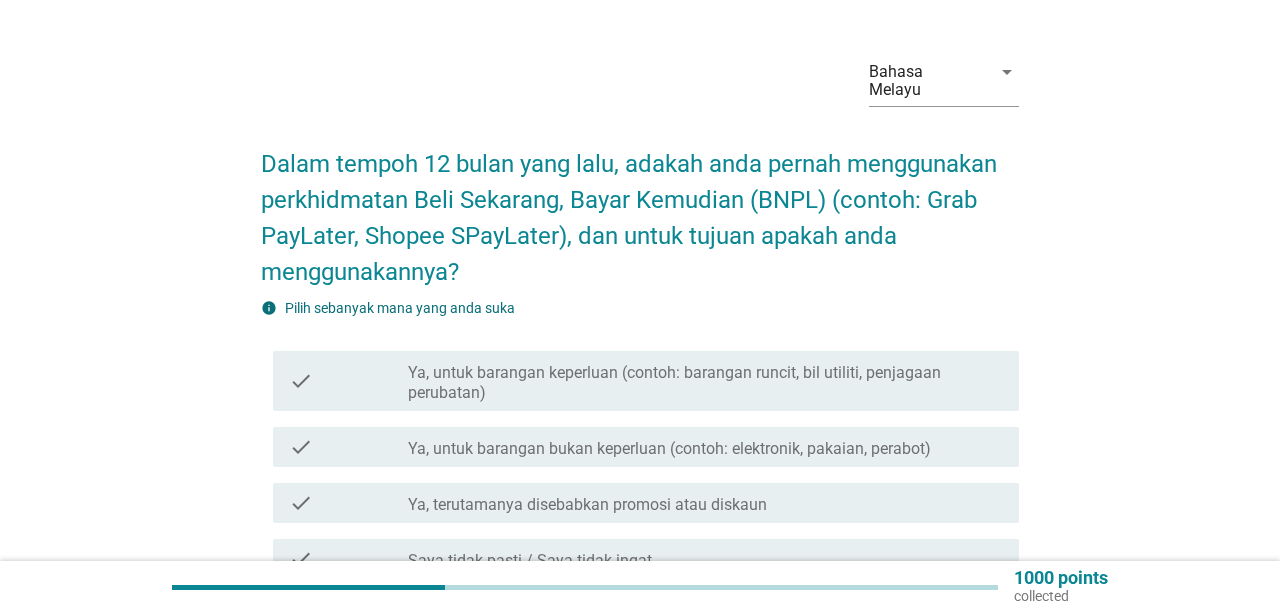 scroll, scrollTop: 104, scrollLeft: 0, axis: vertical 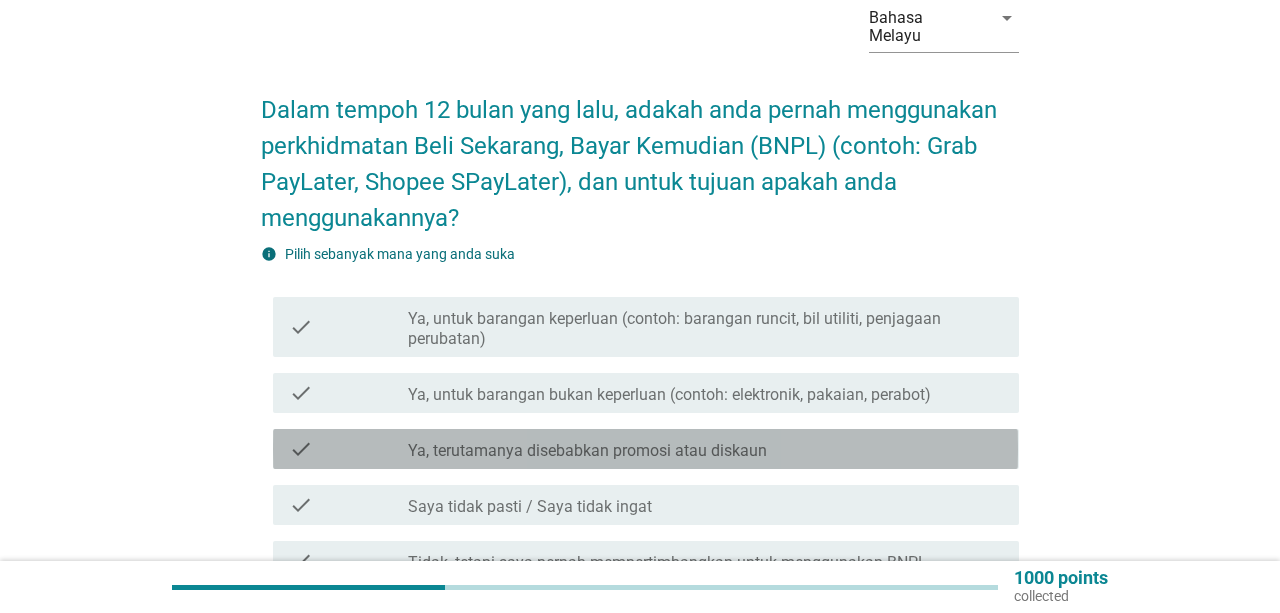 click on "check_box_outline_blank Ya, terutamanya disebabkan promosi atau diskaun" at bounding box center (705, 449) 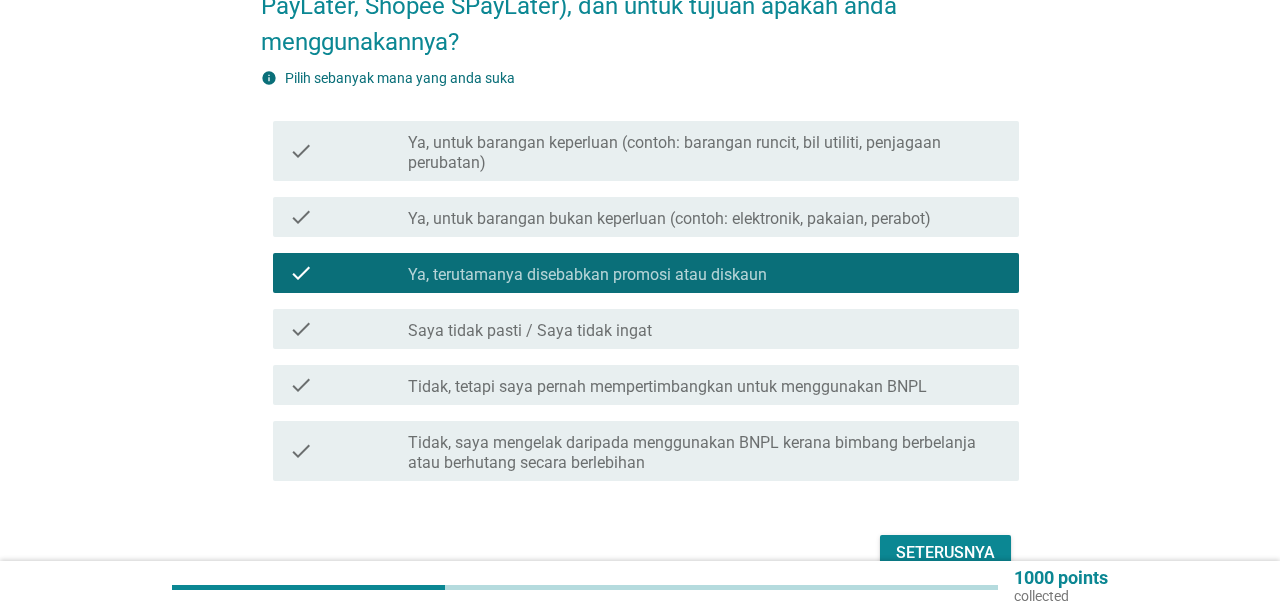 scroll, scrollTop: 312, scrollLeft: 0, axis: vertical 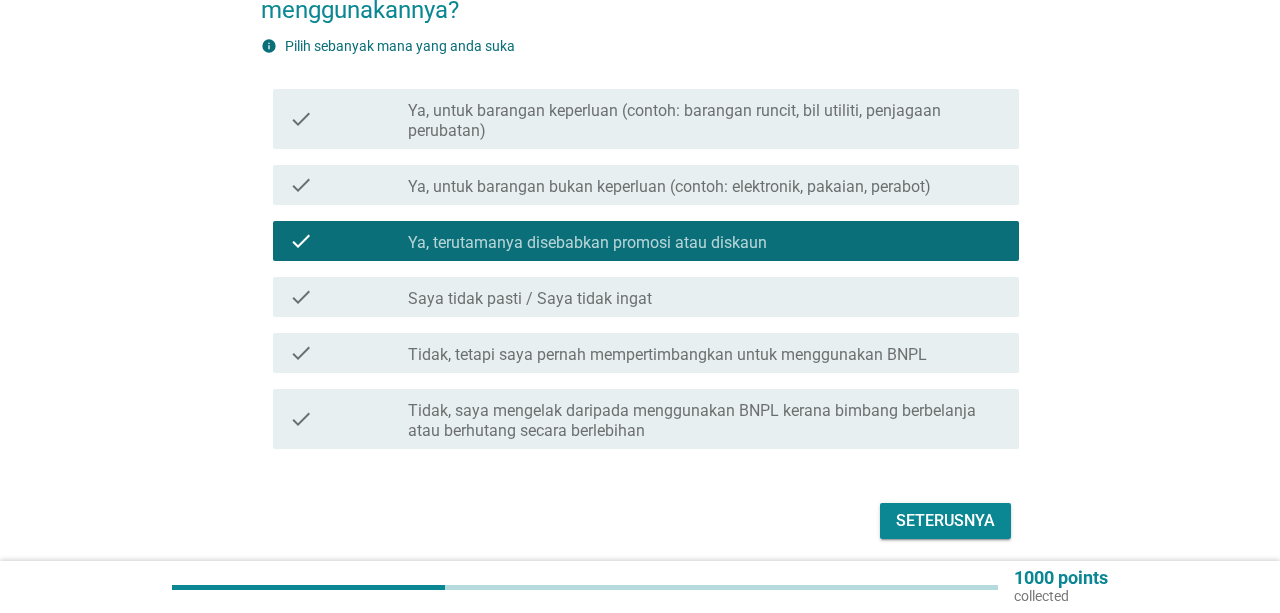 click on "Seterusnya" at bounding box center (945, 521) 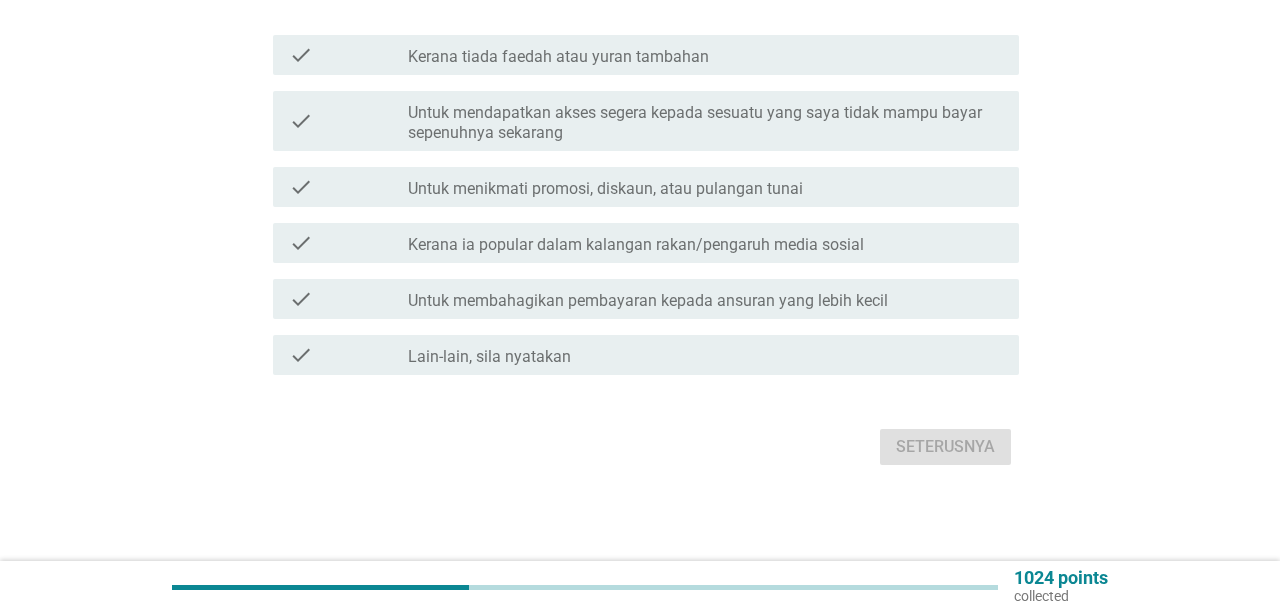 scroll, scrollTop: 0, scrollLeft: 0, axis: both 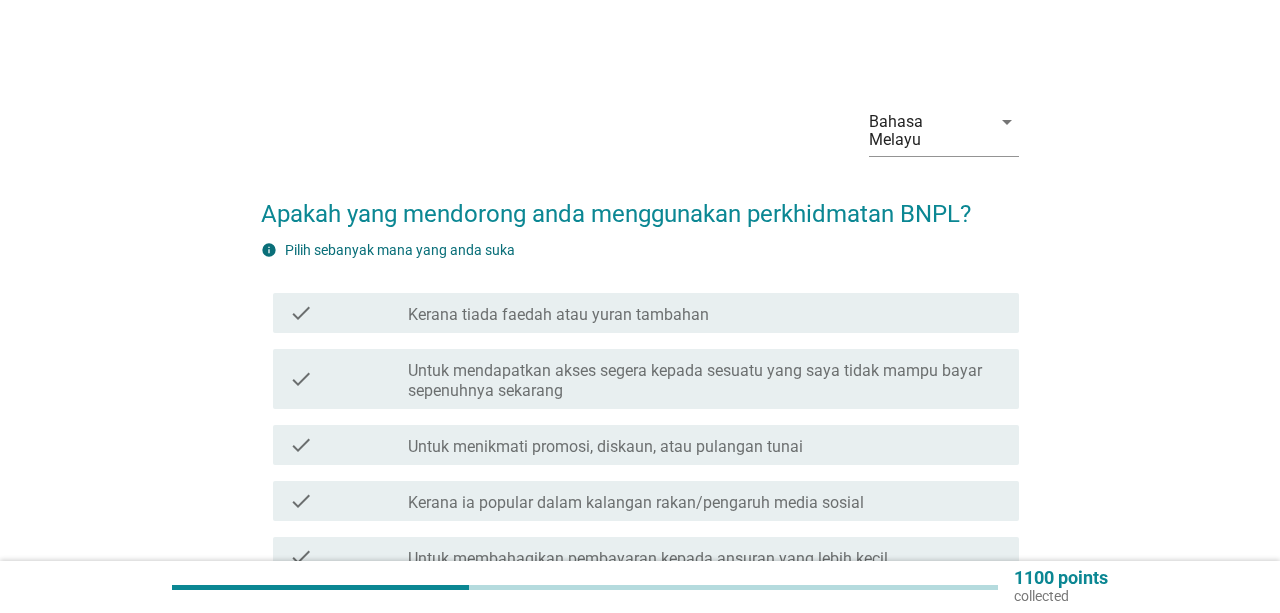 click on "check_box_outline_blank Untuk menikmati promosi, diskaun, atau pulangan tunai" at bounding box center [705, 445] 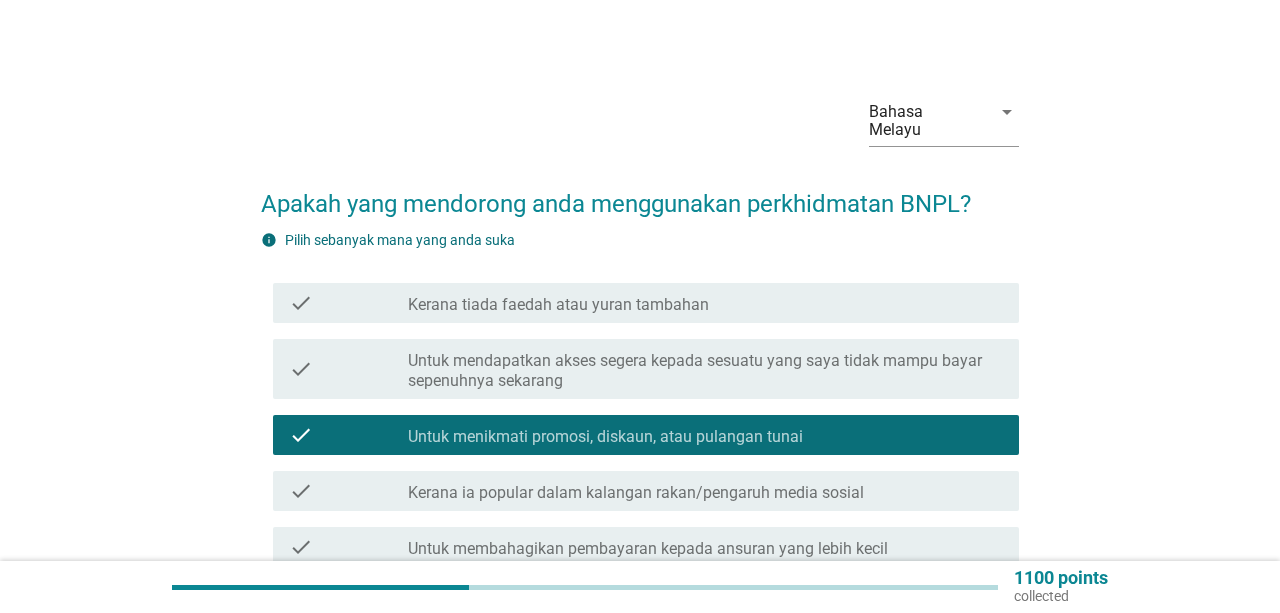 scroll, scrollTop: 208, scrollLeft: 0, axis: vertical 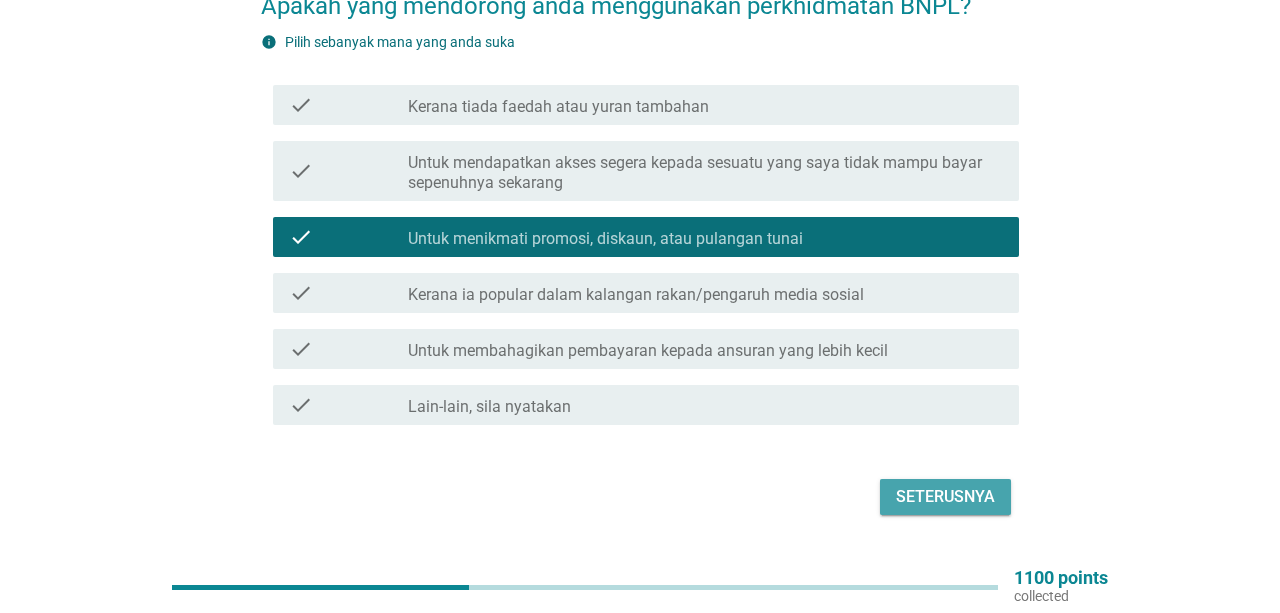 click on "Seterusnya" at bounding box center (945, 497) 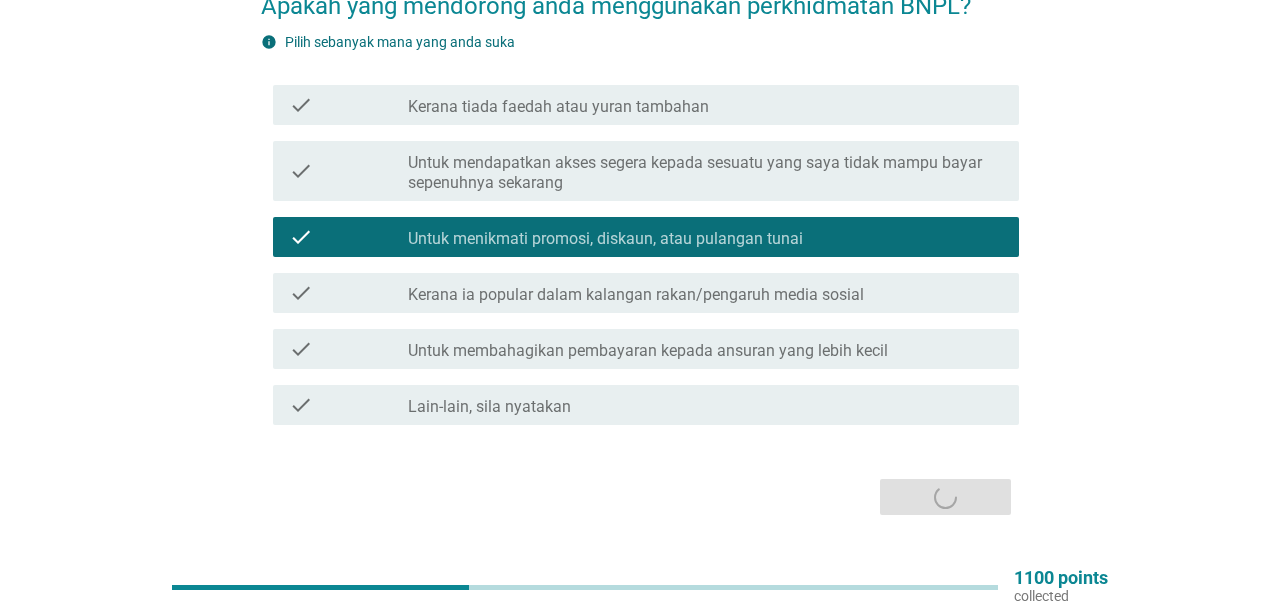 scroll, scrollTop: 0, scrollLeft: 0, axis: both 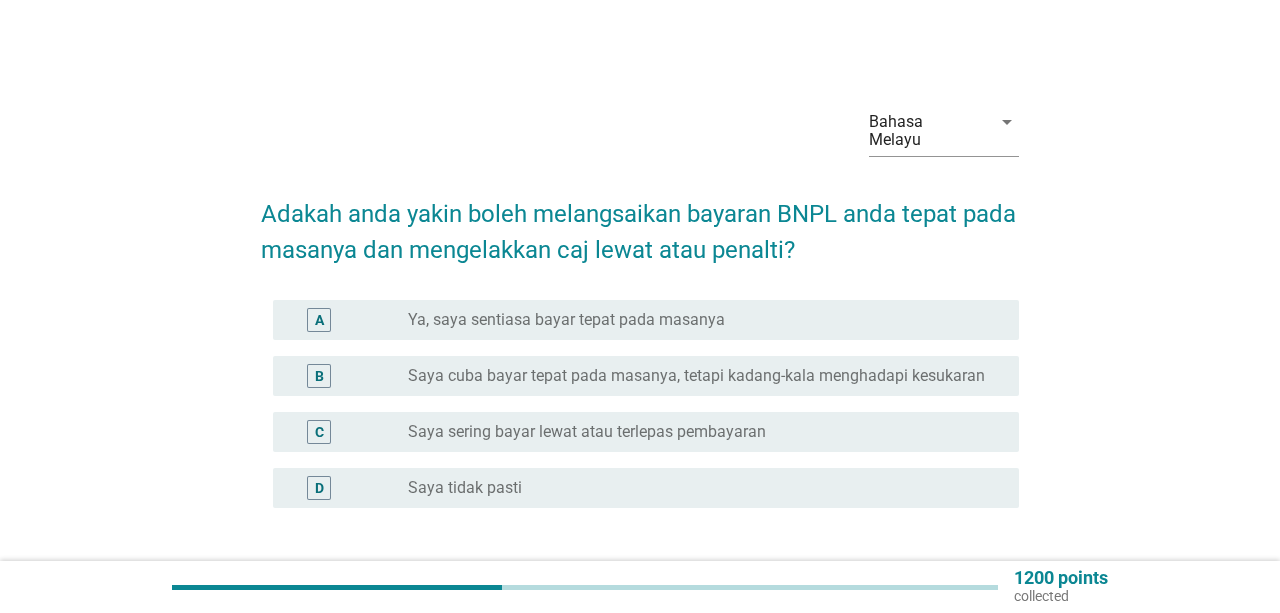 click on "Ya, saya sentiasa bayar tepat pada masanya" at bounding box center (566, 320) 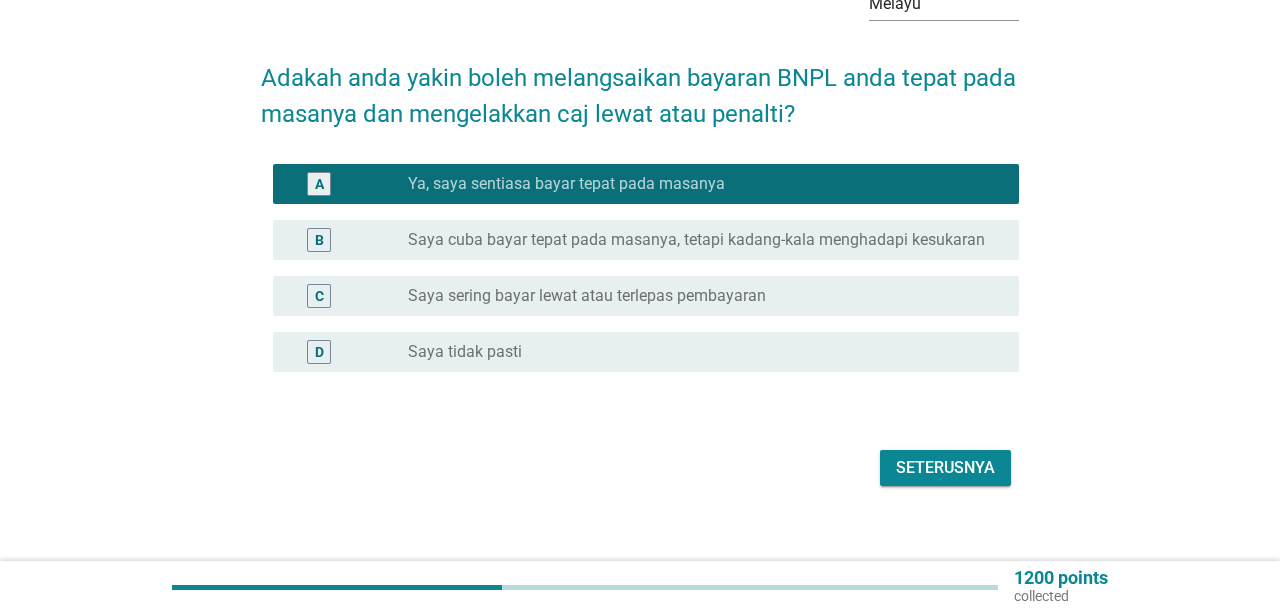 scroll, scrollTop: 138, scrollLeft: 0, axis: vertical 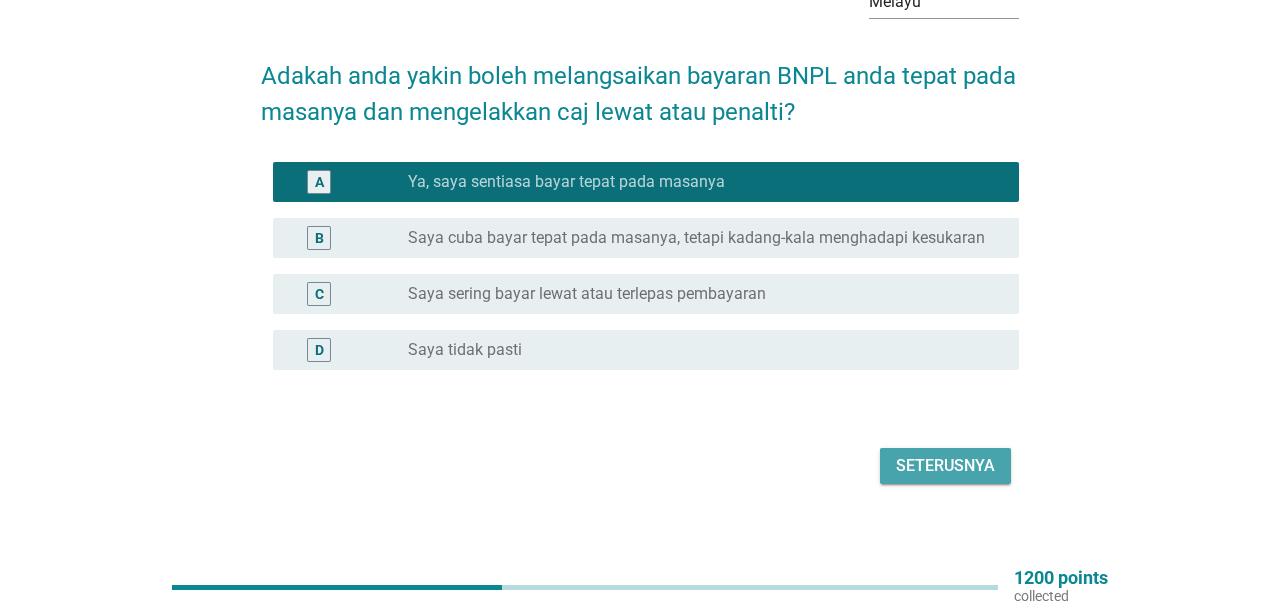 click on "Seterusnya" at bounding box center (945, 466) 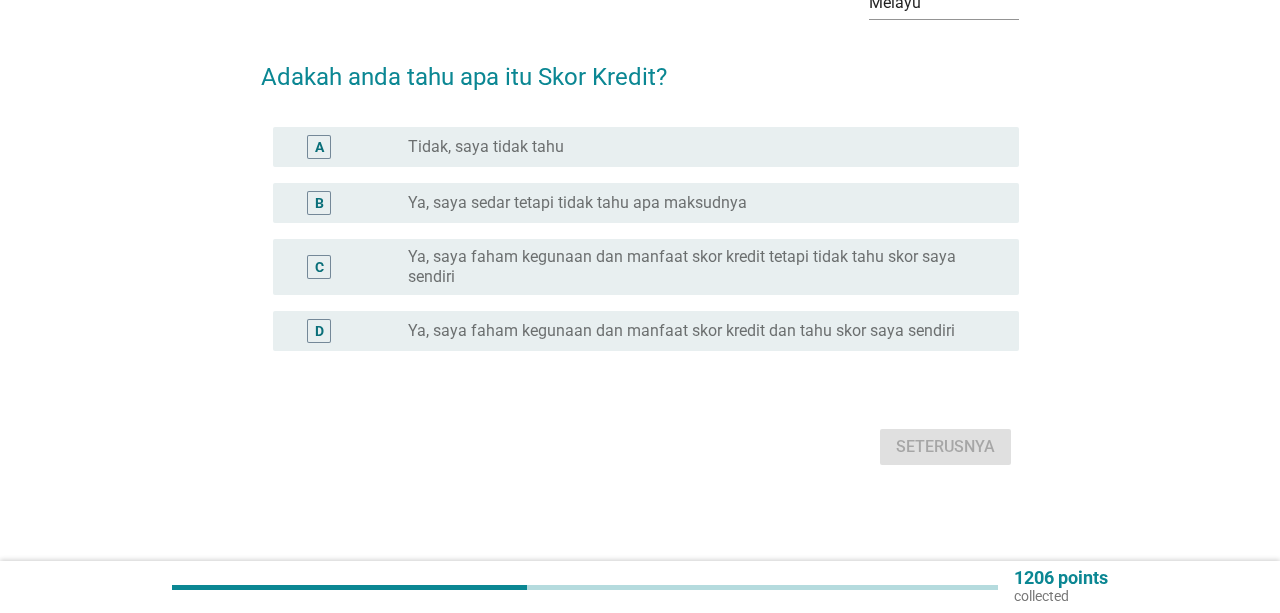 scroll, scrollTop: 0, scrollLeft: 0, axis: both 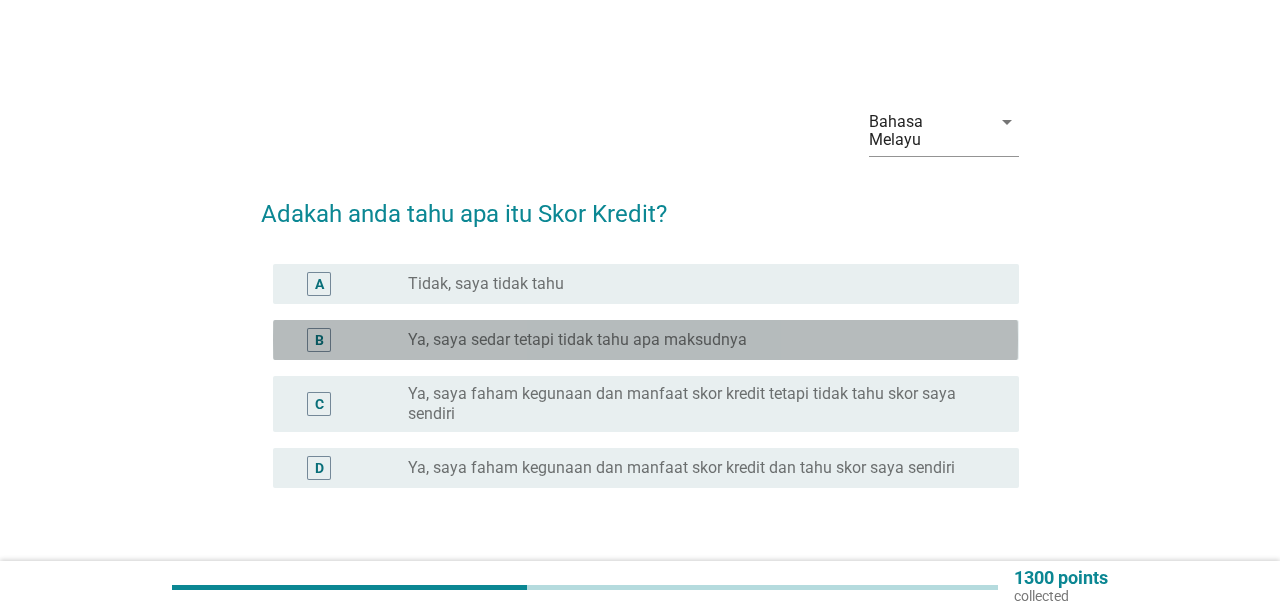click on "radio_button_unchecked Ya, saya sedar tetapi tidak tahu apa maksudnya" at bounding box center [705, 340] 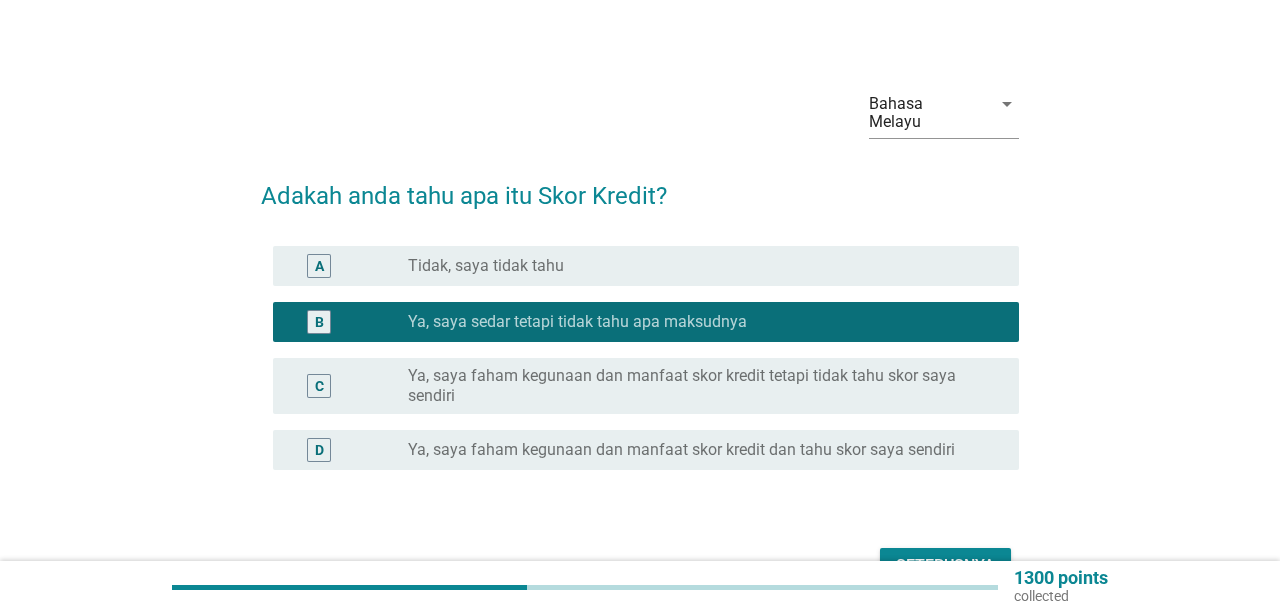 scroll, scrollTop: 118, scrollLeft: 0, axis: vertical 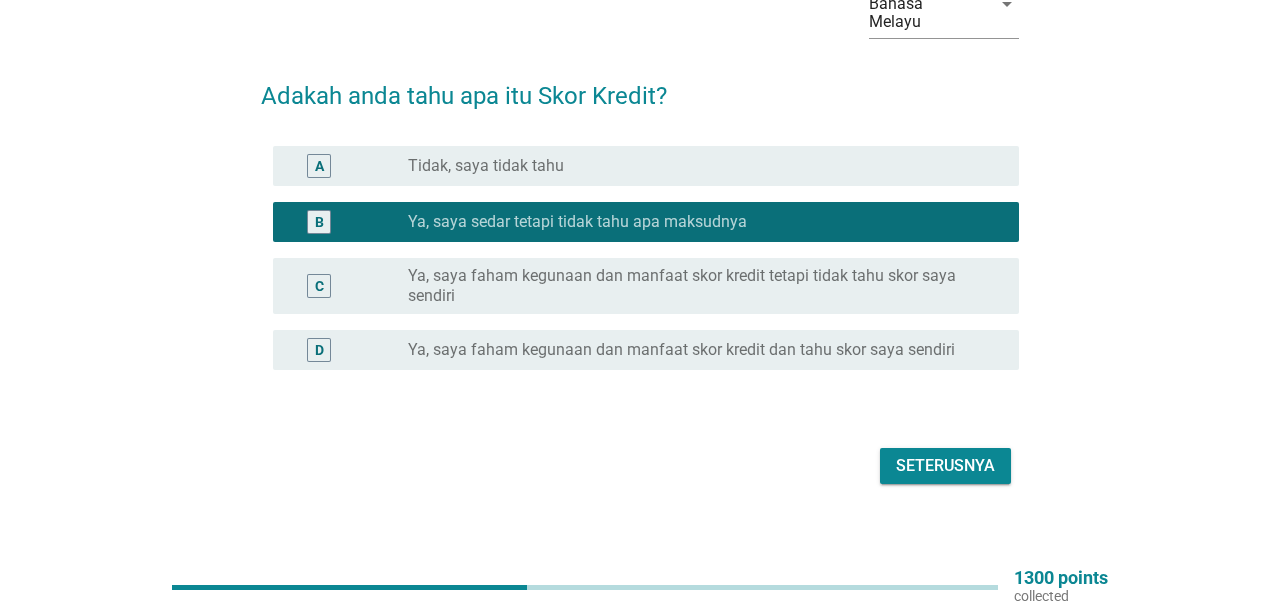 click on "Seterusnya" at bounding box center [945, 466] 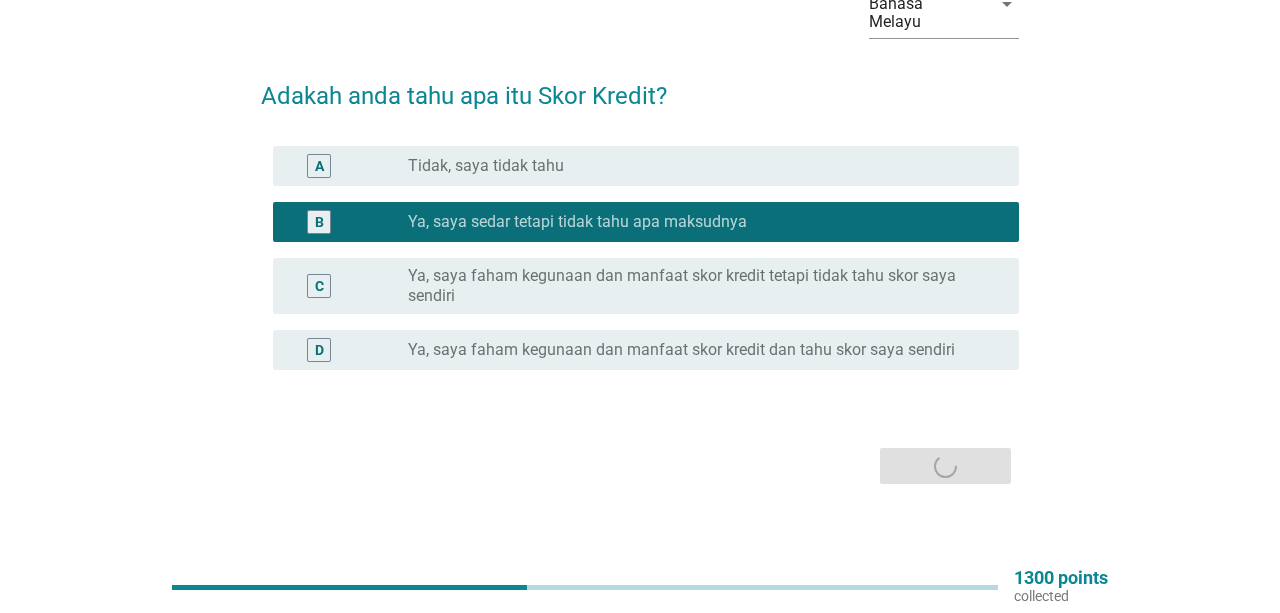 scroll, scrollTop: 0, scrollLeft: 0, axis: both 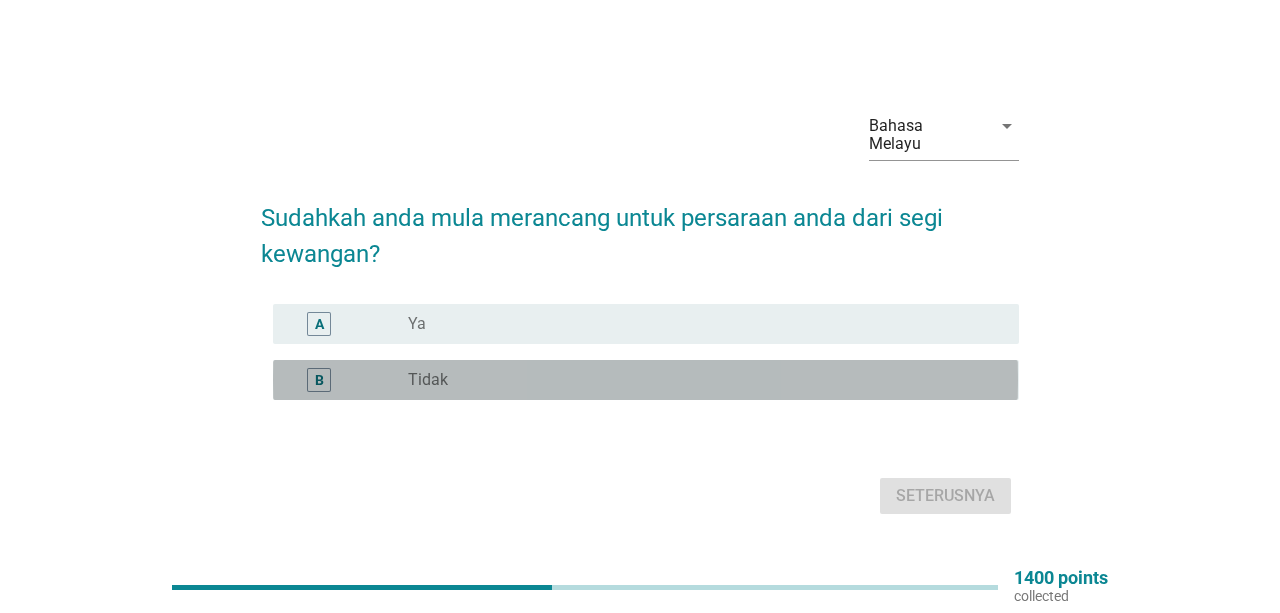 click on "B     radio_button_unchecked Tidak" at bounding box center (645, 380) 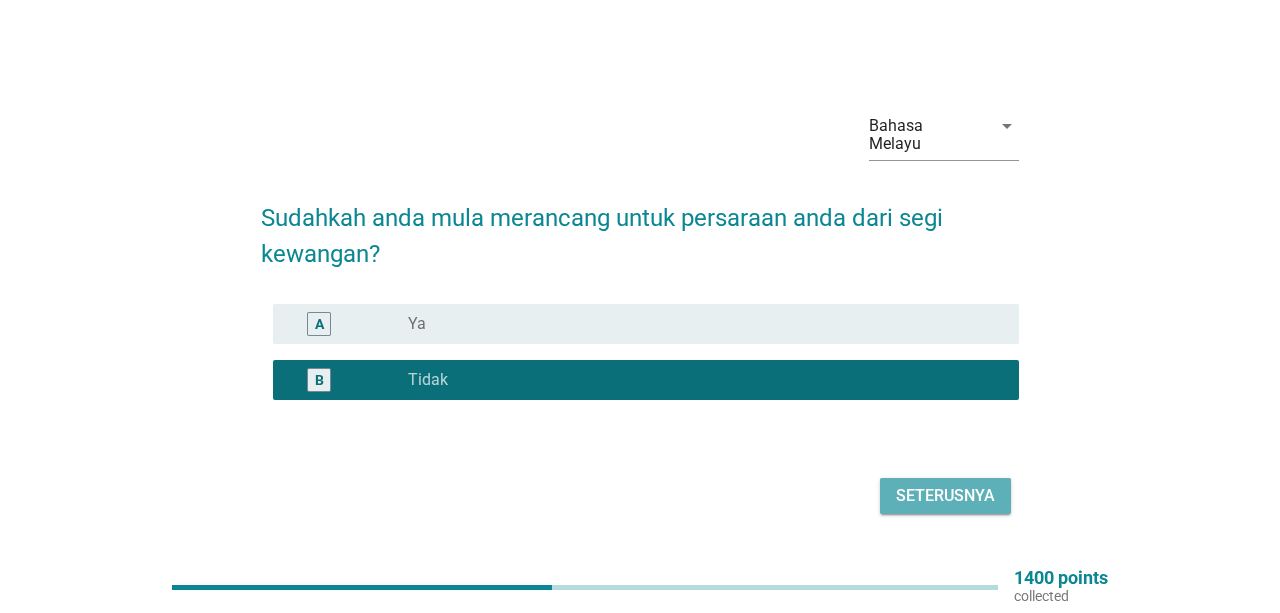 click on "Seterusnya" at bounding box center [945, 496] 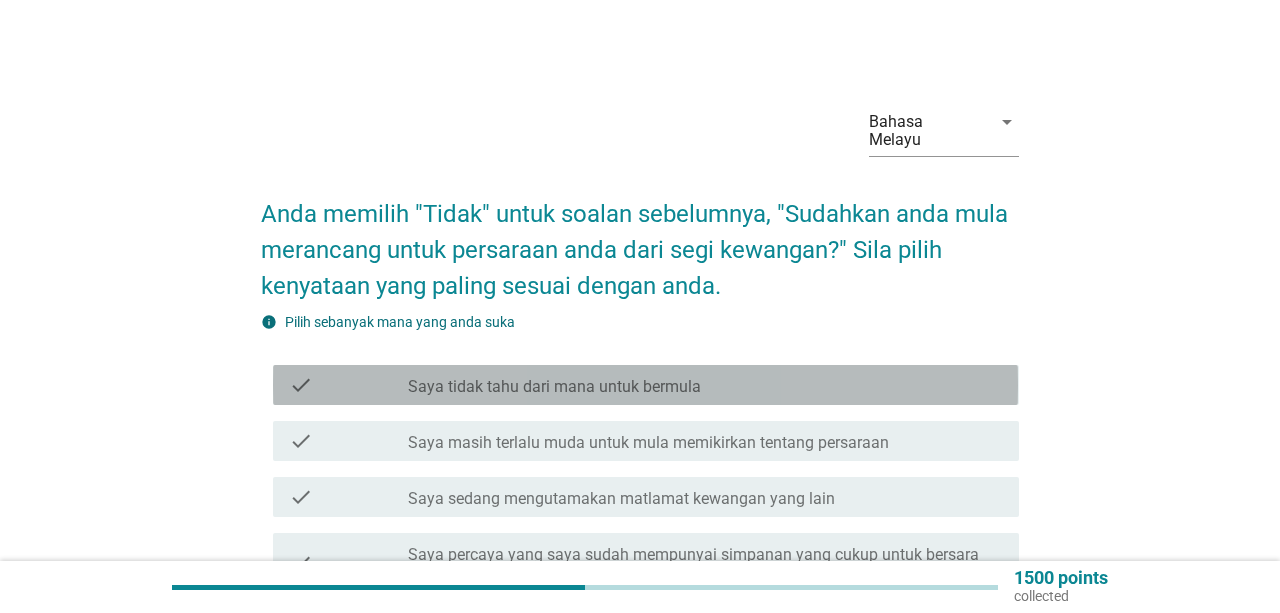 click on "check_box_outline_blank Saya tidak tahu dari mana untuk bermula" at bounding box center [705, 385] 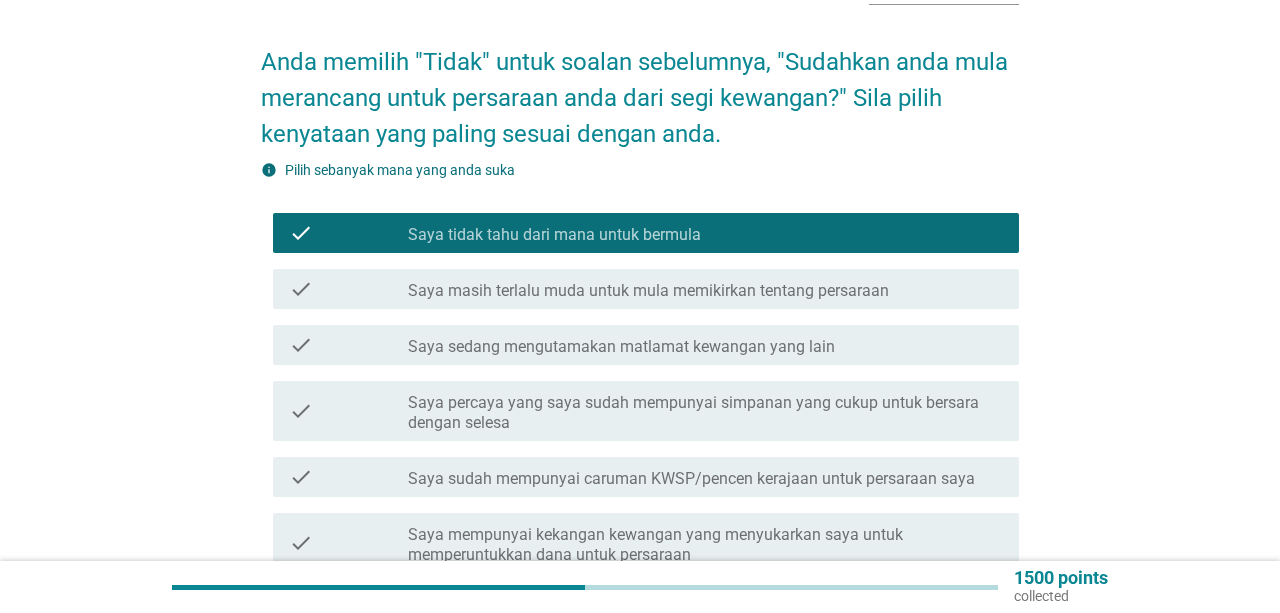 scroll, scrollTop: 208, scrollLeft: 0, axis: vertical 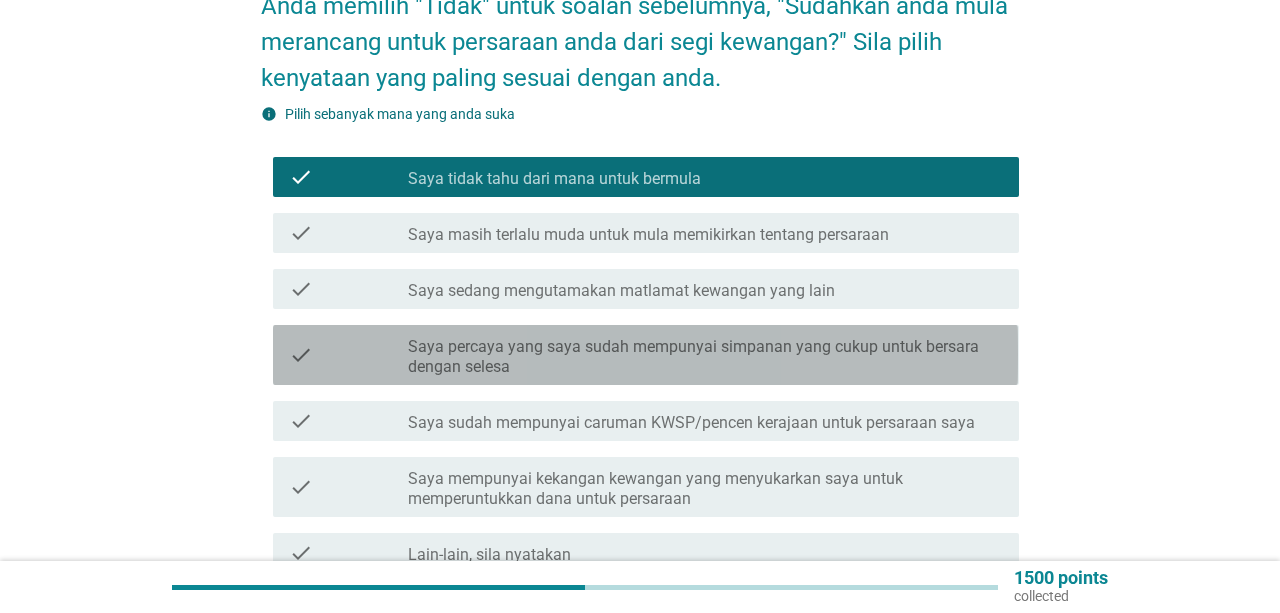 click on "Saya percaya yang saya sudah mempunyai simpanan yang cukup untuk bersara dengan selesa" at bounding box center [705, 357] 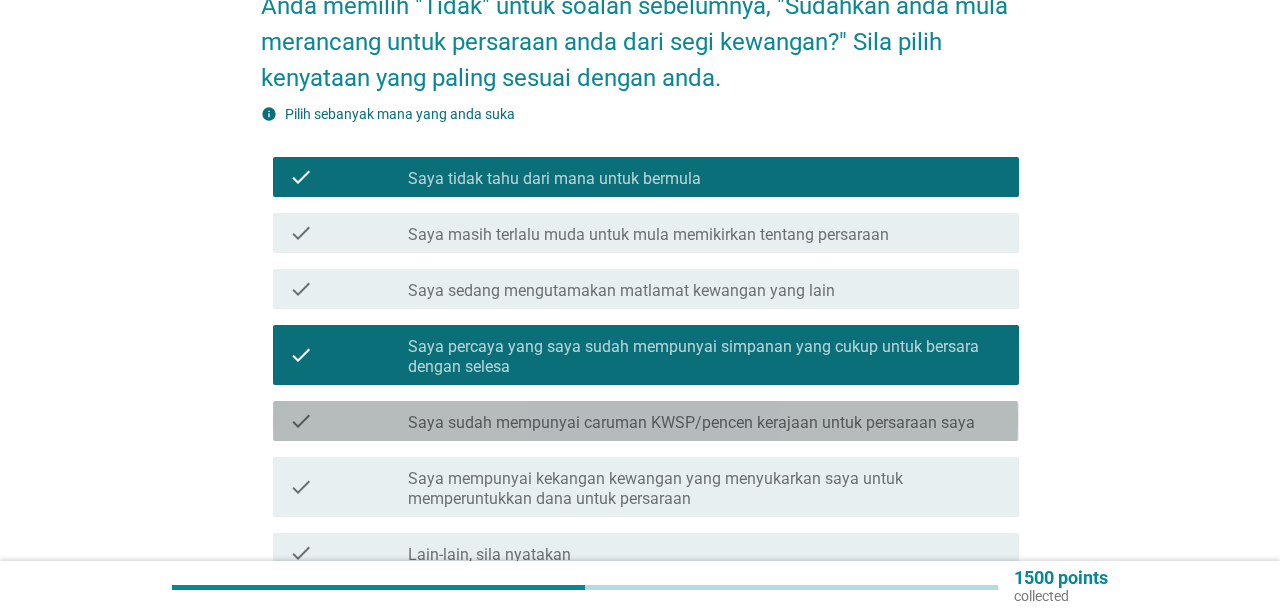 click on "check_box_outline_blank Saya sudah mempunyai caruman KWSP/pencen kerajaan untuk persaraan saya" at bounding box center [705, 421] 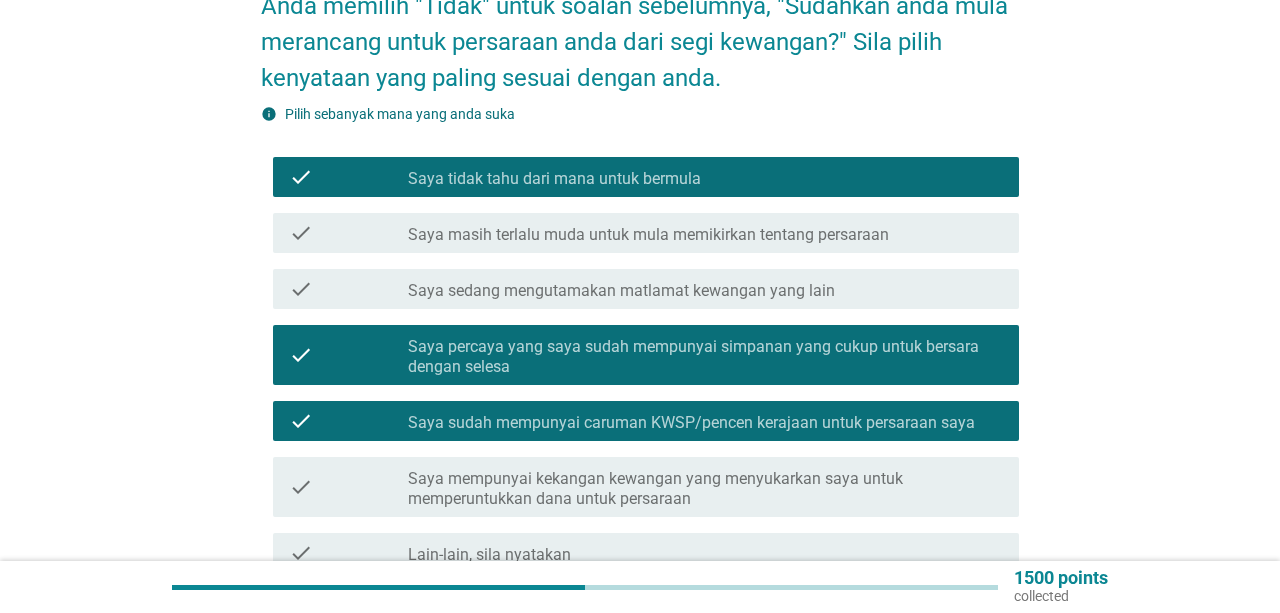 scroll, scrollTop: 388, scrollLeft: 0, axis: vertical 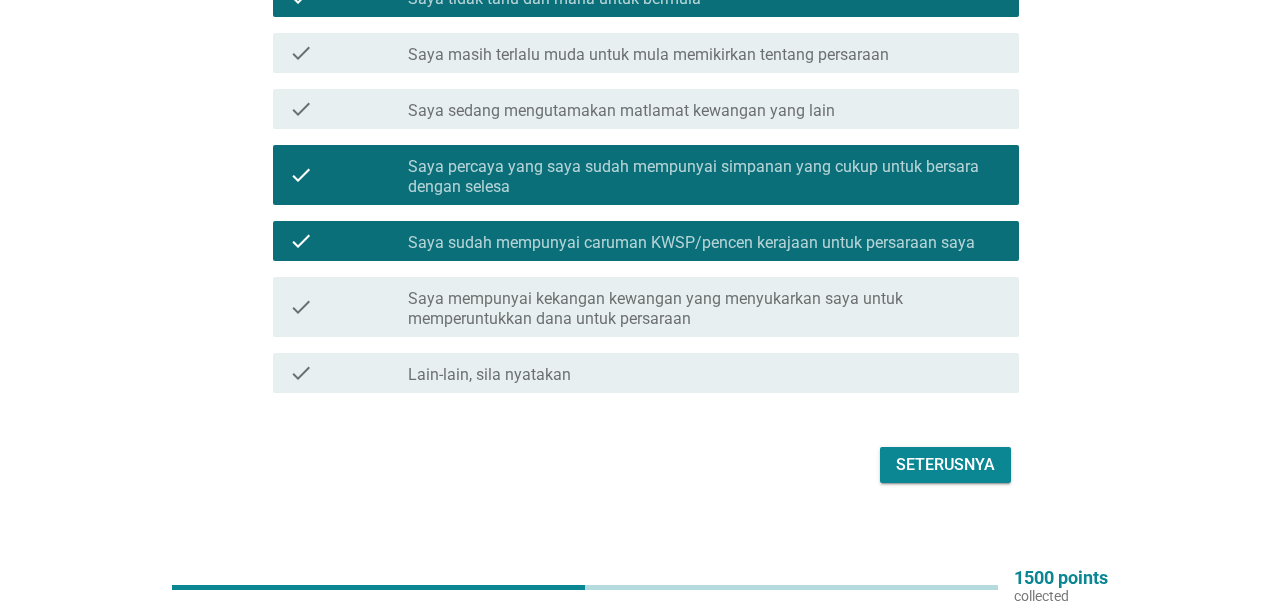 click on "Seterusnya" at bounding box center [945, 465] 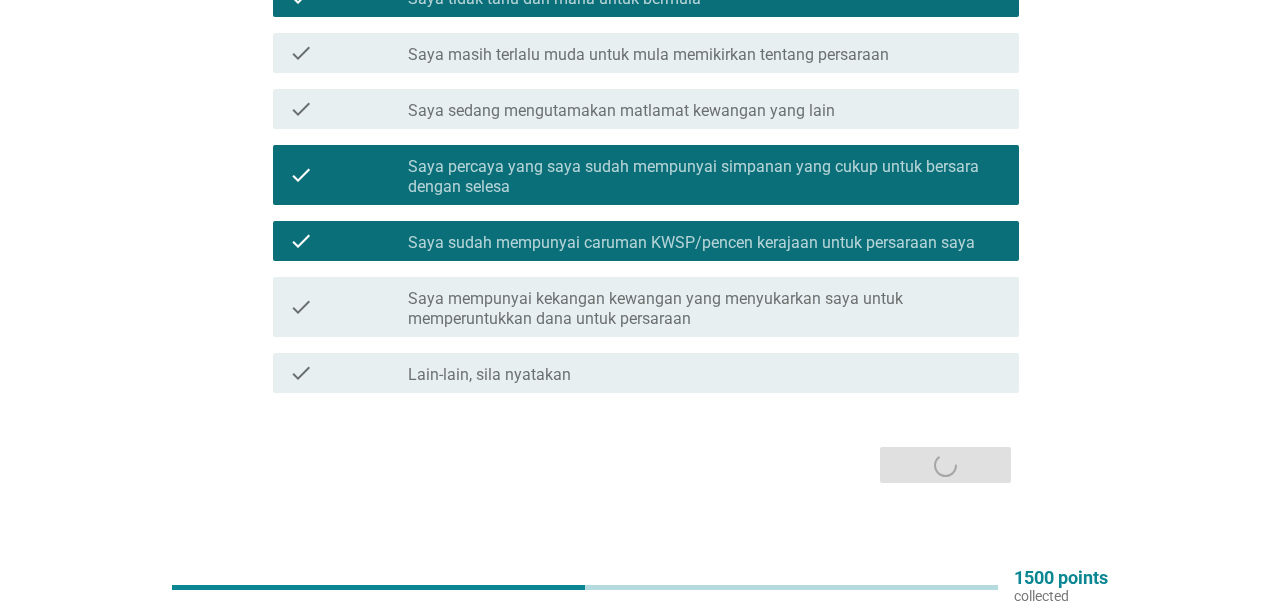 scroll, scrollTop: 0, scrollLeft: 0, axis: both 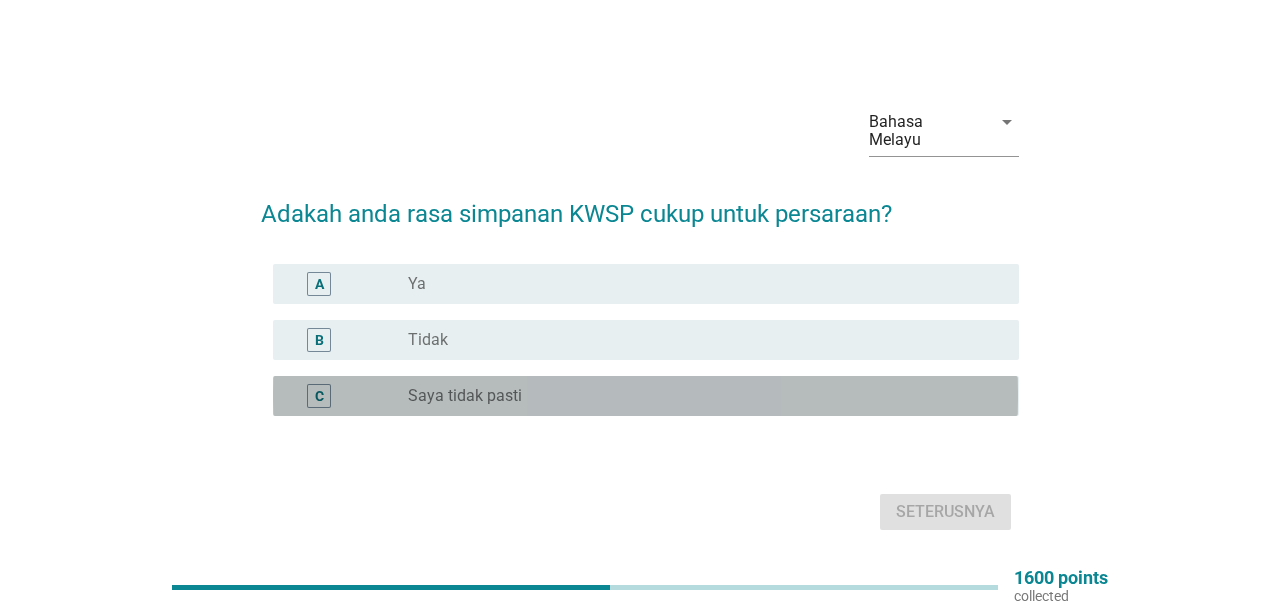 click on "radio_button_unchecked Saya tidak pasti" at bounding box center [697, 396] 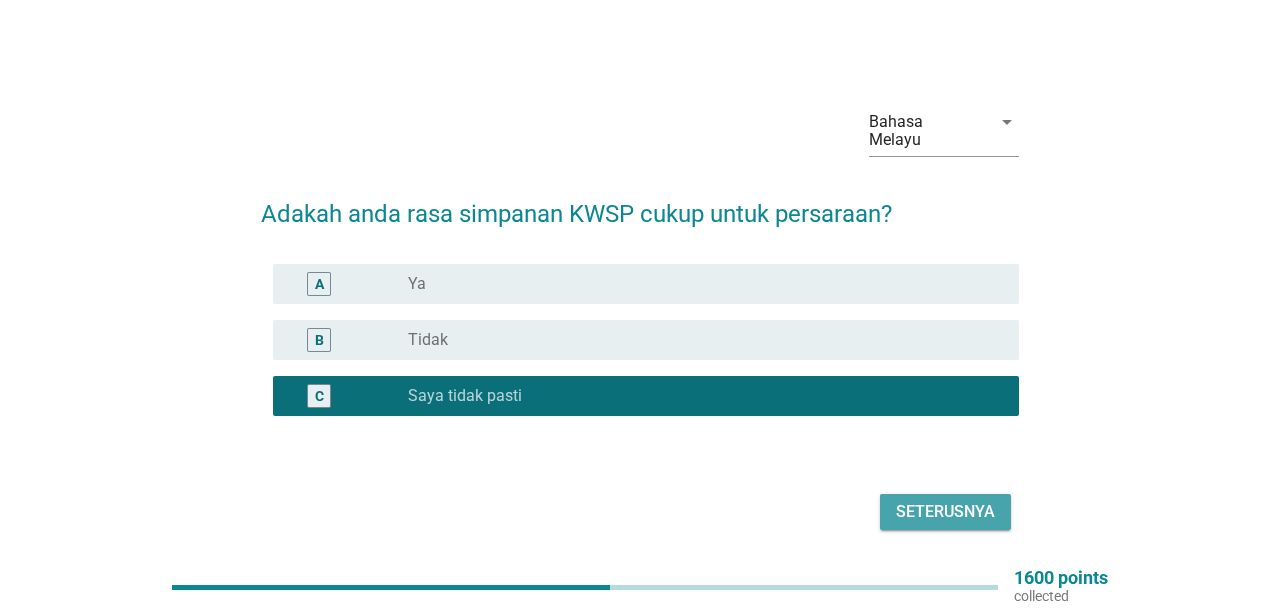 click on "Seterusnya" at bounding box center [945, 512] 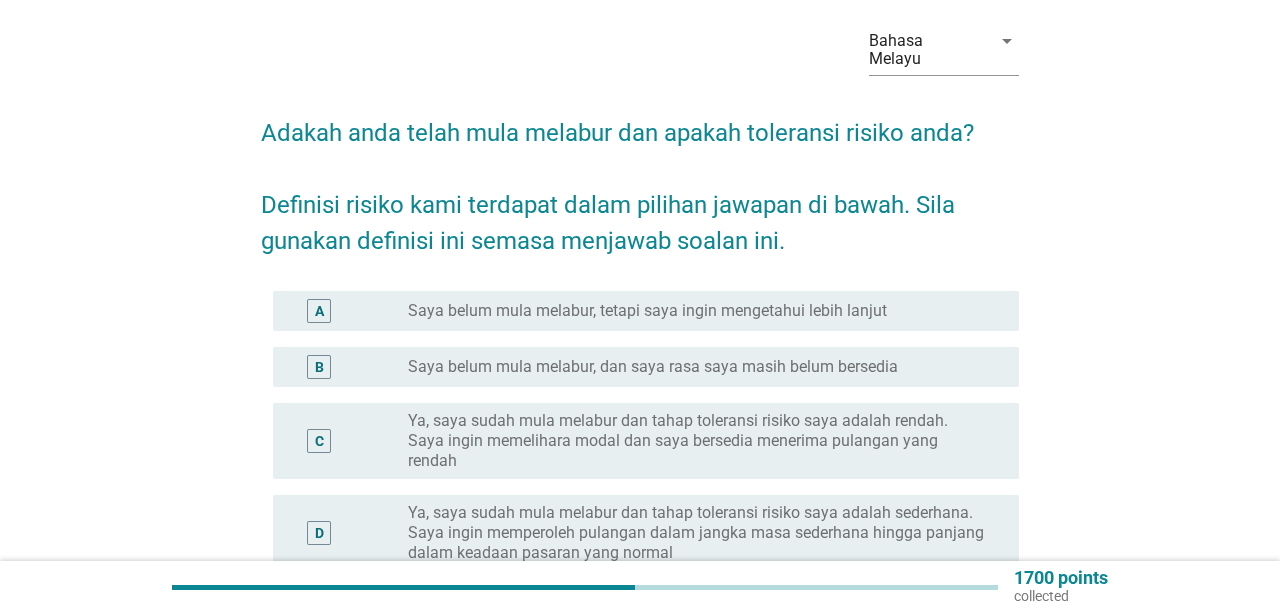 scroll, scrollTop: 104, scrollLeft: 0, axis: vertical 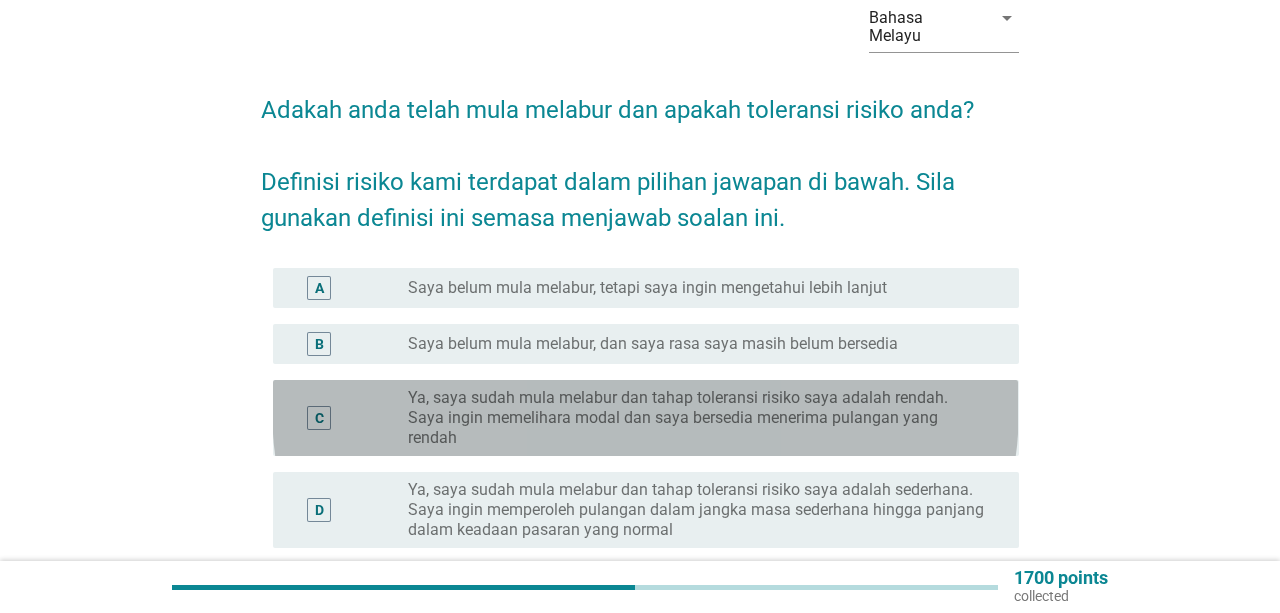click on "C     radio_button_unchecked Ya, saya sudah mula melabur dan tahap toleransi risiko saya adalah rendah. Saya ingin memelihara modal dan saya bersedia menerima pulangan yang rendah" at bounding box center (645, 418) 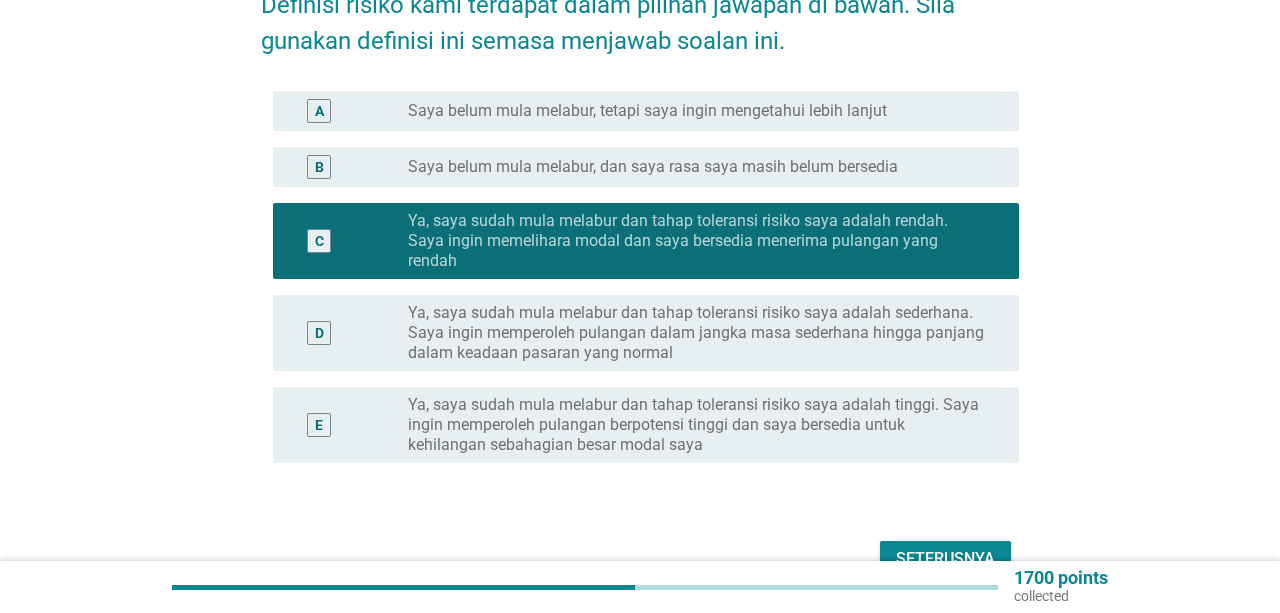 scroll, scrollTop: 312, scrollLeft: 0, axis: vertical 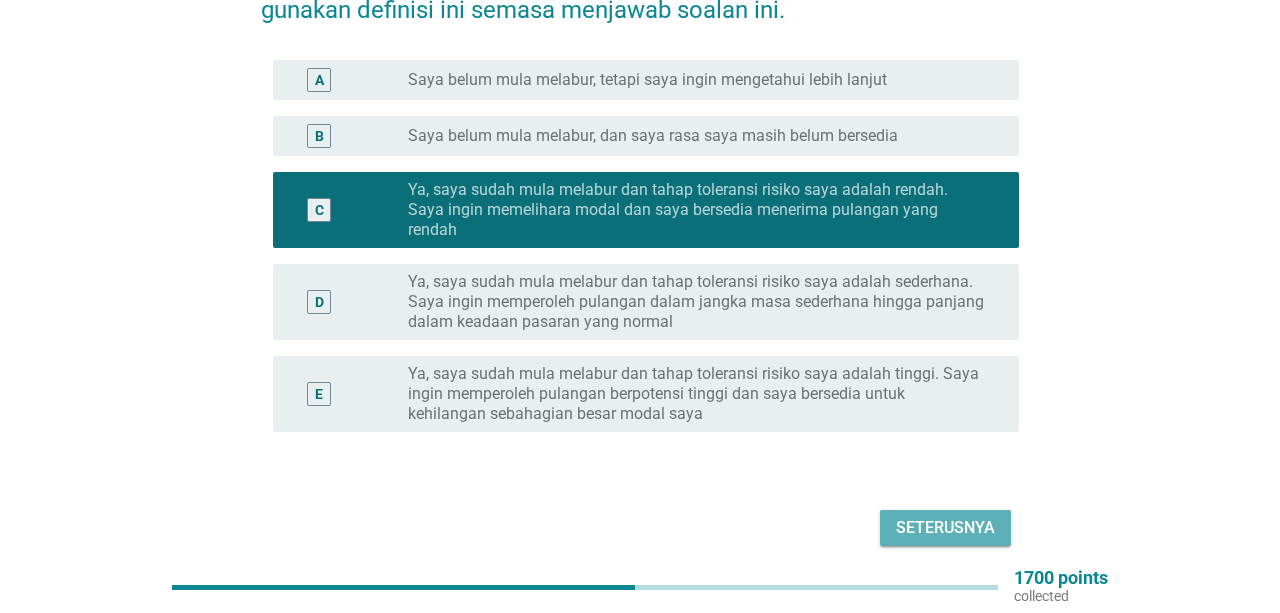click on "Seterusnya" at bounding box center [945, 528] 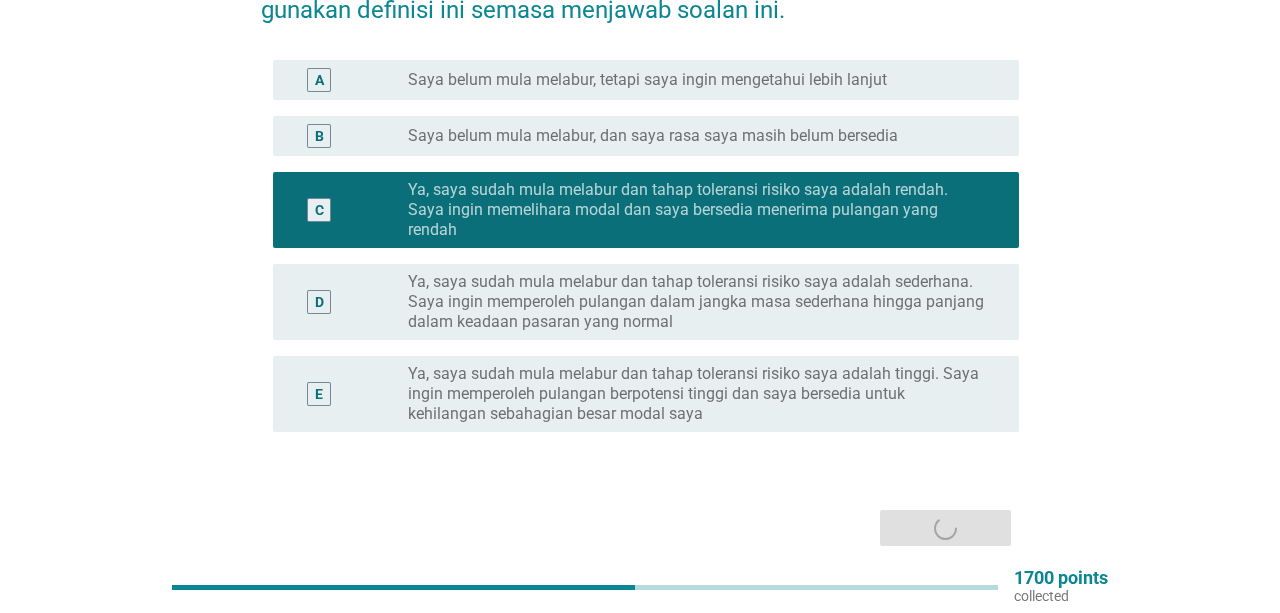 scroll, scrollTop: 0, scrollLeft: 0, axis: both 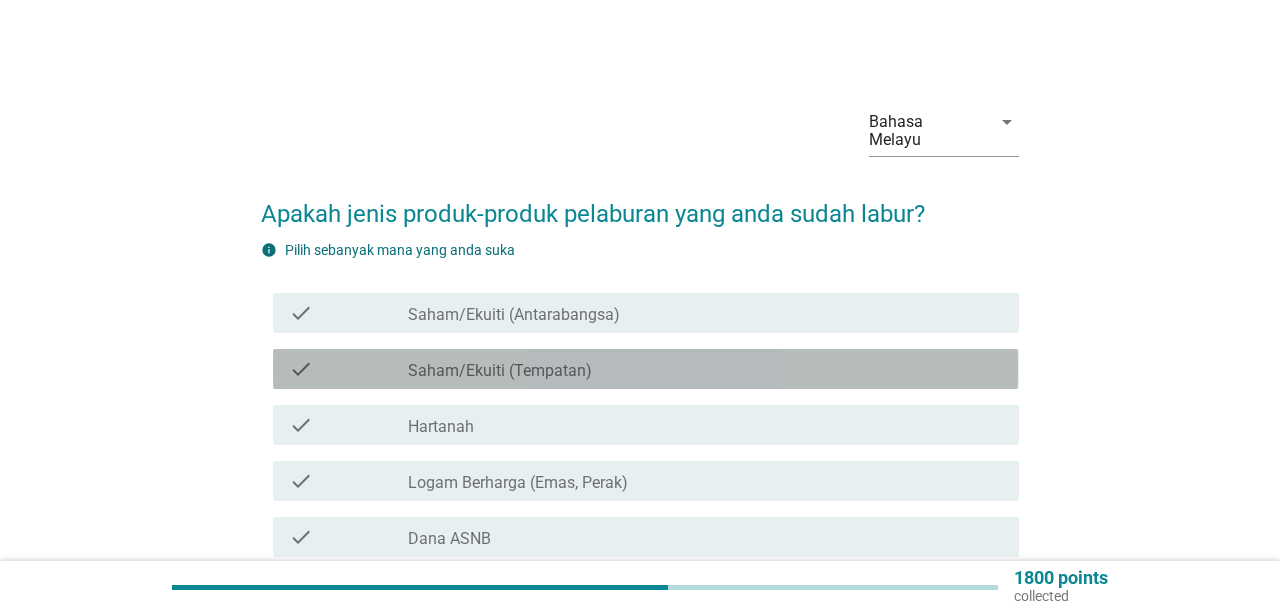click on "check_box_outline_blank Saham/Ekuiti (Tempatan)" at bounding box center [705, 369] 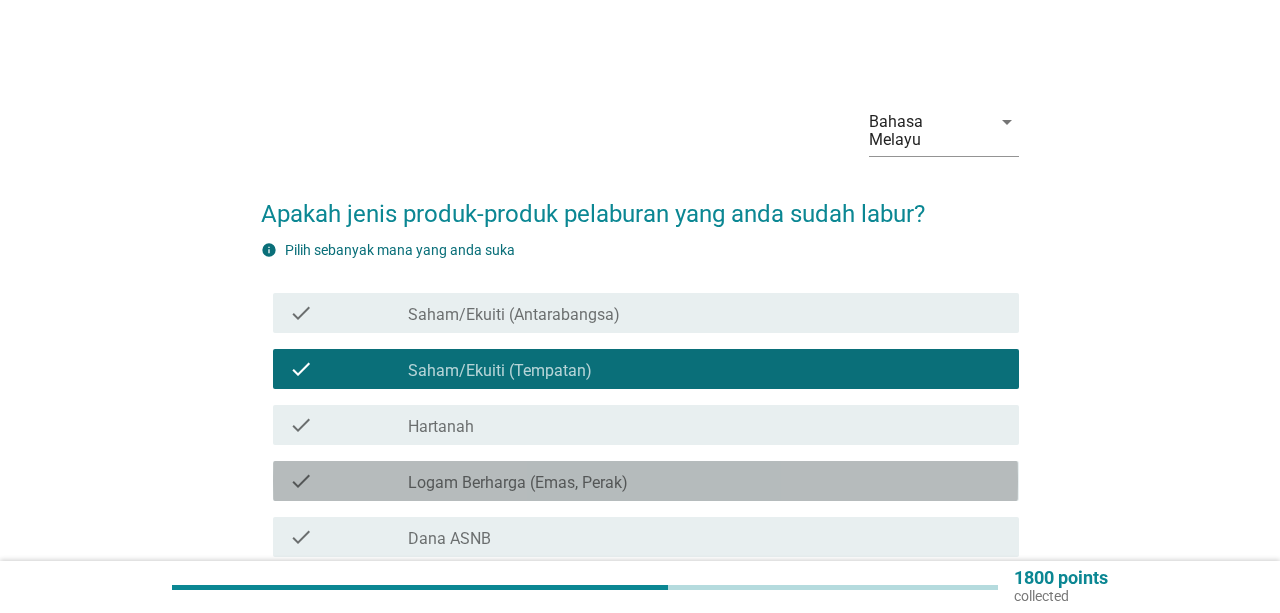 click on "check_box_outline_blank Logam Berharga (Emas, Perak)" at bounding box center [705, 481] 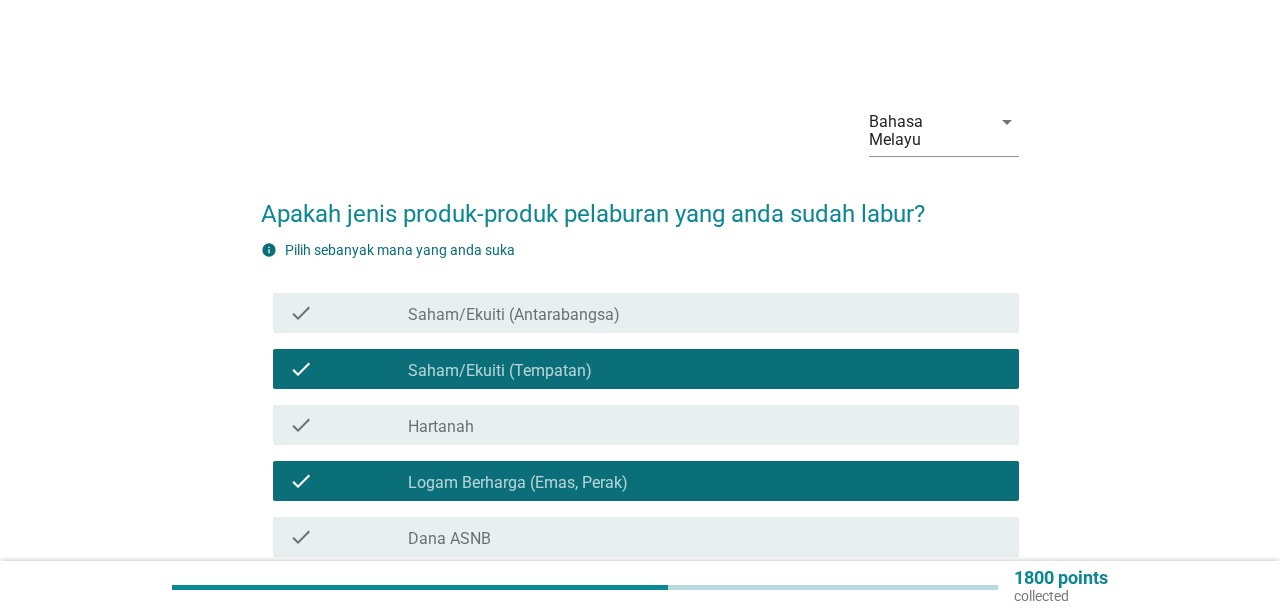 click on "check_box_outline_blank Dana ASNB" at bounding box center [705, 537] 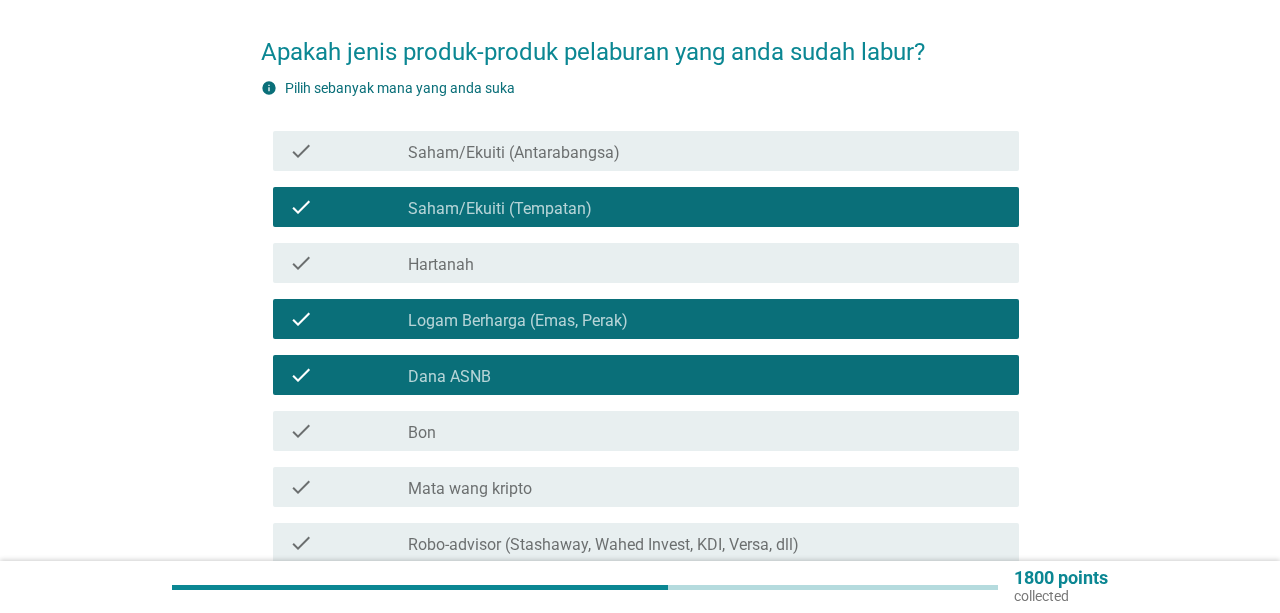 scroll, scrollTop: 208, scrollLeft: 0, axis: vertical 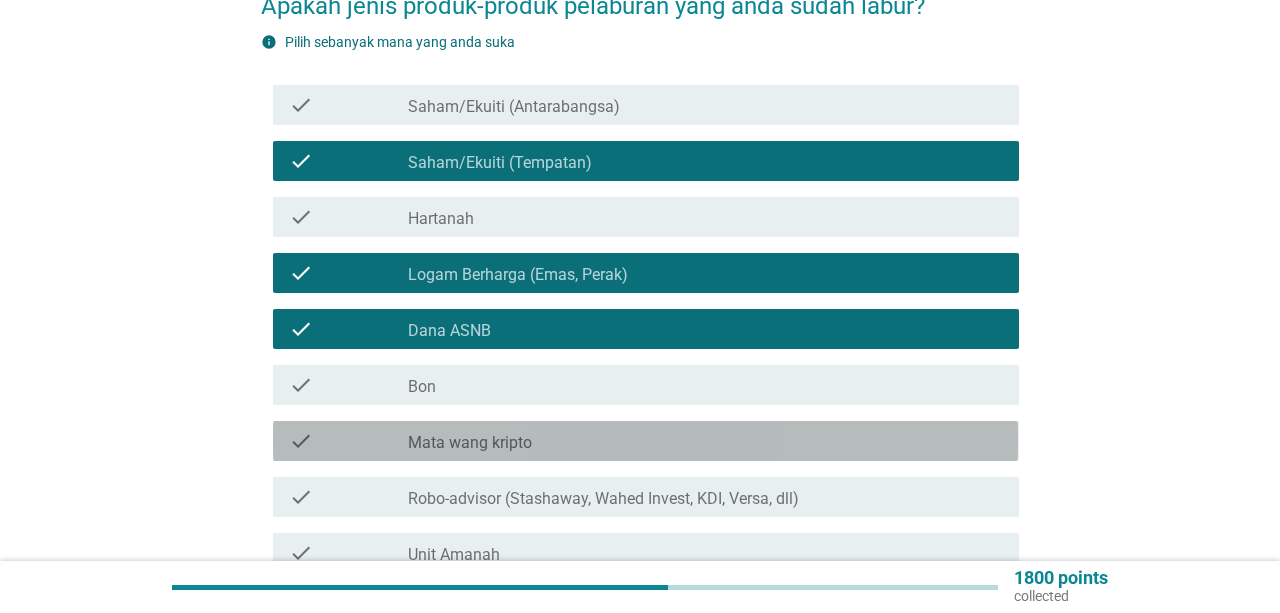 click on "check_box_outline_blank Mata wang kripto" at bounding box center (705, 441) 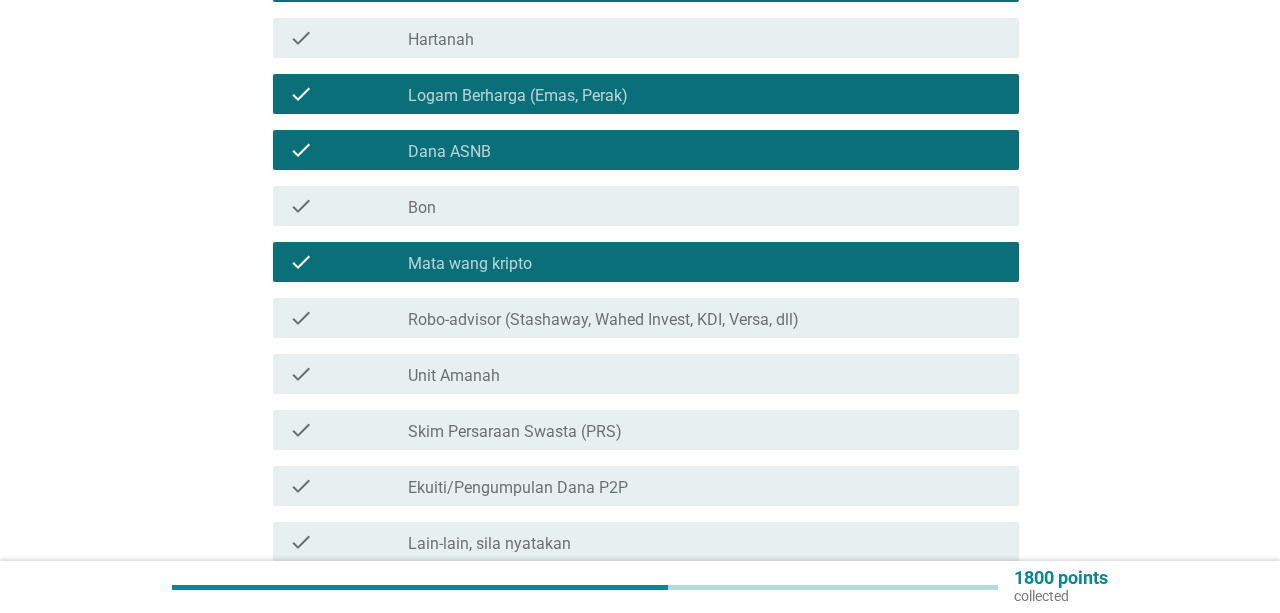 scroll, scrollTop: 416, scrollLeft: 0, axis: vertical 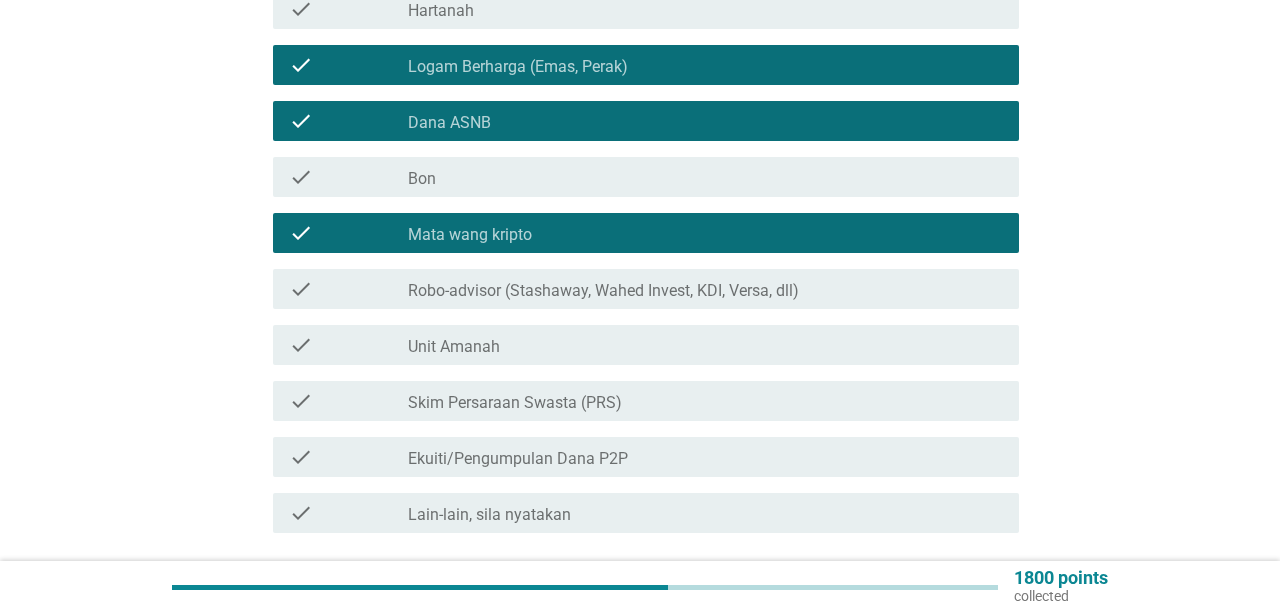 click on "check_box_outline_blank Unit Amanah" at bounding box center (705, 345) 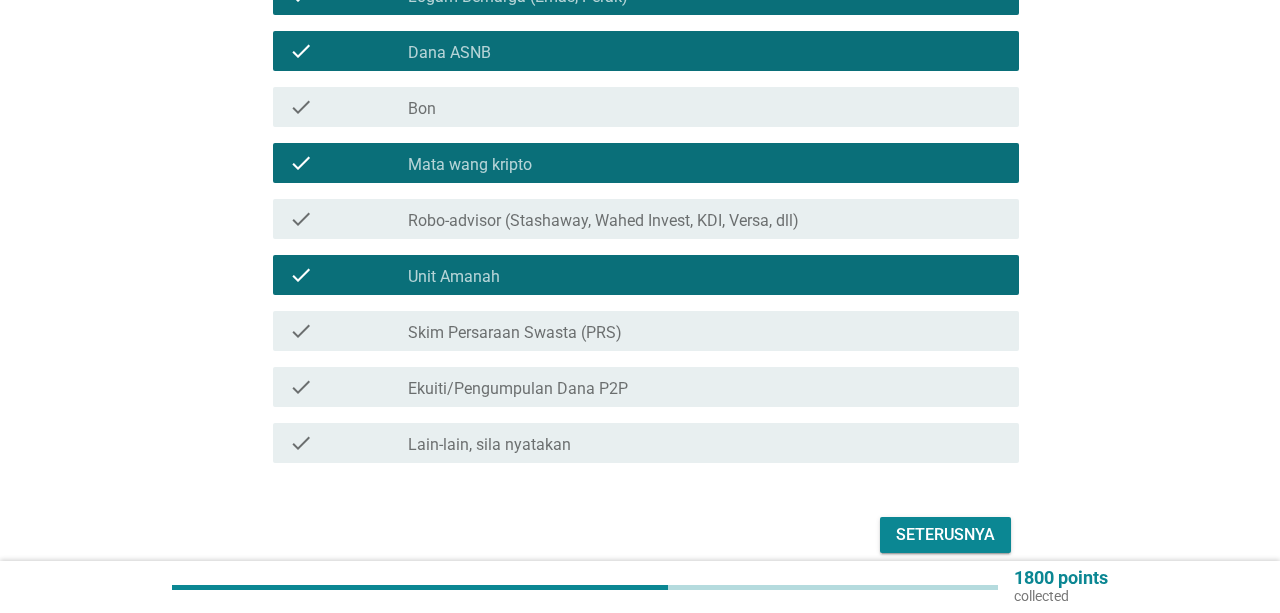 scroll, scrollTop: 520, scrollLeft: 0, axis: vertical 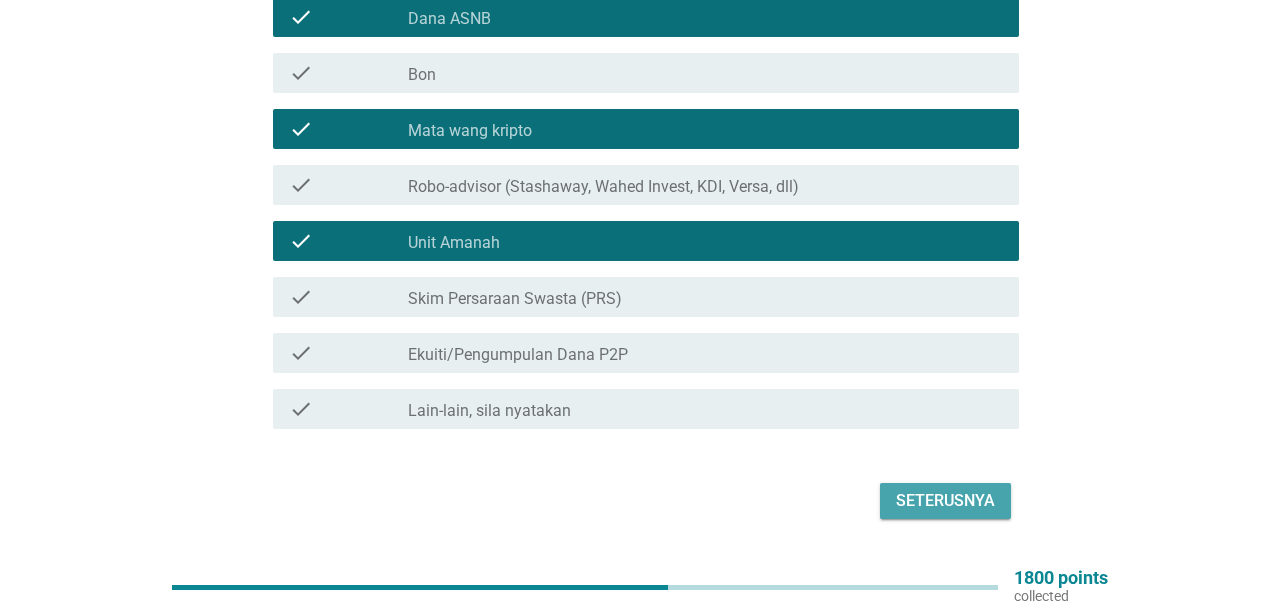 click on "Seterusnya" at bounding box center [945, 501] 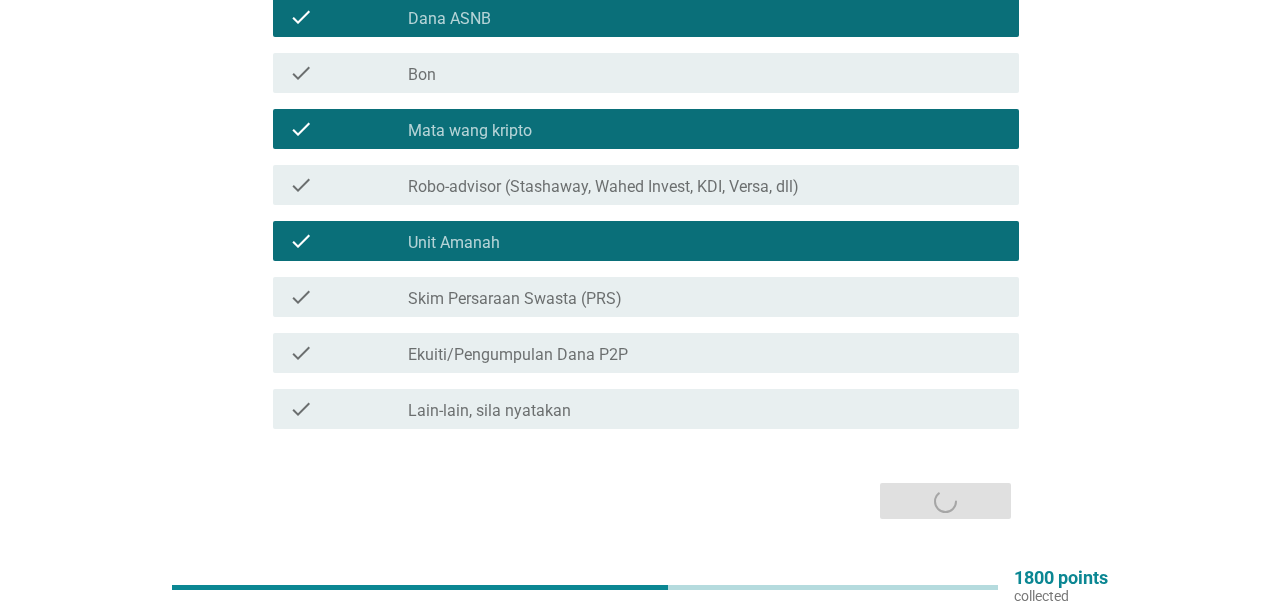 scroll, scrollTop: 0, scrollLeft: 0, axis: both 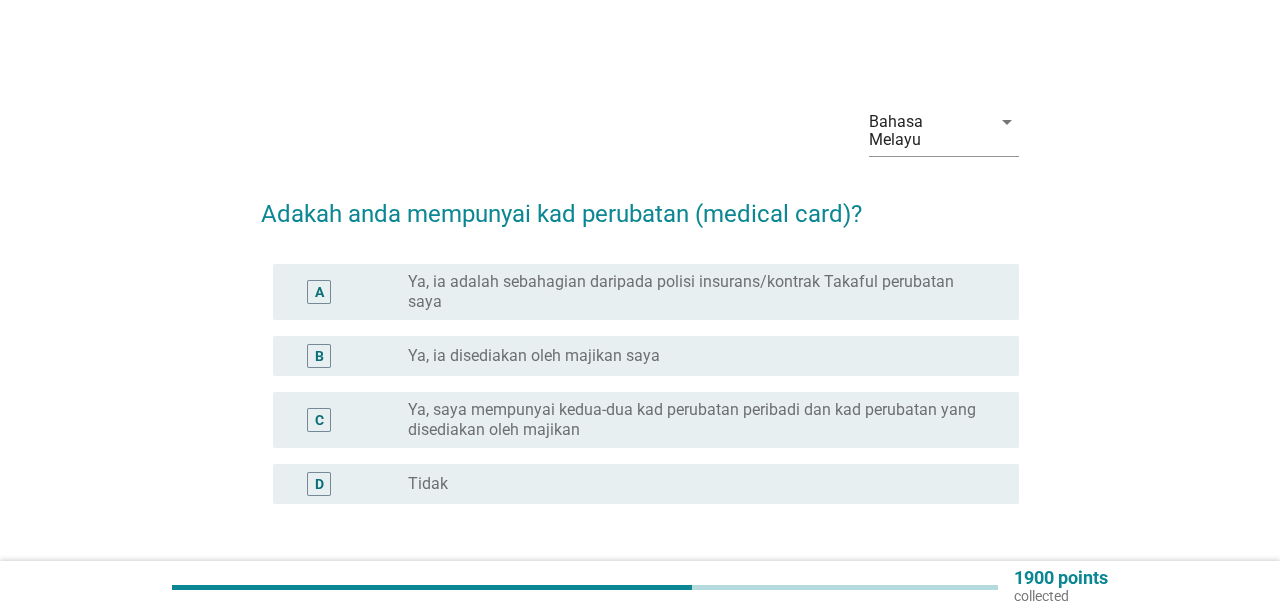 click on "radio_button_unchecked Tidak" at bounding box center [697, 484] 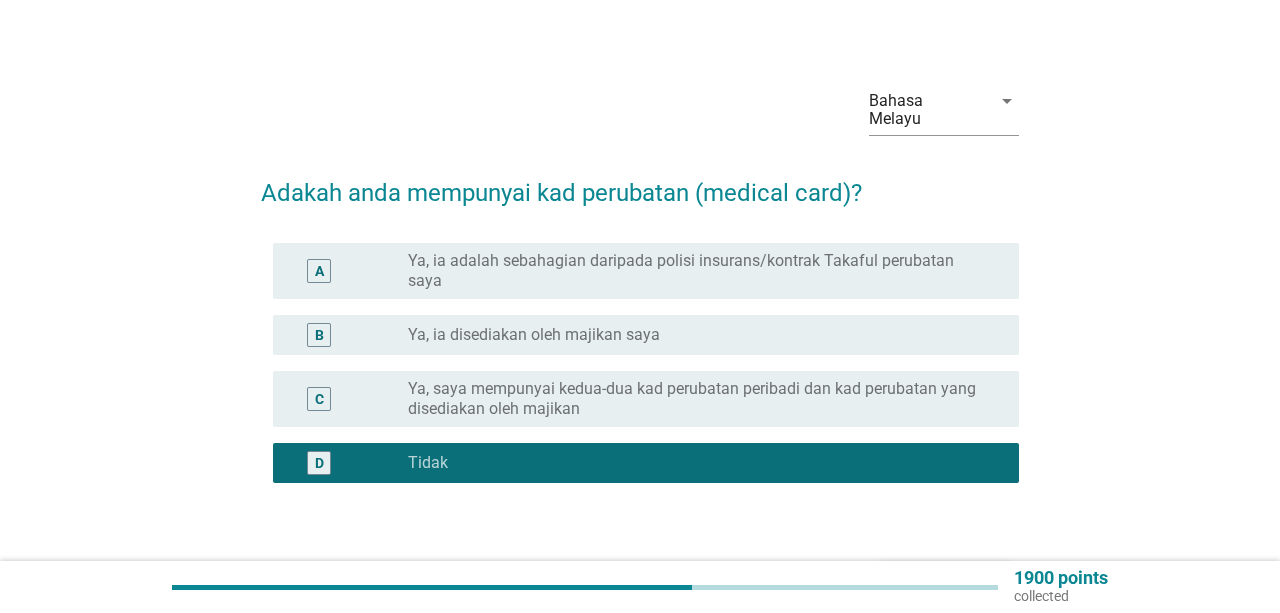scroll, scrollTop: 14, scrollLeft: 0, axis: vertical 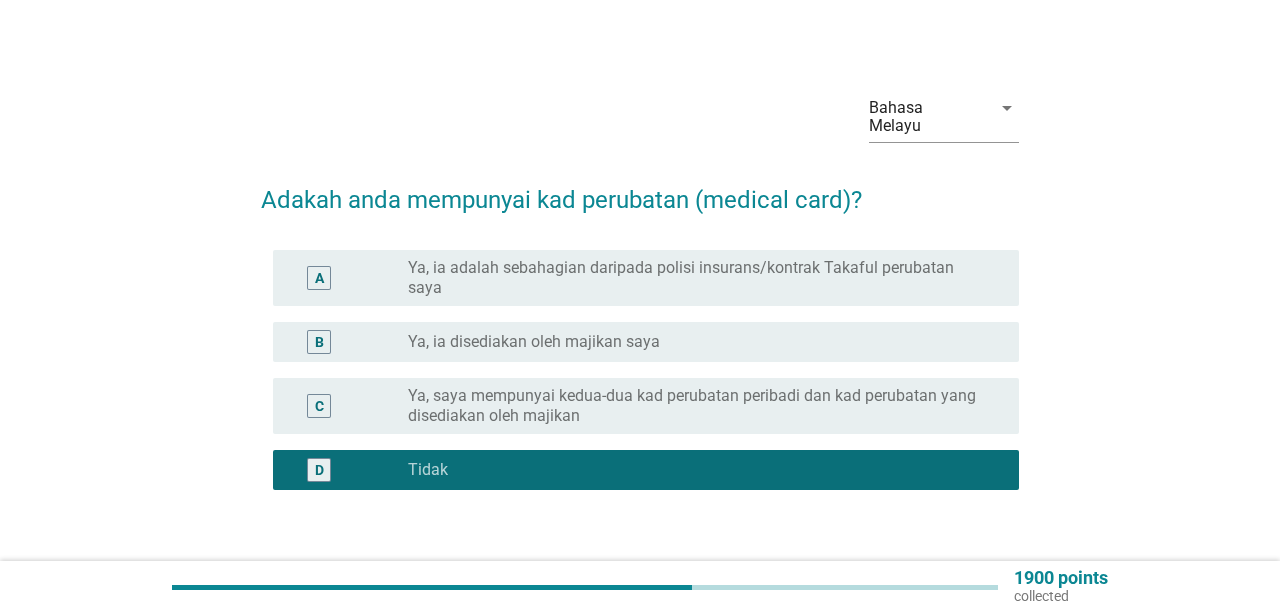 click on "Seterusnya" at bounding box center (945, 586) 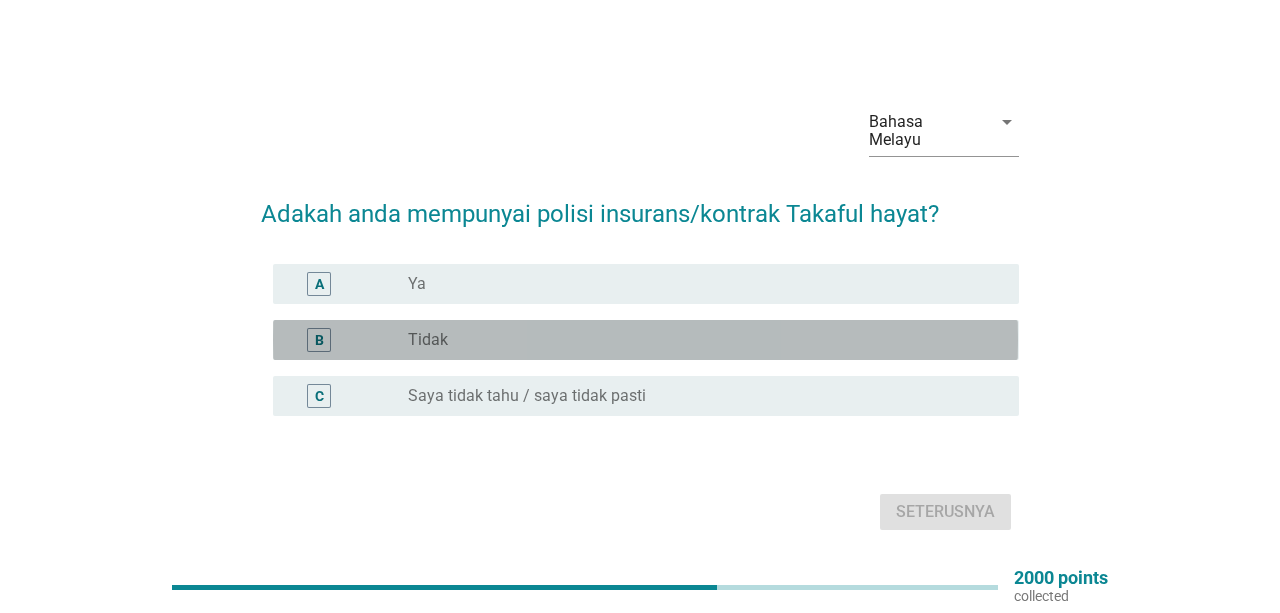 click on "radio_button_unchecked Tidak" at bounding box center [697, 340] 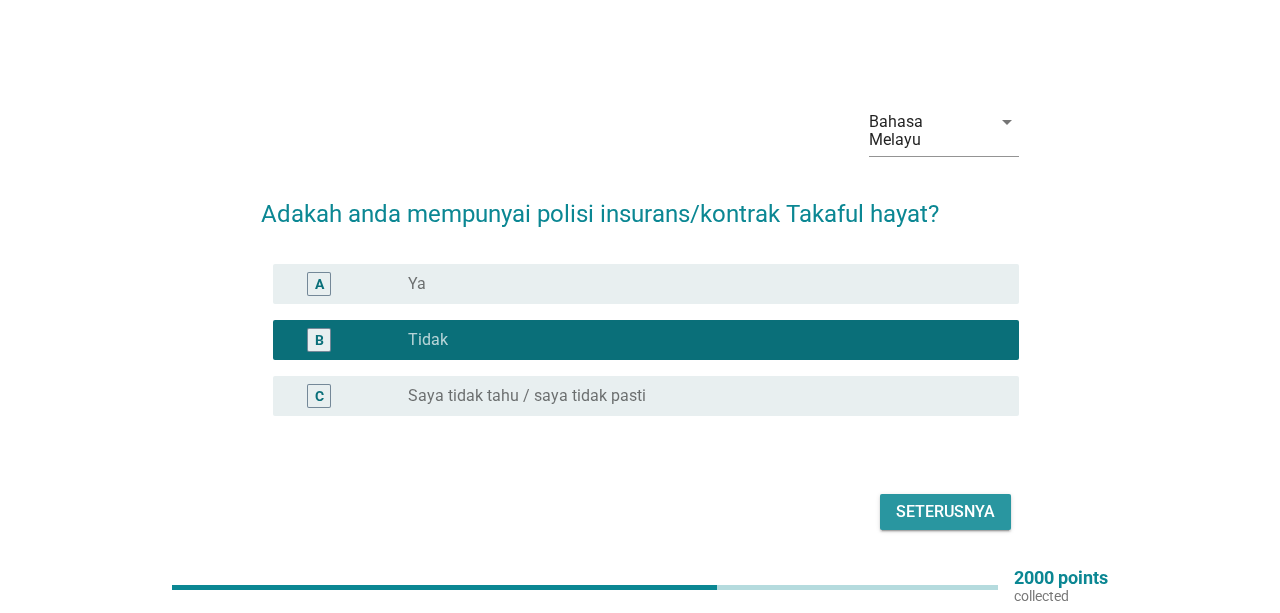 click on "Seterusnya" at bounding box center [945, 512] 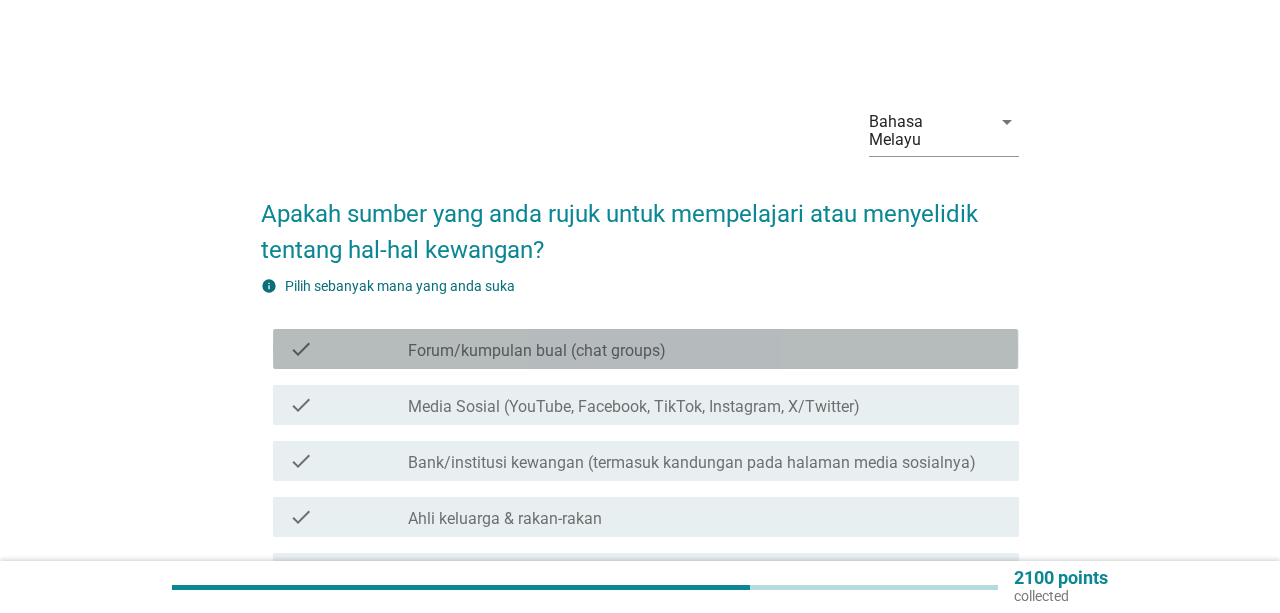 click on "check_box_outline_blank Forum/kumpulan bual (chat groups)" at bounding box center (705, 349) 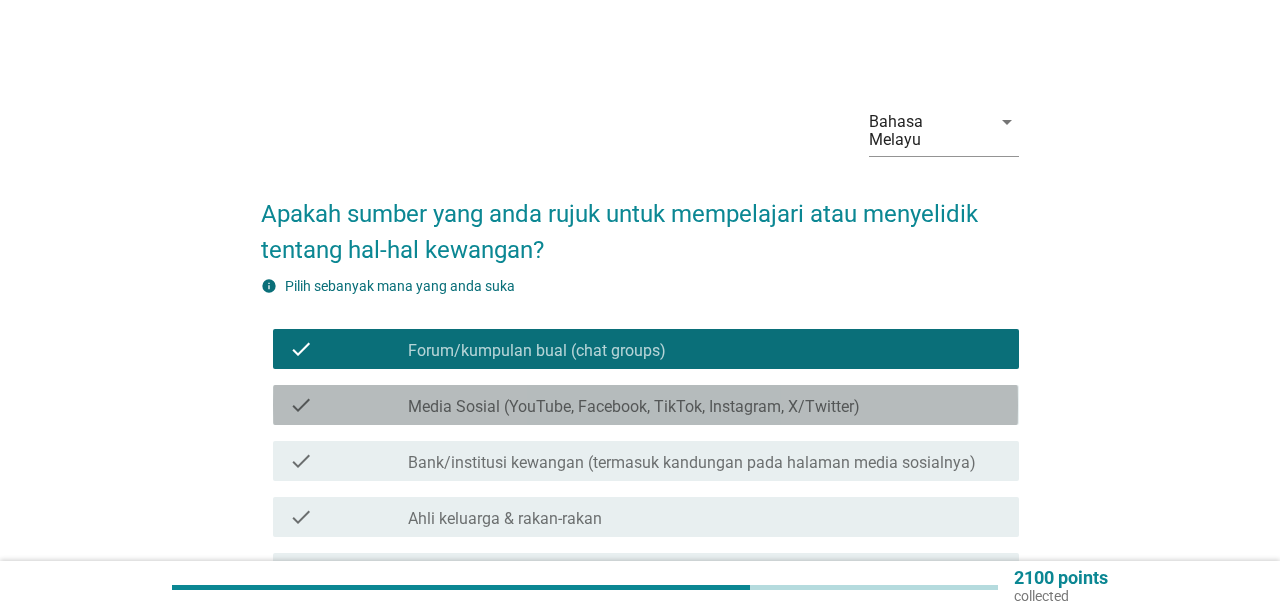 click on "Media Sosial (YouTube, Facebook, TikTok, Instagram, X/Twitter)" at bounding box center [634, 407] 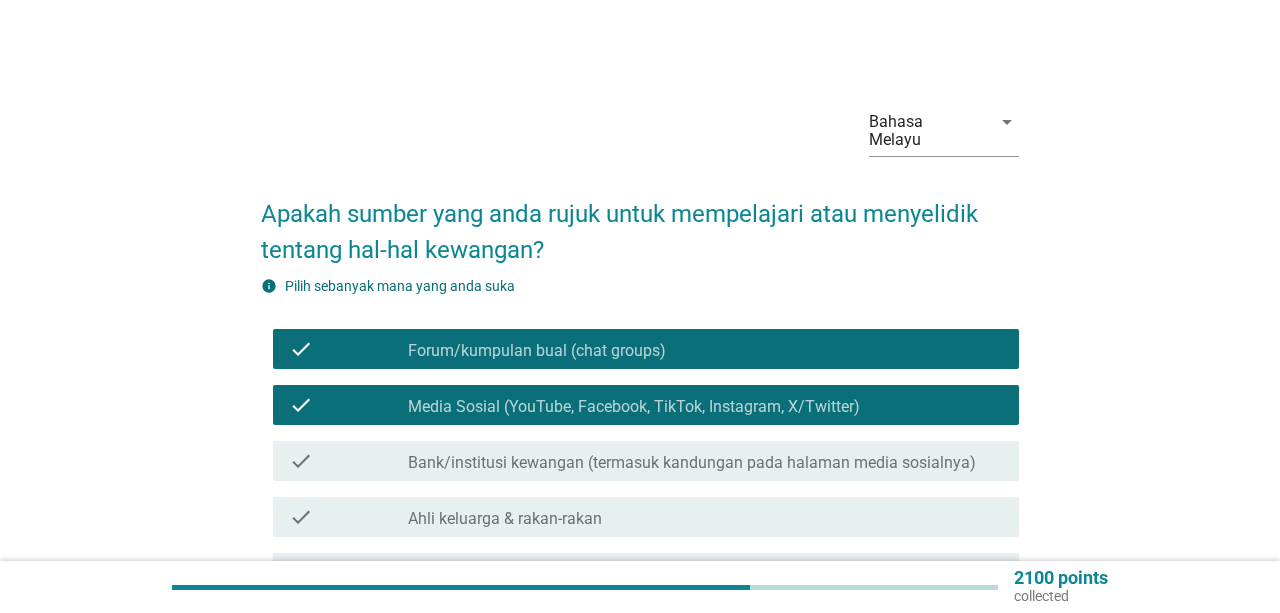 click on "Bank/institusi kewangan (termasuk kandungan pada halaman media sosialnya)" at bounding box center (692, 463) 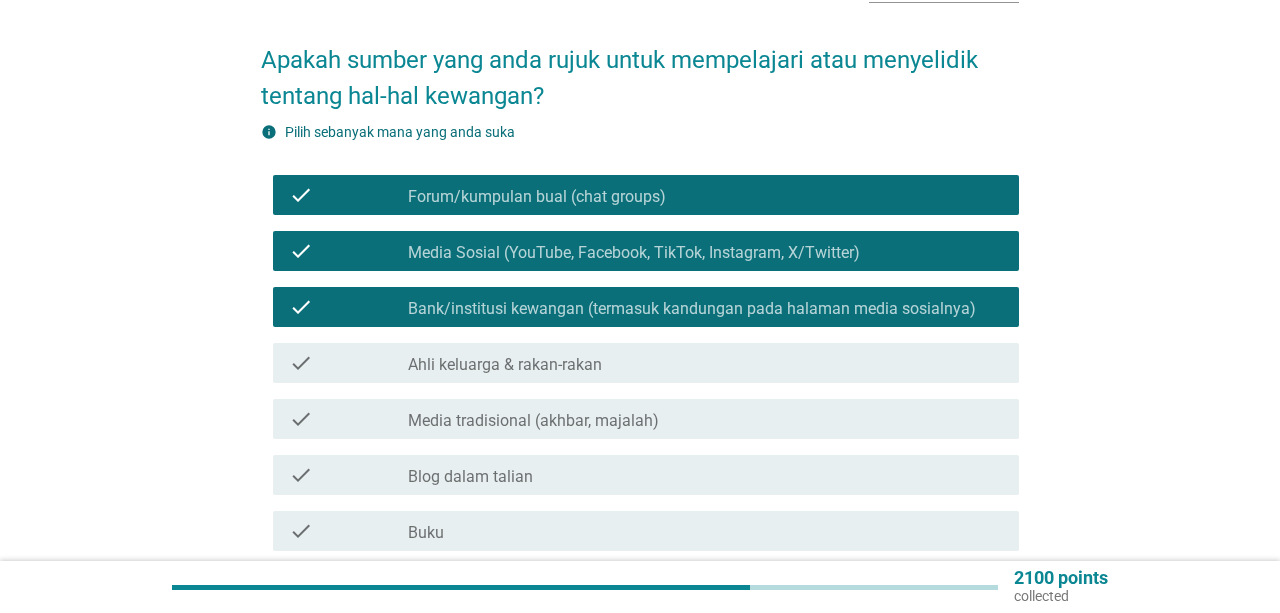 scroll, scrollTop: 208, scrollLeft: 0, axis: vertical 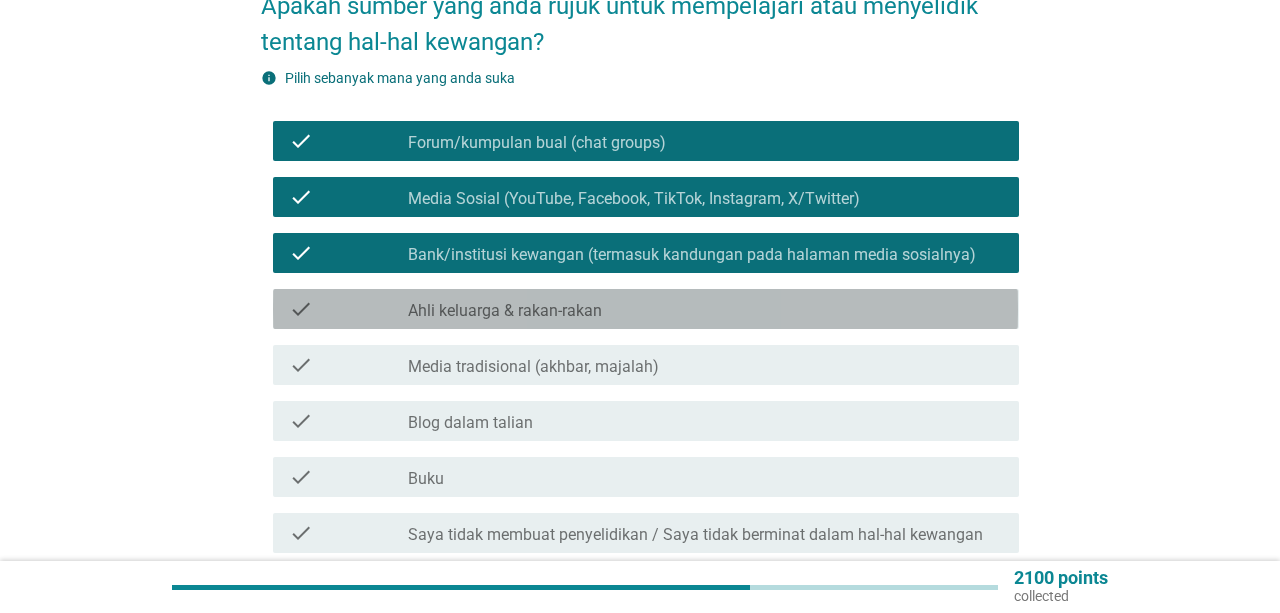 click on "check_box_outline_blank Ahli keluarga & rakan-rakan" at bounding box center (705, 309) 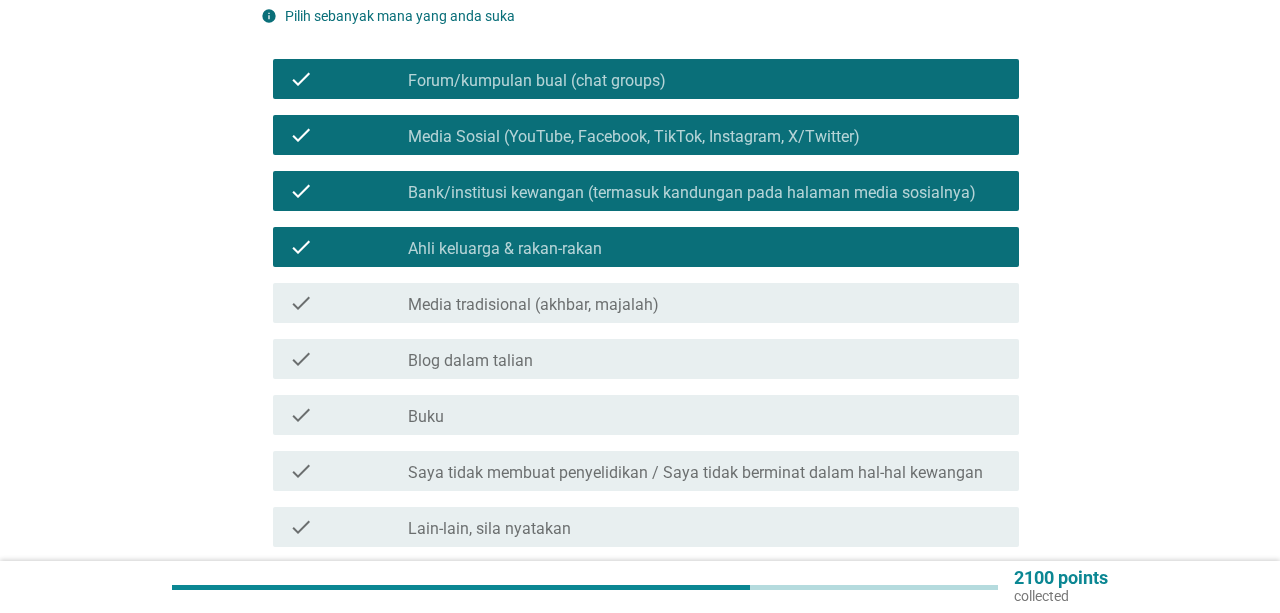 scroll, scrollTop: 312, scrollLeft: 0, axis: vertical 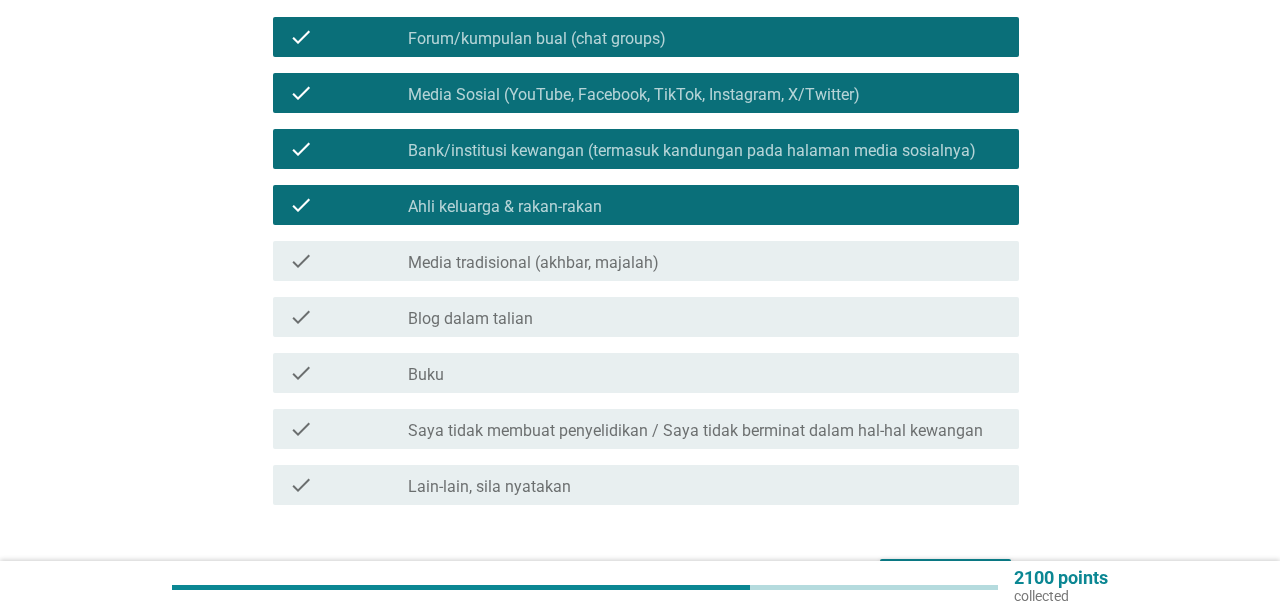 click on "Seterusnya" at bounding box center (945, 577) 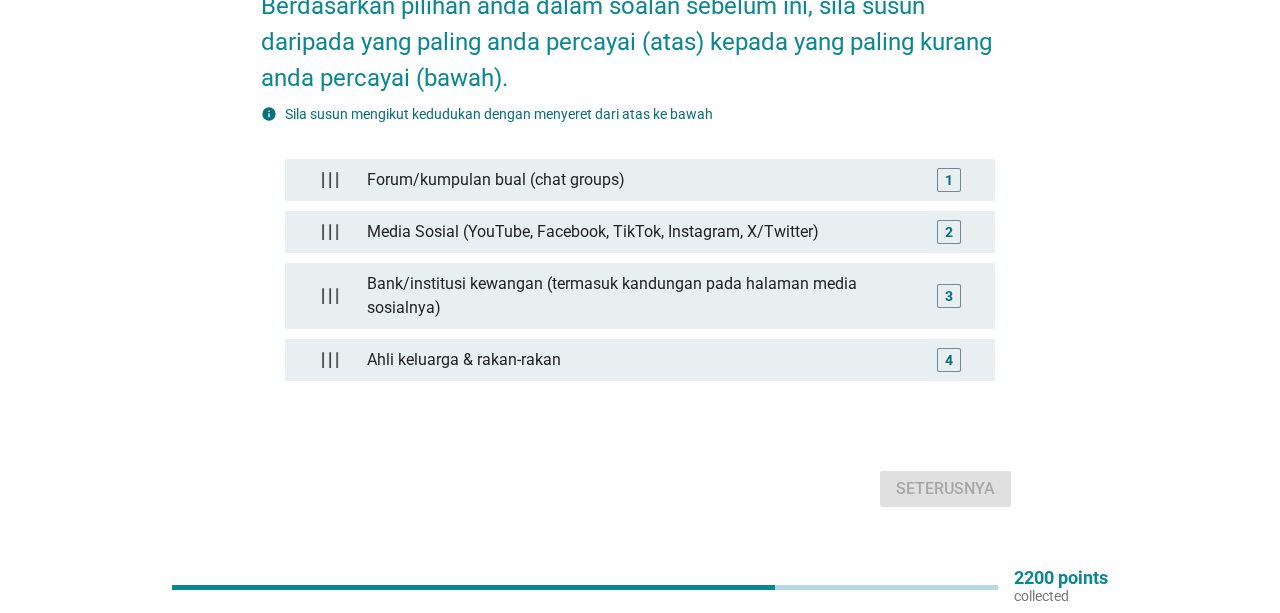 scroll, scrollTop: 104, scrollLeft: 0, axis: vertical 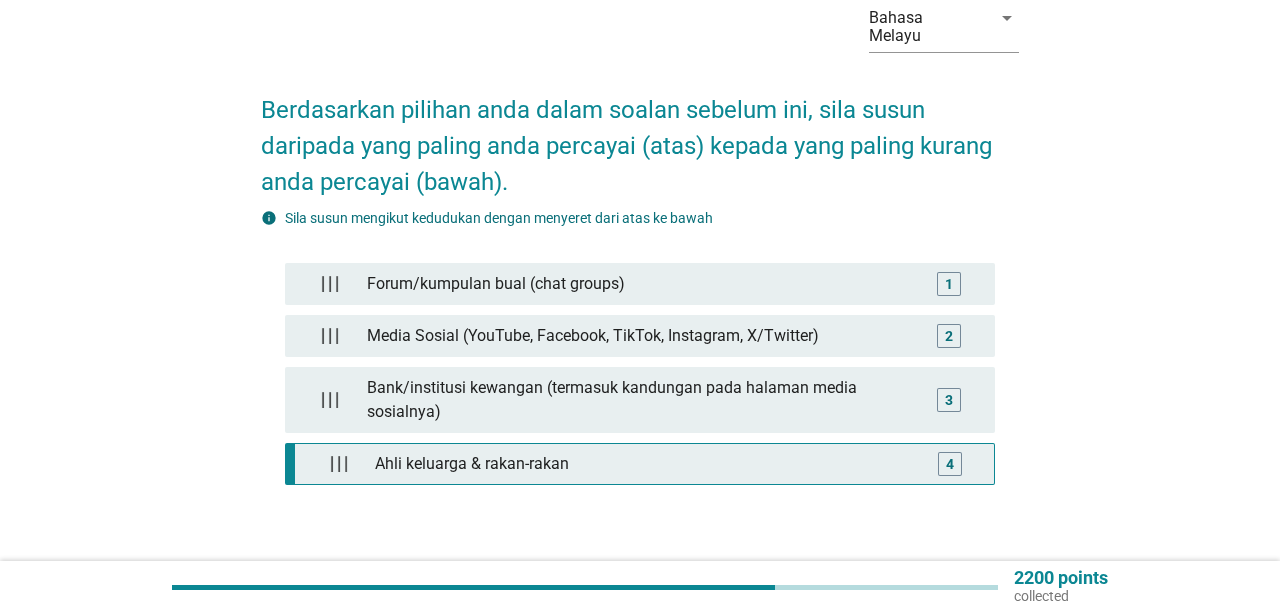 type 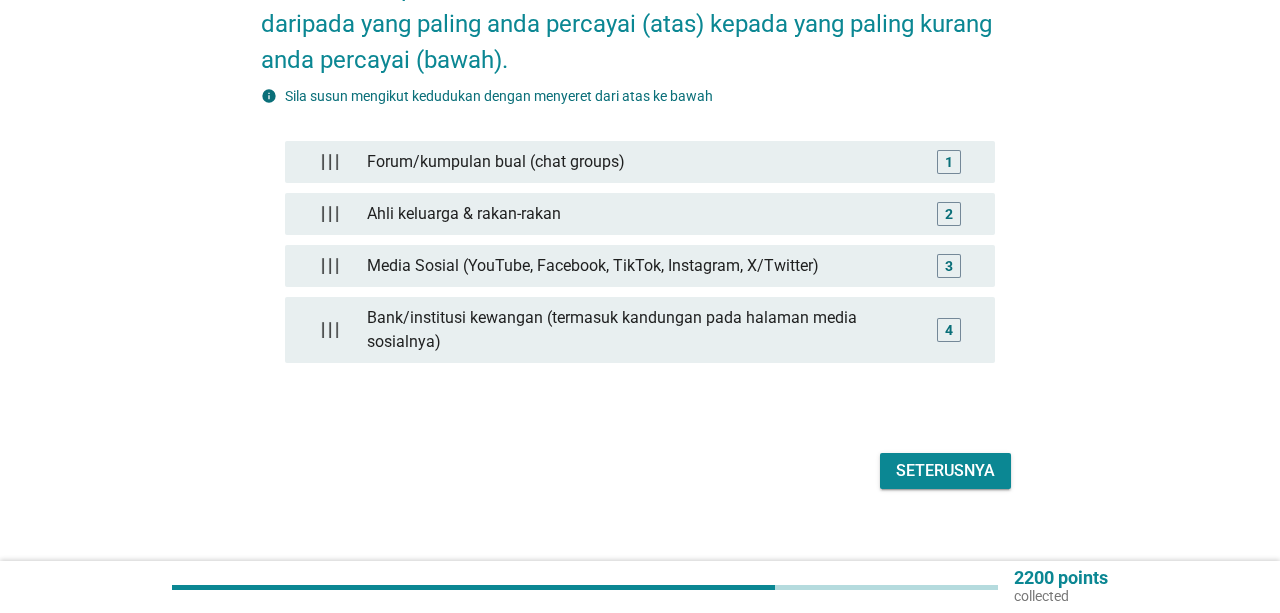 scroll, scrollTop: 229, scrollLeft: 0, axis: vertical 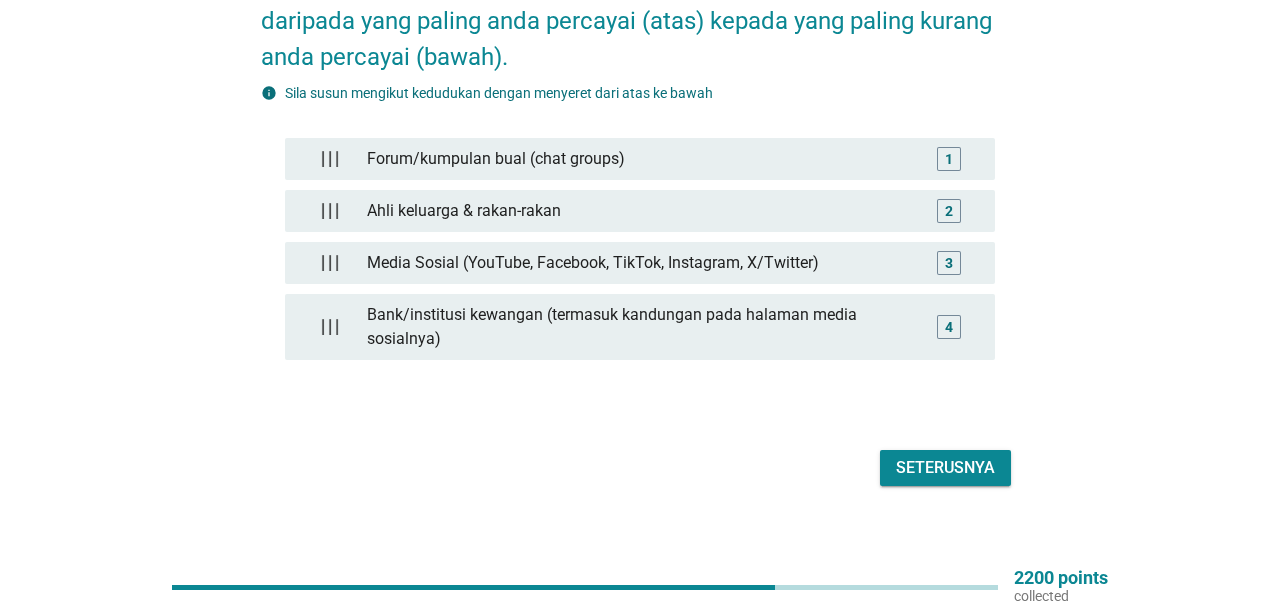 click on "Seterusnya" at bounding box center (945, 468) 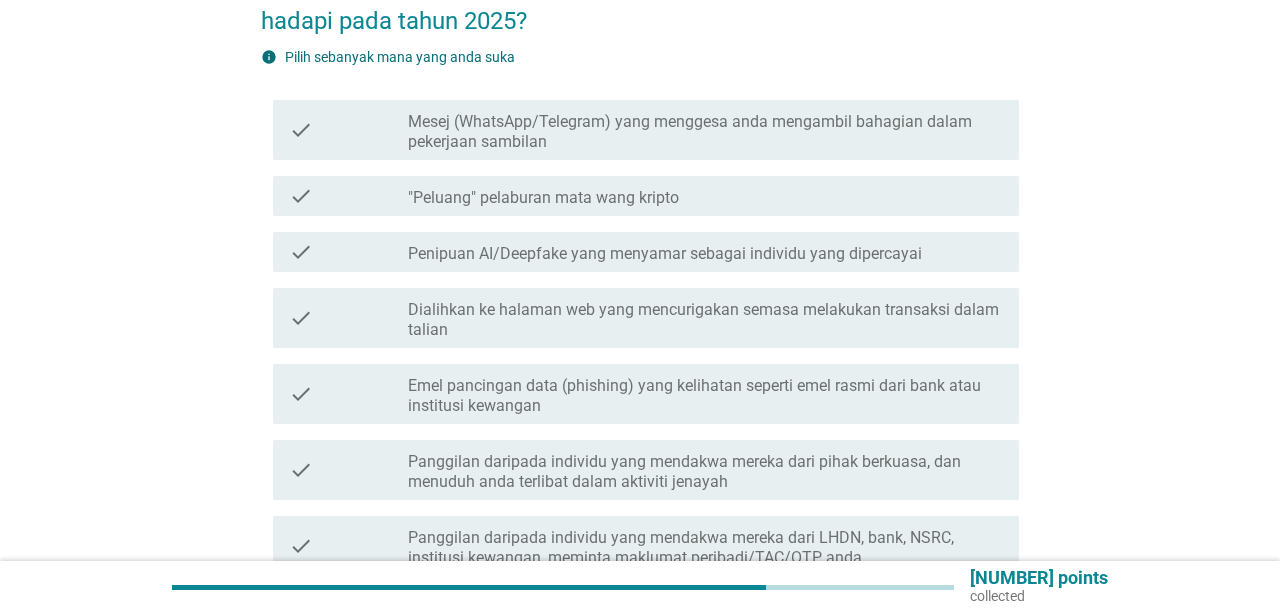 scroll, scrollTop: 0, scrollLeft: 0, axis: both 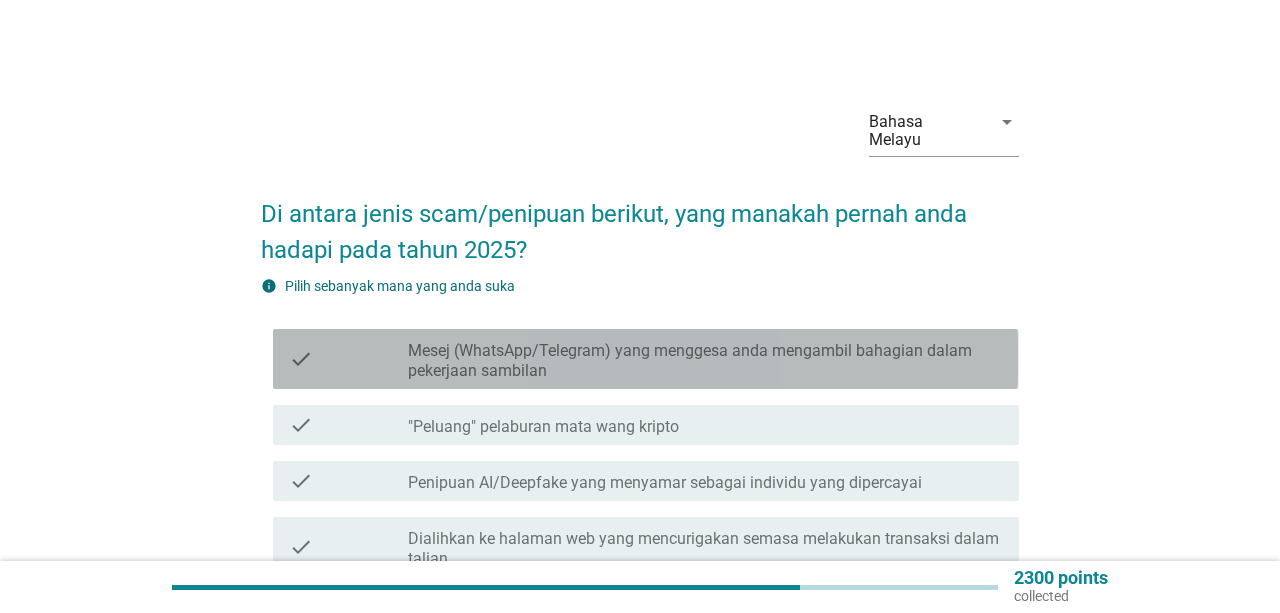 click on "Mesej (WhatsApp/Telegram) yang menggesa anda mengambil bahagian dalam pekerjaan sambilan" at bounding box center (705, 361) 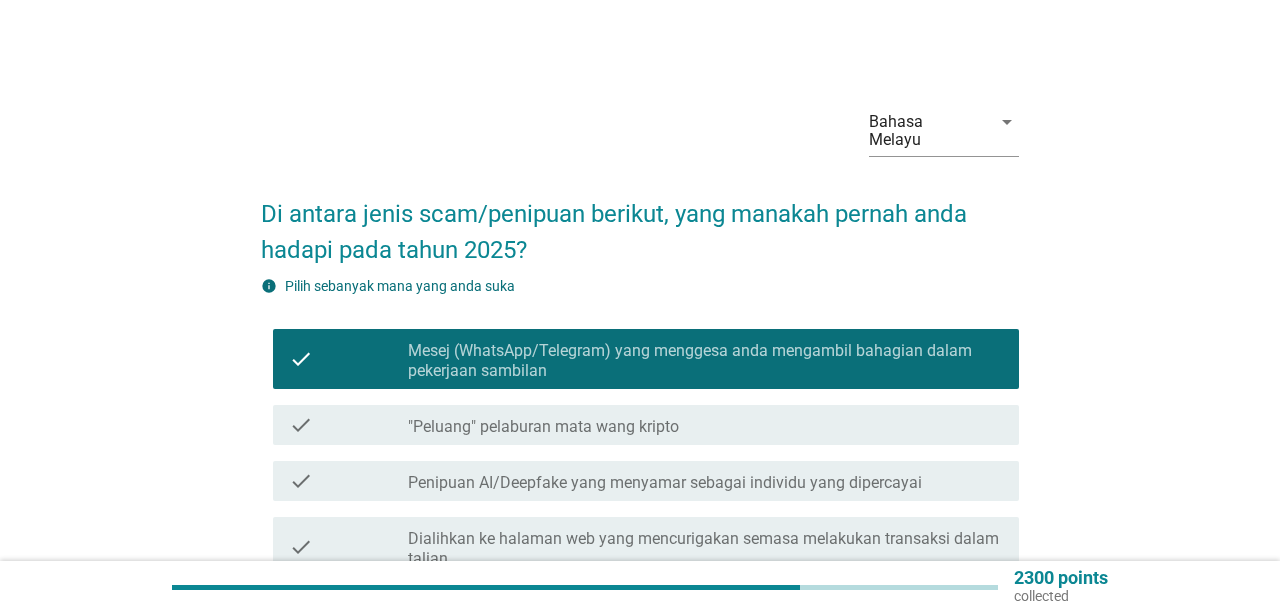click on "check_box_outline_blank "Peluang" pelaburan mata wang kripto" at bounding box center (705, 425) 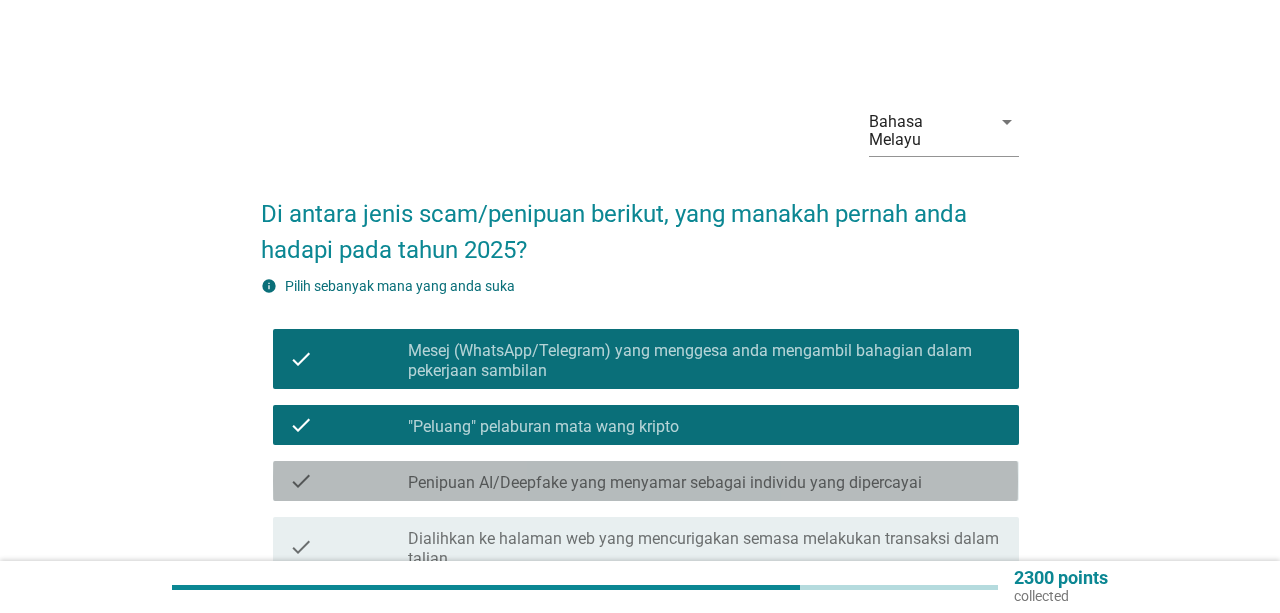 click on "Penipuan AI/Deepfake yang menyamar sebagai individu yang dipercayai" at bounding box center [665, 483] 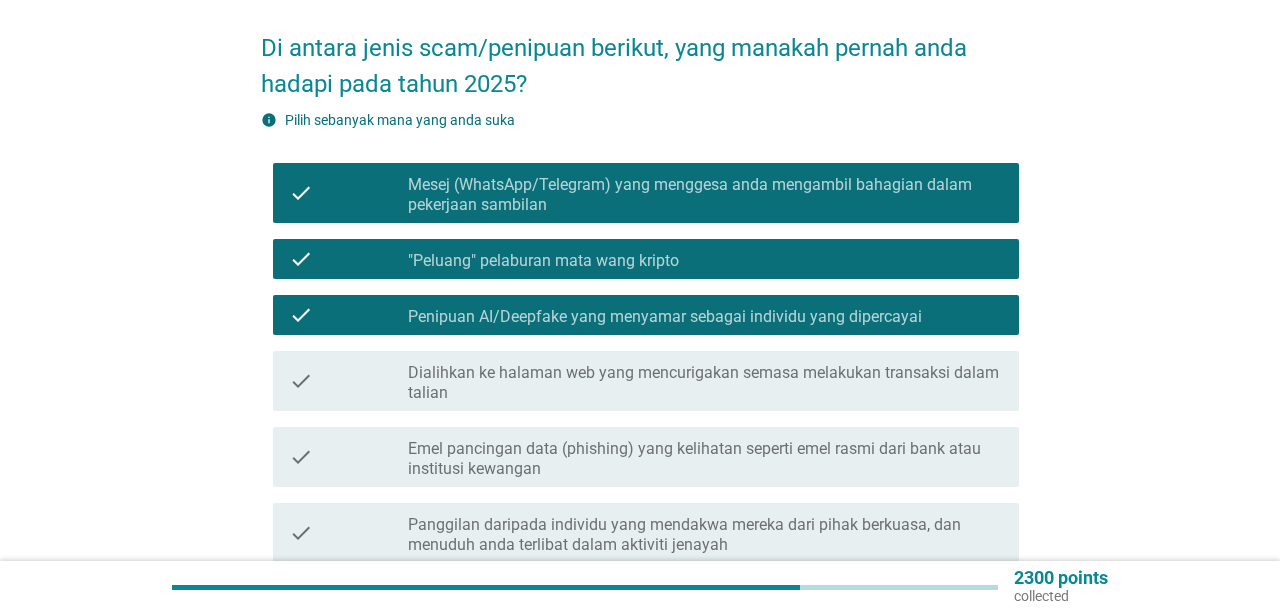 scroll, scrollTop: 208, scrollLeft: 0, axis: vertical 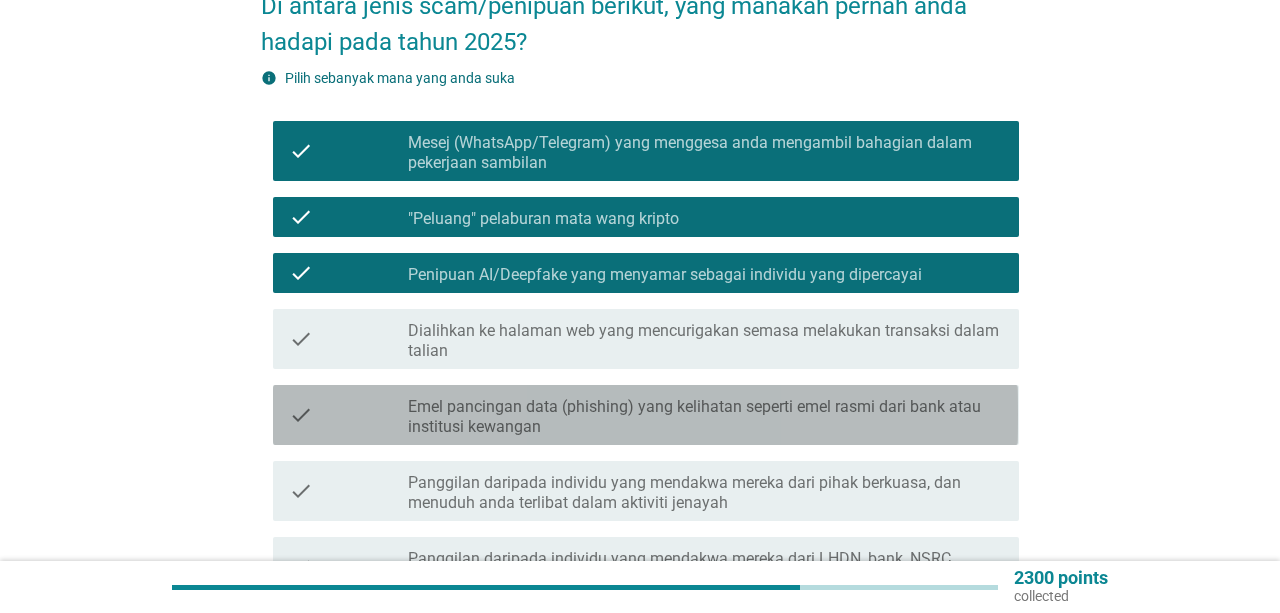 click on "Emel pancingan data (phishing) yang kelihatan seperti emel rasmi dari bank atau institusi kewangan" at bounding box center (705, 417) 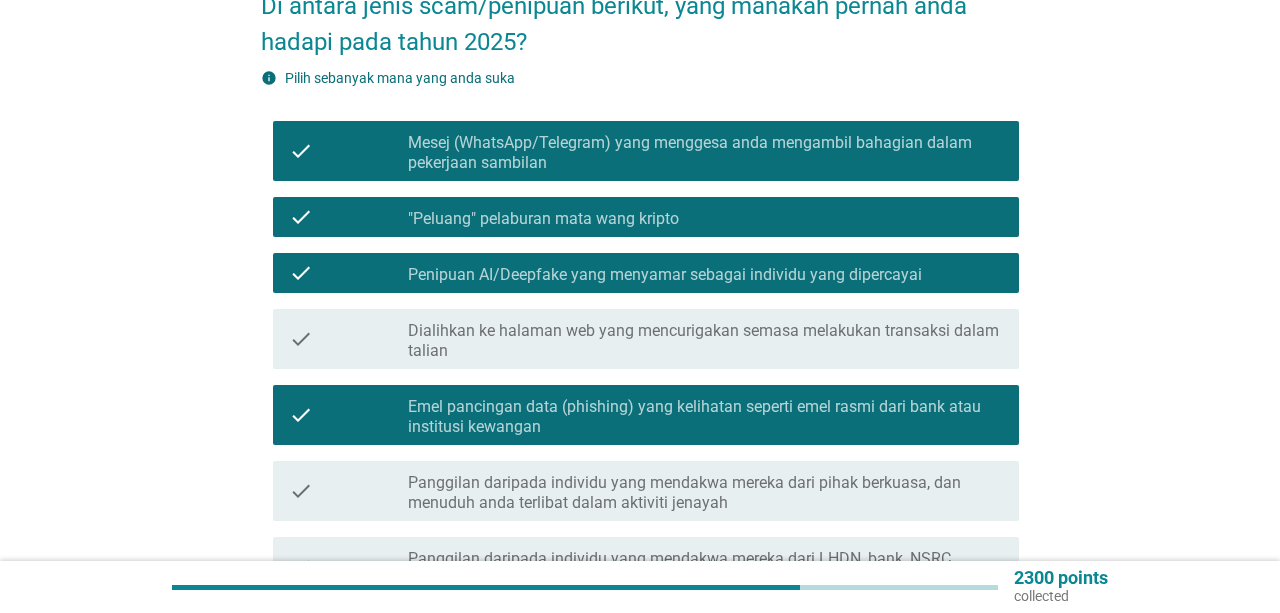 click on "Dialihkan ke halaman web yang mencurigakan semasa melakukan transaksi dalam talian" at bounding box center [705, 341] 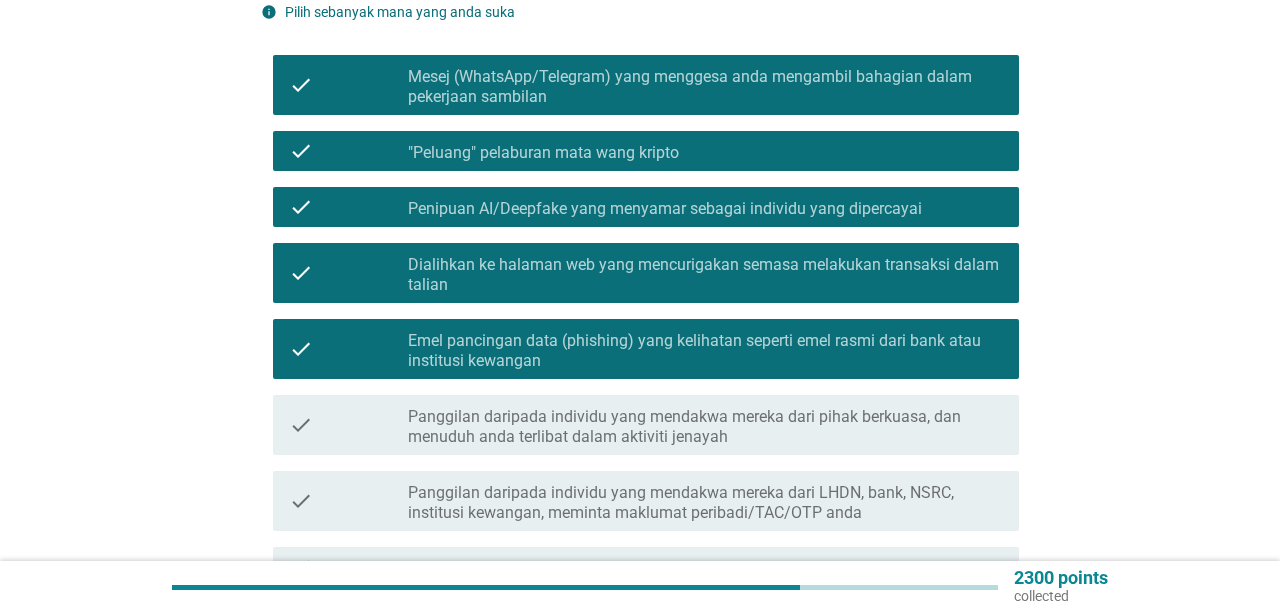 scroll, scrollTop: 312, scrollLeft: 0, axis: vertical 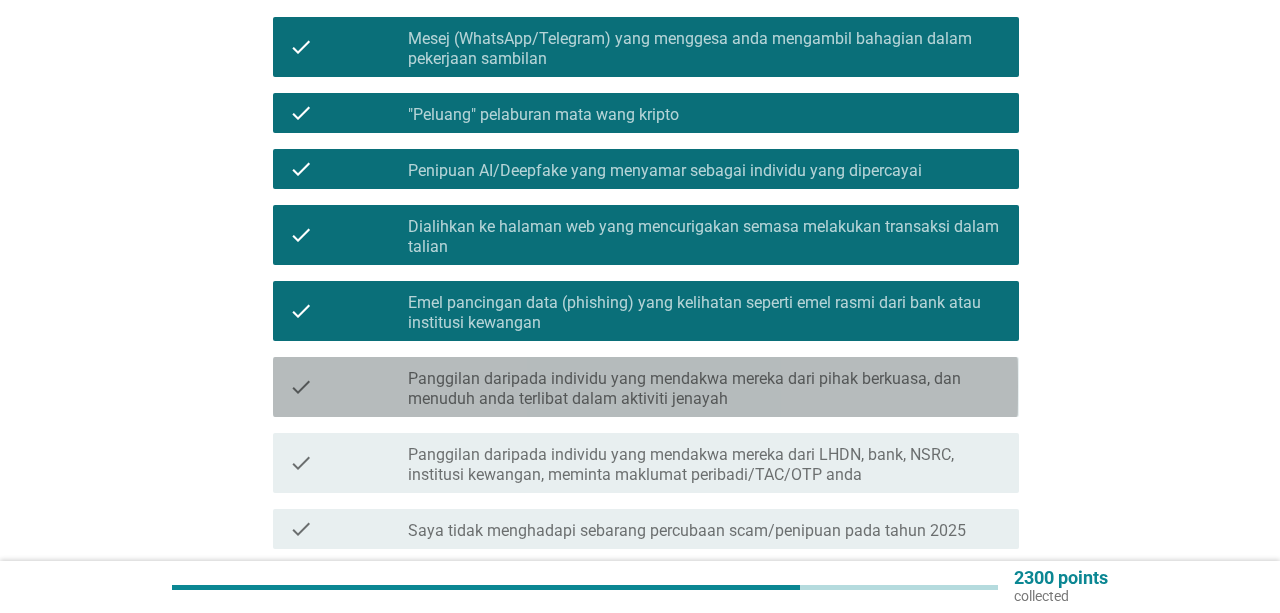 click on "Panggilan daripada individu yang mendakwa mereka dari pihak berkuasa, dan menuduh anda terlibat dalam aktiviti jenayah" at bounding box center [705, 389] 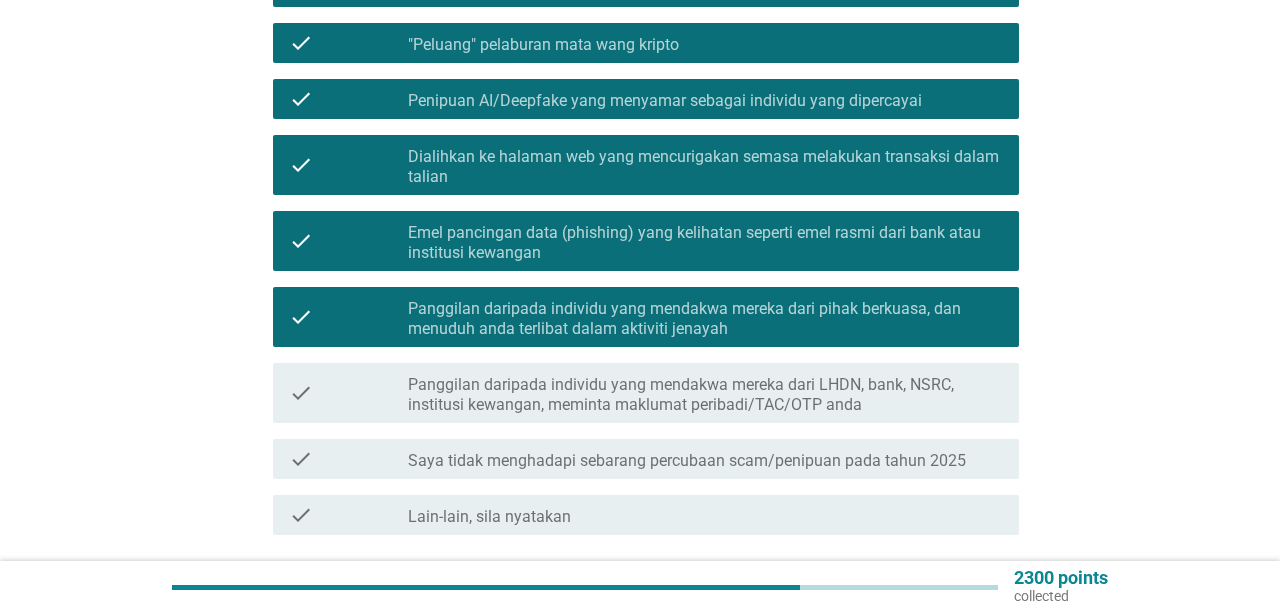 scroll, scrollTop: 416, scrollLeft: 0, axis: vertical 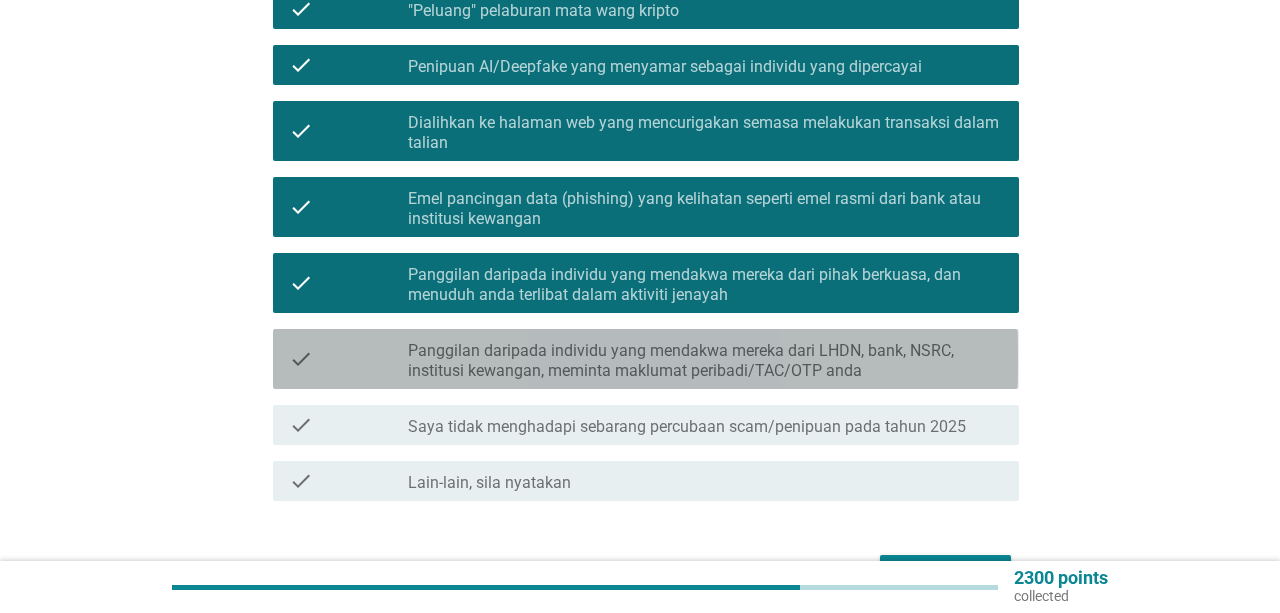 click on "check     check_box_outline_blank Panggilan daripada individu yang mendakwa mereka dari LHDN, bank, NSRC, institusi kewangan, meminta maklumat peribadi/TAC/OTP anda" at bounding box center [645, 359] 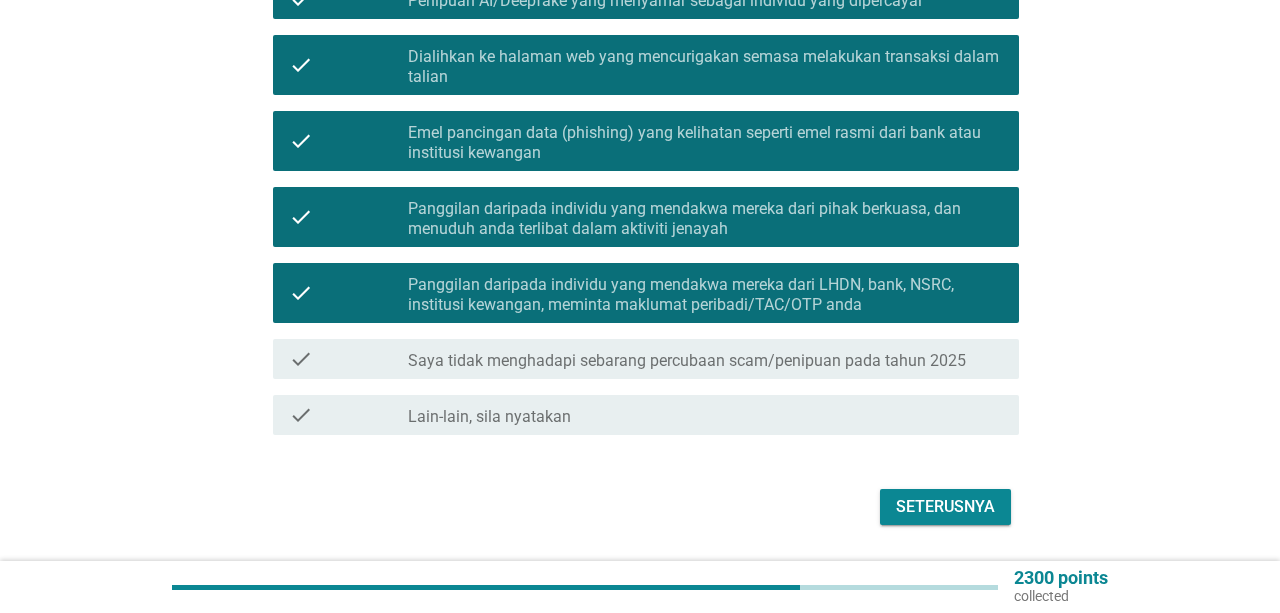 scroll, scrollTop: 520, scrollLeft: 0, axis: vertical 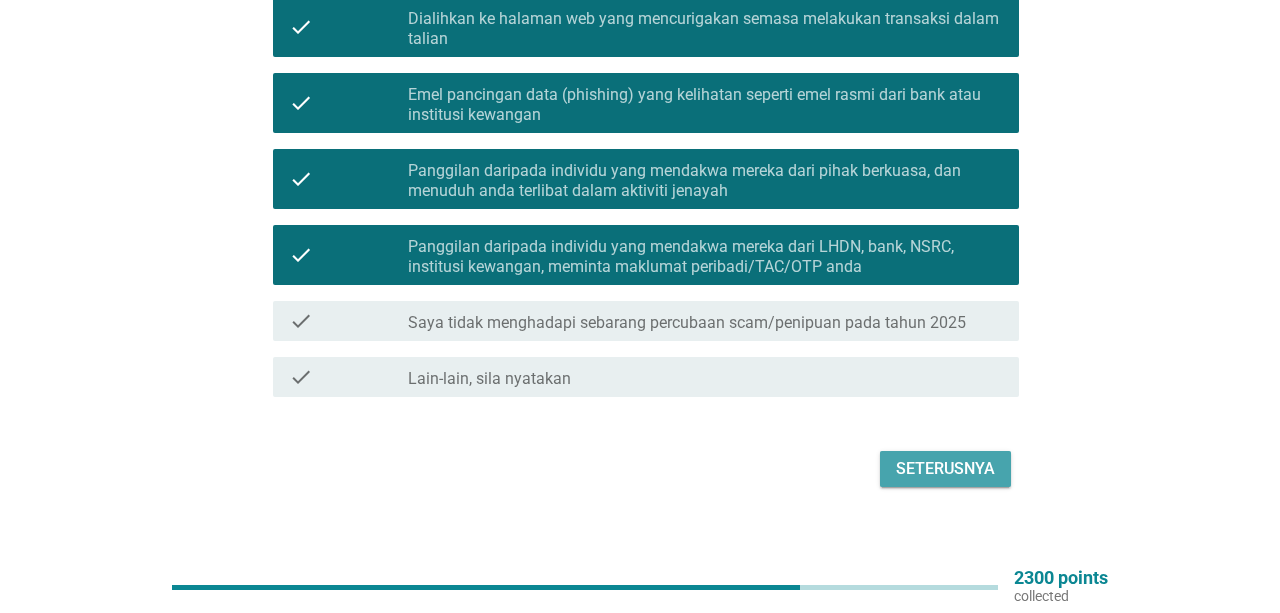 click on "Seterusnya" at bounding box center (945, 469) 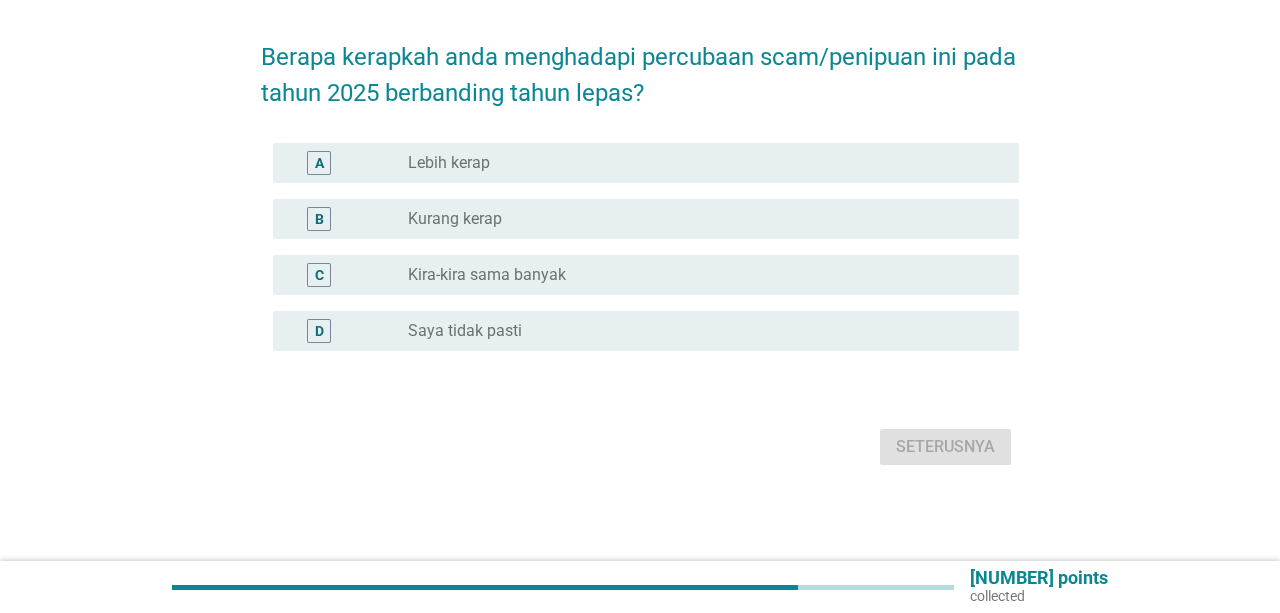 scroll, scrollTop: 0, scrollLeft: 0, axis: both 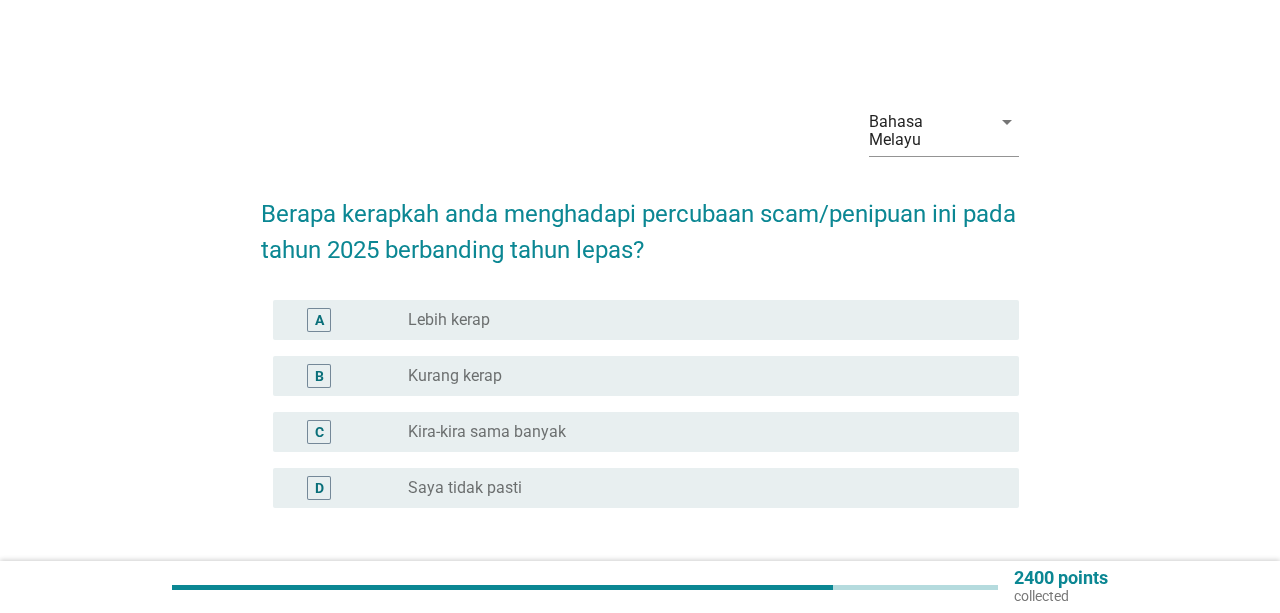 click on "radio_button_unchecked Lebih kerap" at bounding box center [697, 320] 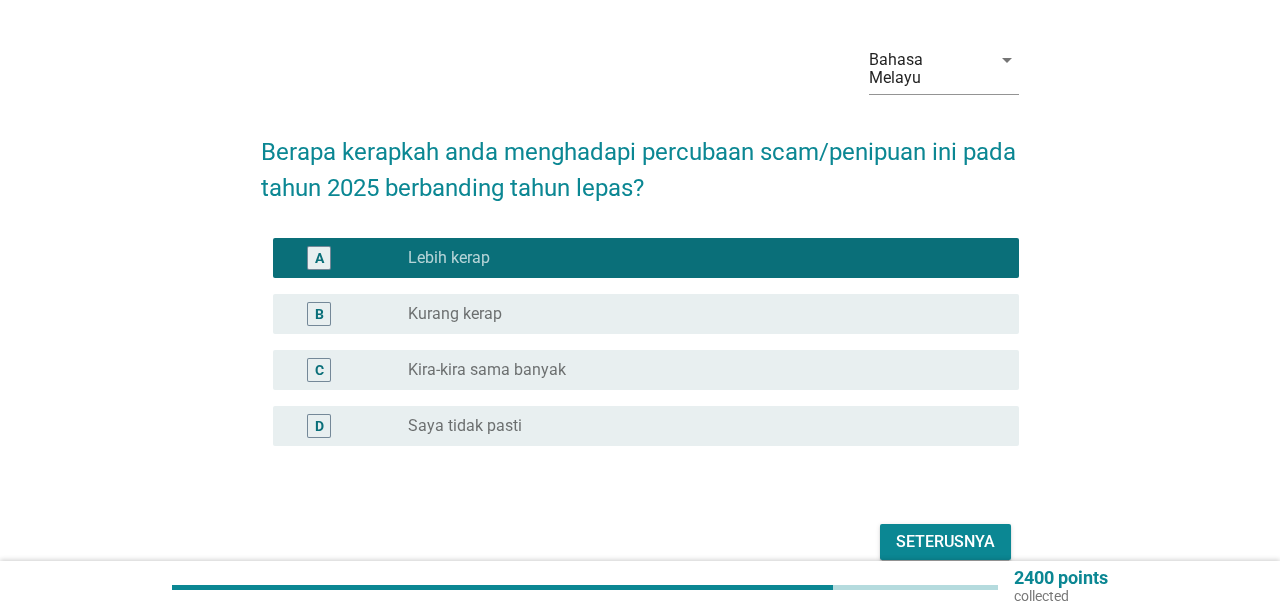 scroll, scrollTop: 104, scrollLeft: 0, axis: vertical 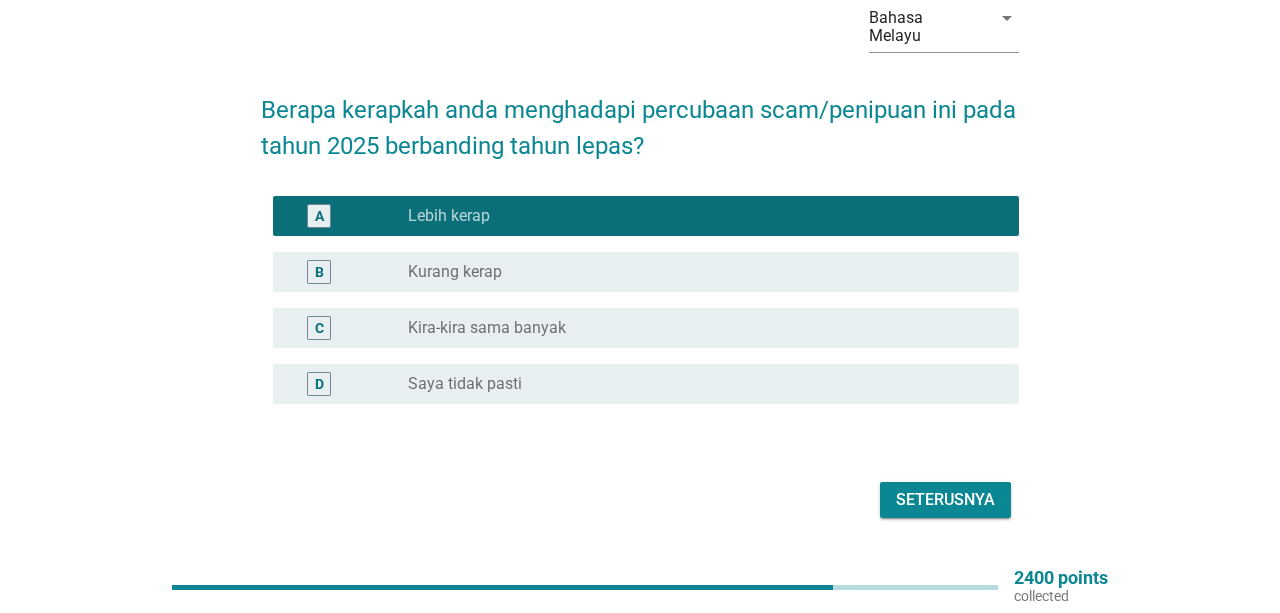 click on "radio_button_unchecked Kira-kira sama banyak" at bounding box center [697, 328] 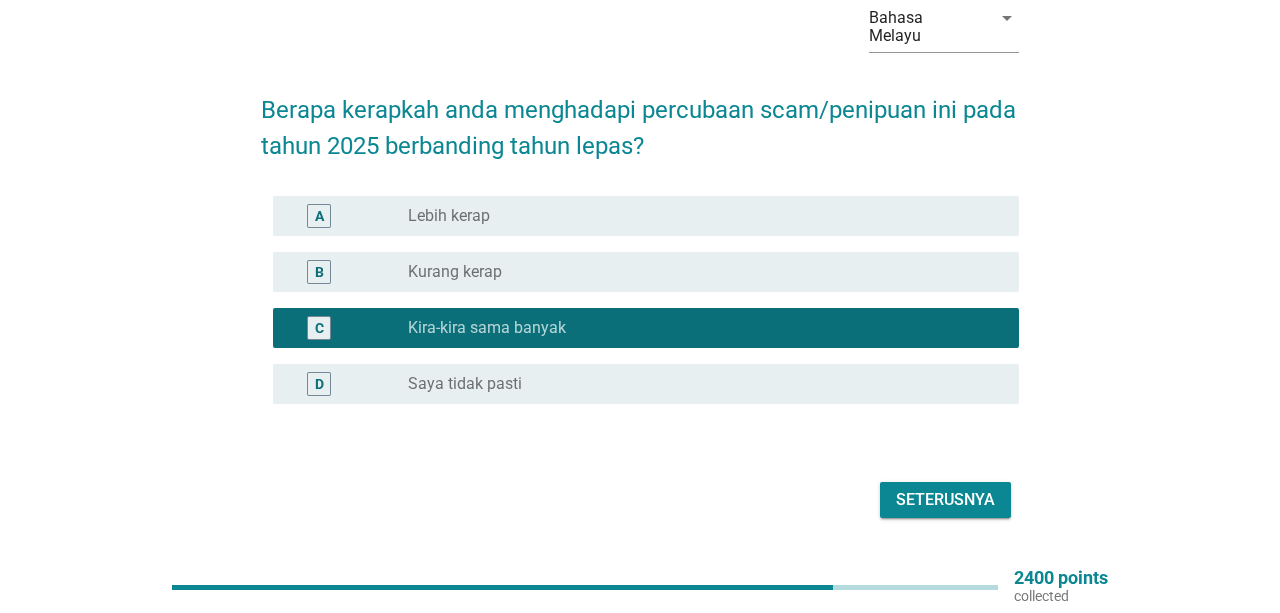 click on "Seterusnya" at bounding box center (945, 500) 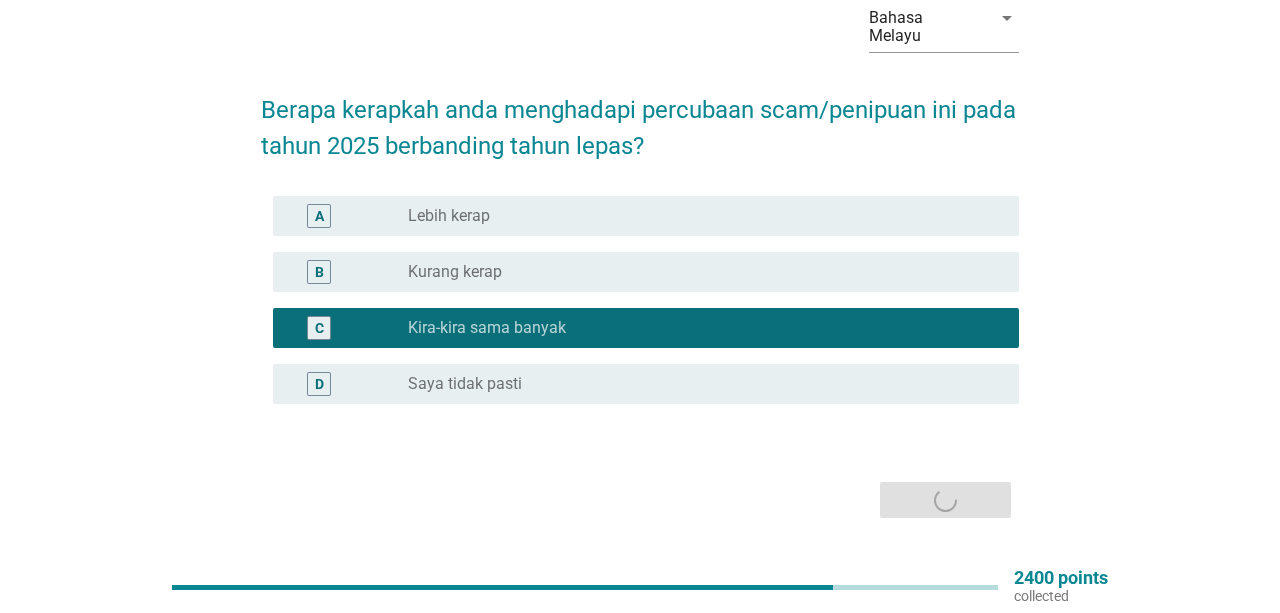 scroll, scrollTop: 0, scrollLeft: 0, axis: both 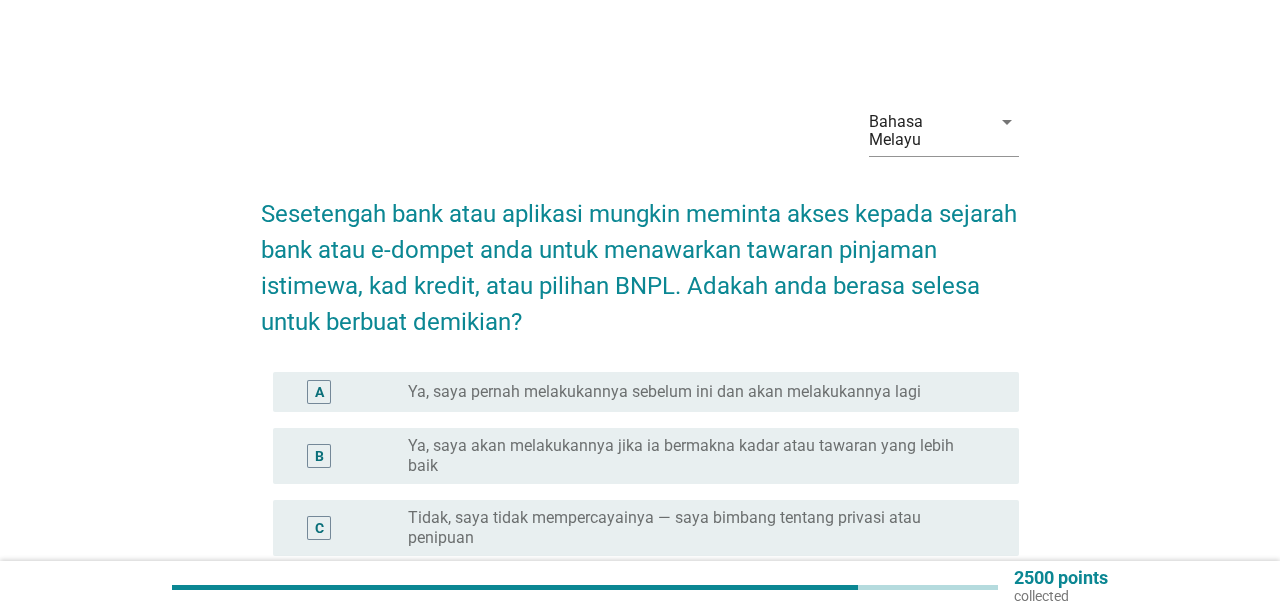 click on "Tidak, saya tidak mempercayainya — saya bimbang tentang privasi atau penipuan" at bounding box center [697, 528] 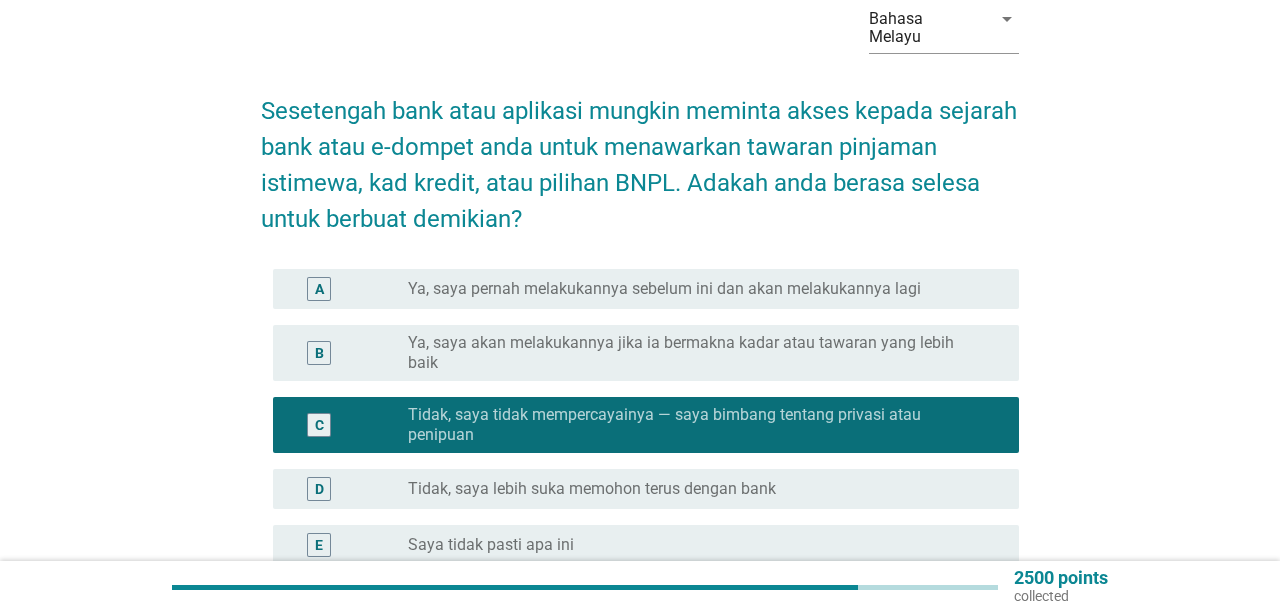 scroll, scrollTop: 104, scrollLeft: 0, axis: vertical 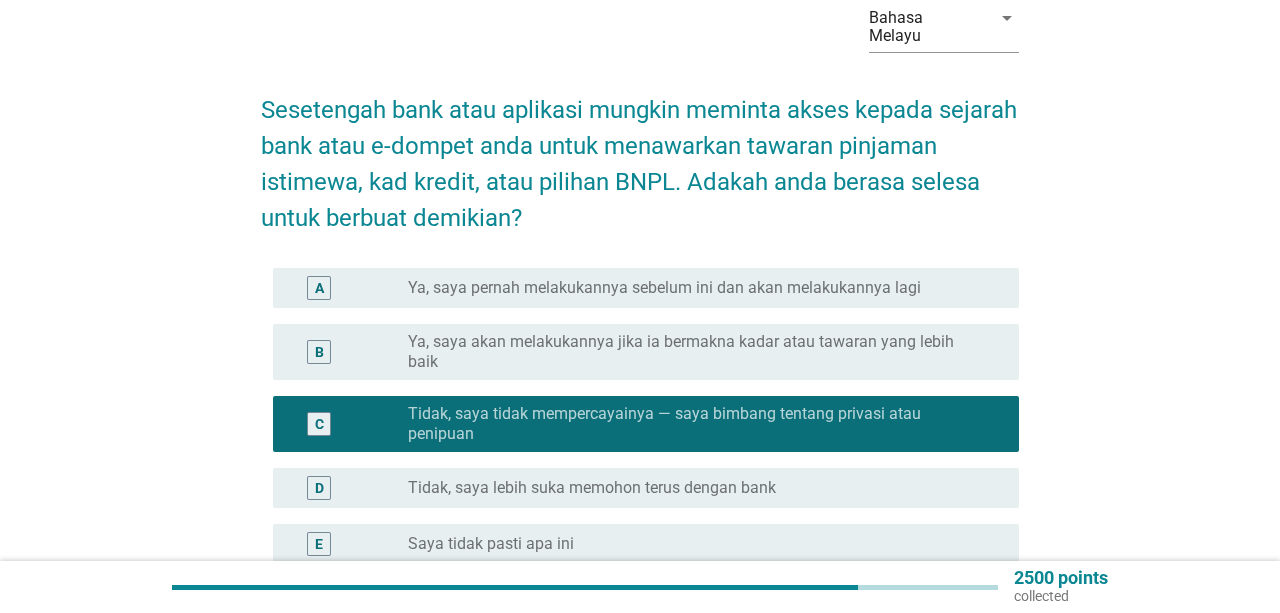 click on "radio_button_unchecked Tidak, saya lebih suka memohon terus dengan bank" at bounding box center [705, 488] 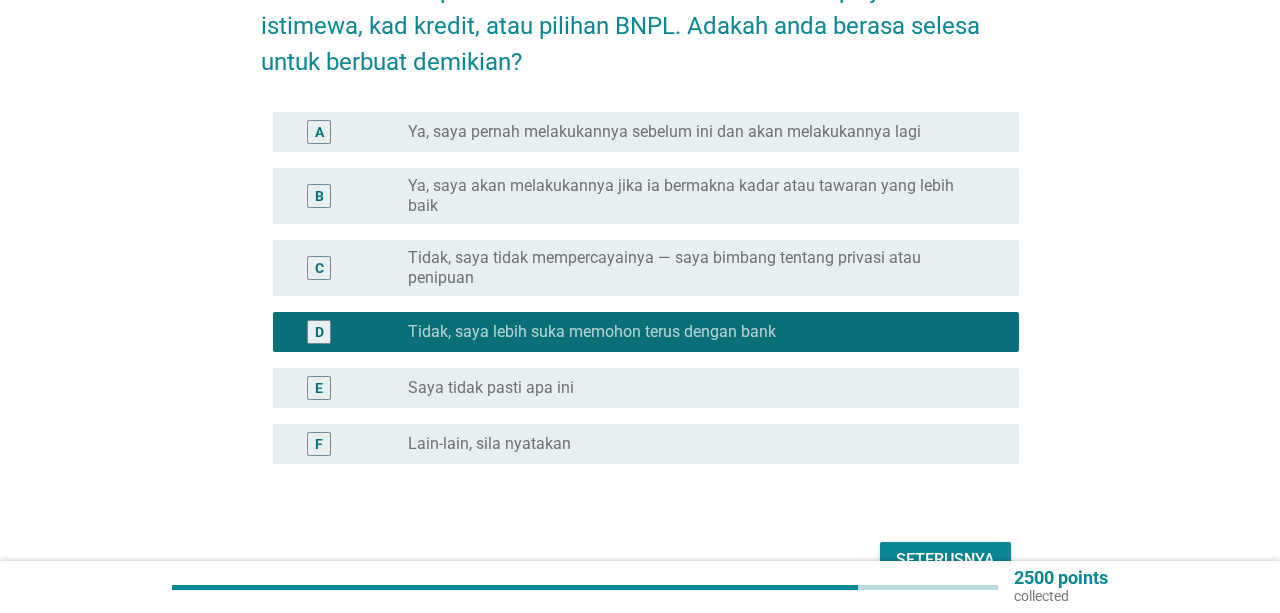 scroll, scrollTop: 322, scrollLeft: 0, axis: vertical 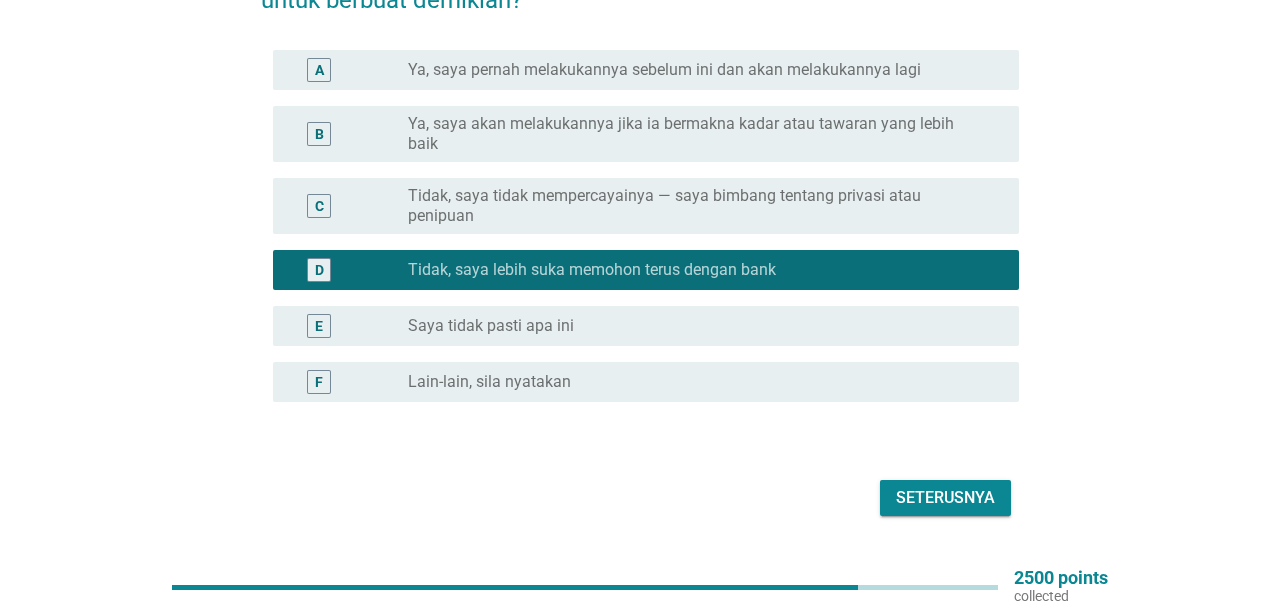 click on "Seterusnya" at bounding box center [945, 498] 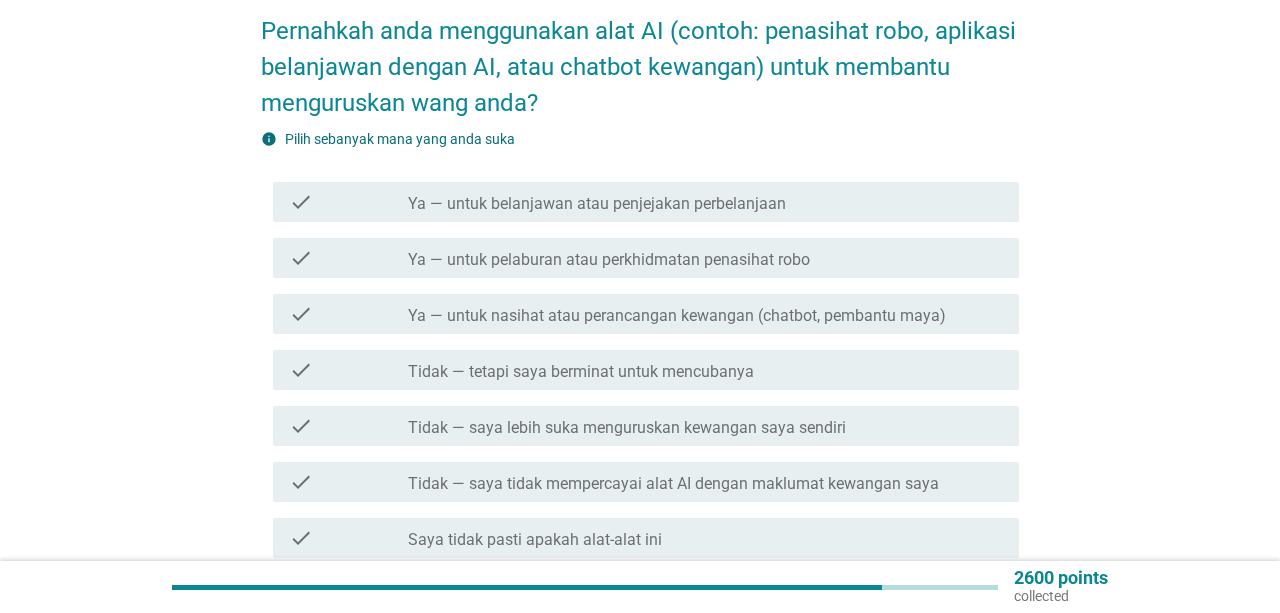 scroll, scrollTop: 208, scrollLeft: 0, axis: vertical 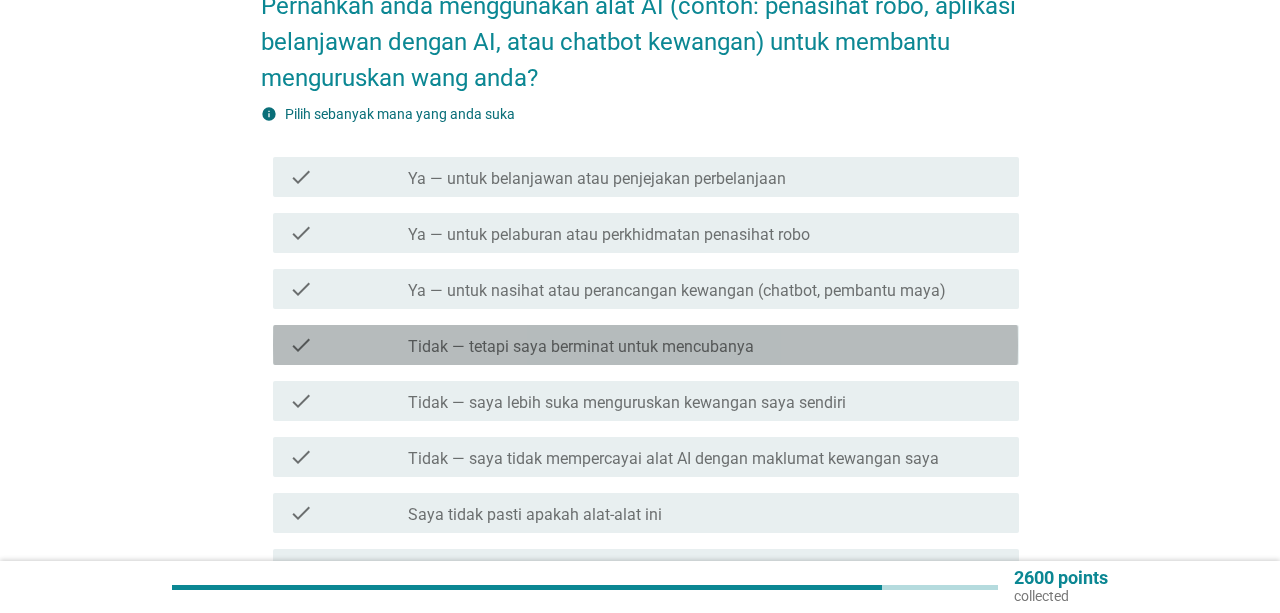 click on "check_box_outline_blank Tidak — tetapi saya berminat untuk mencubanya" at bounding box center [705, 345] 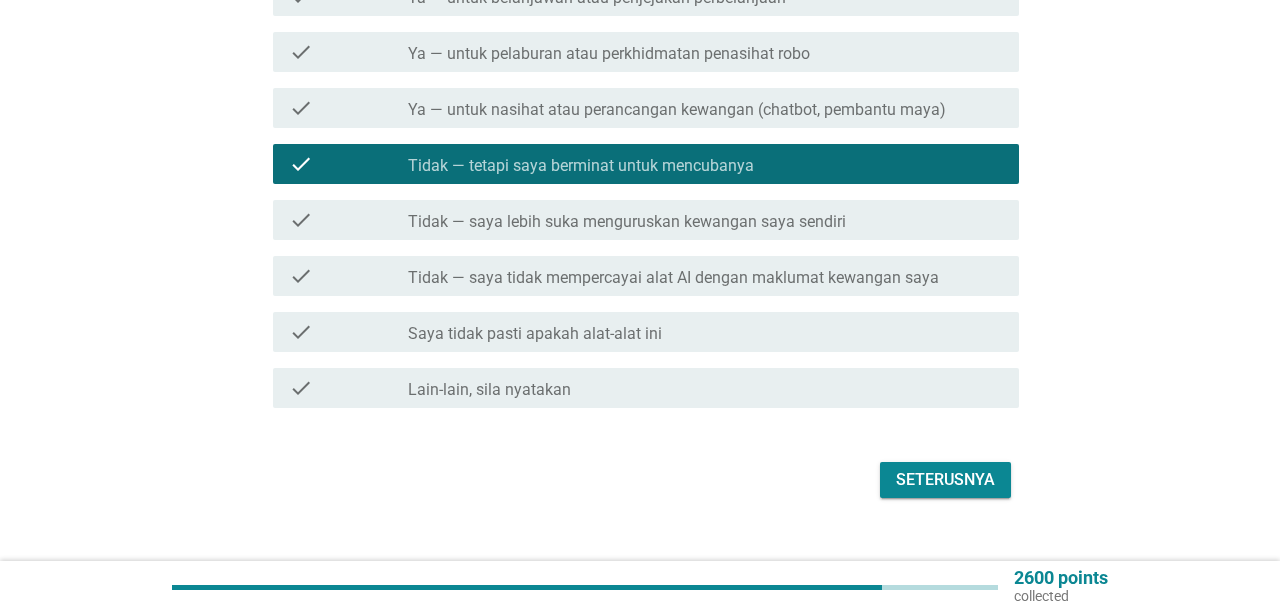 scroll, scrollTop: 404, scrollLeft: 0, axis: vertical 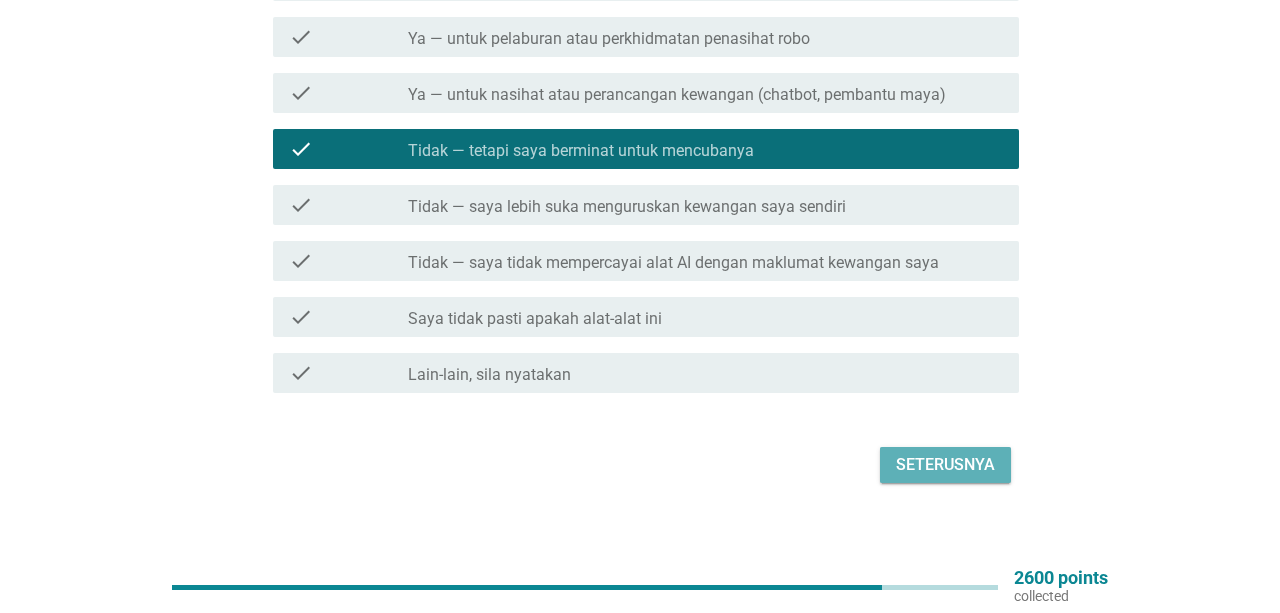 click on "Seterusnya" at bounding box center (945, 465) 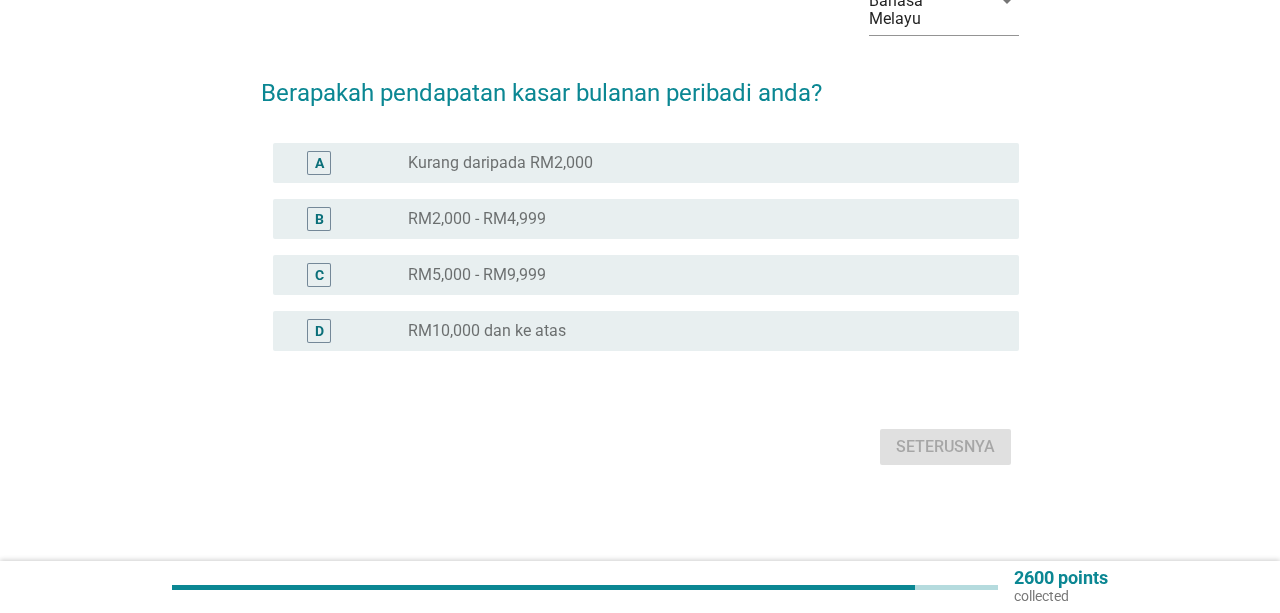 scroll, scrollTop: 0, scrollLeft: 0, axis: both 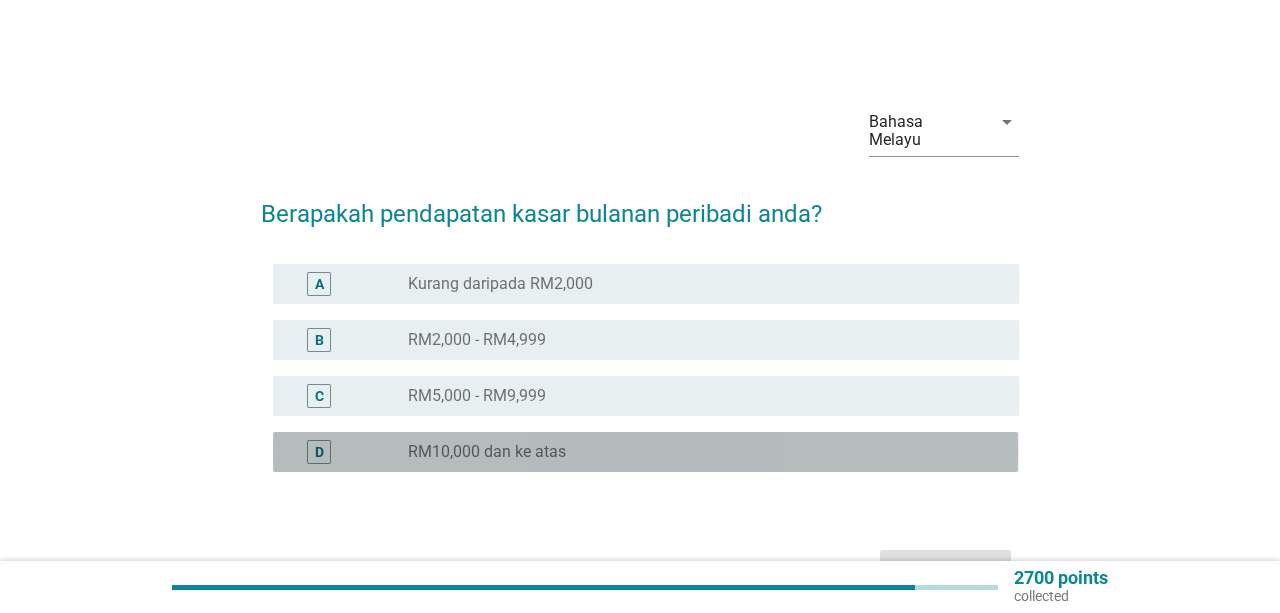 click on "radio_button_unchecked RM10,000 dan ke atas" at bounding box center [697, 452] 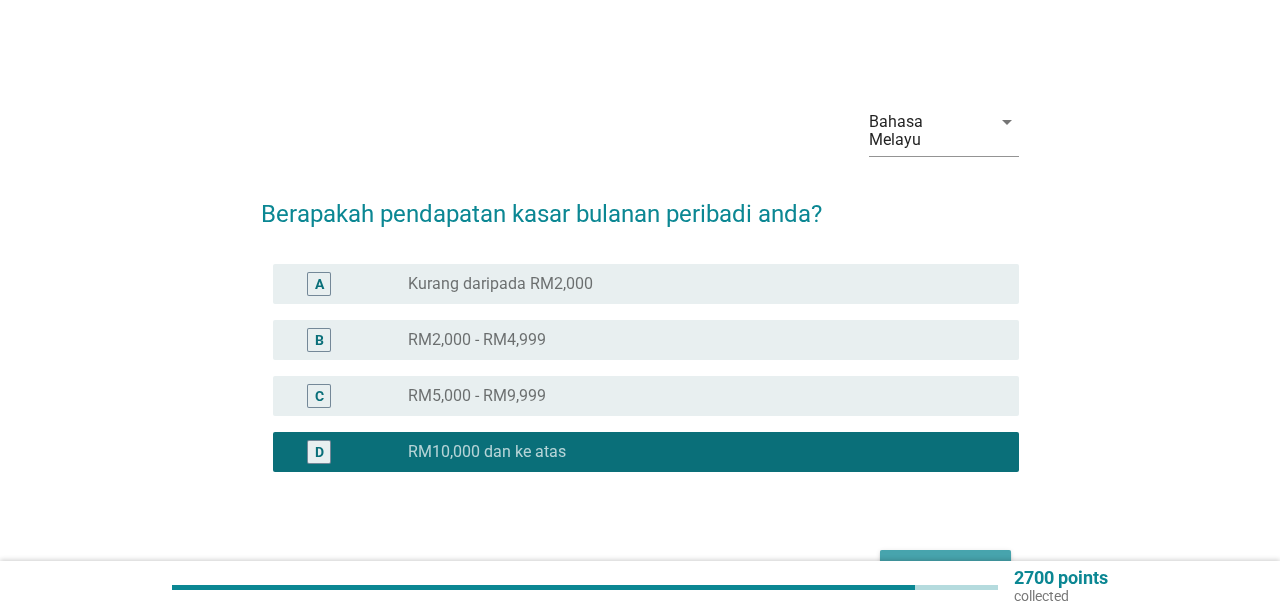 click on "Seterusnya" at bounding box center [945, 568] 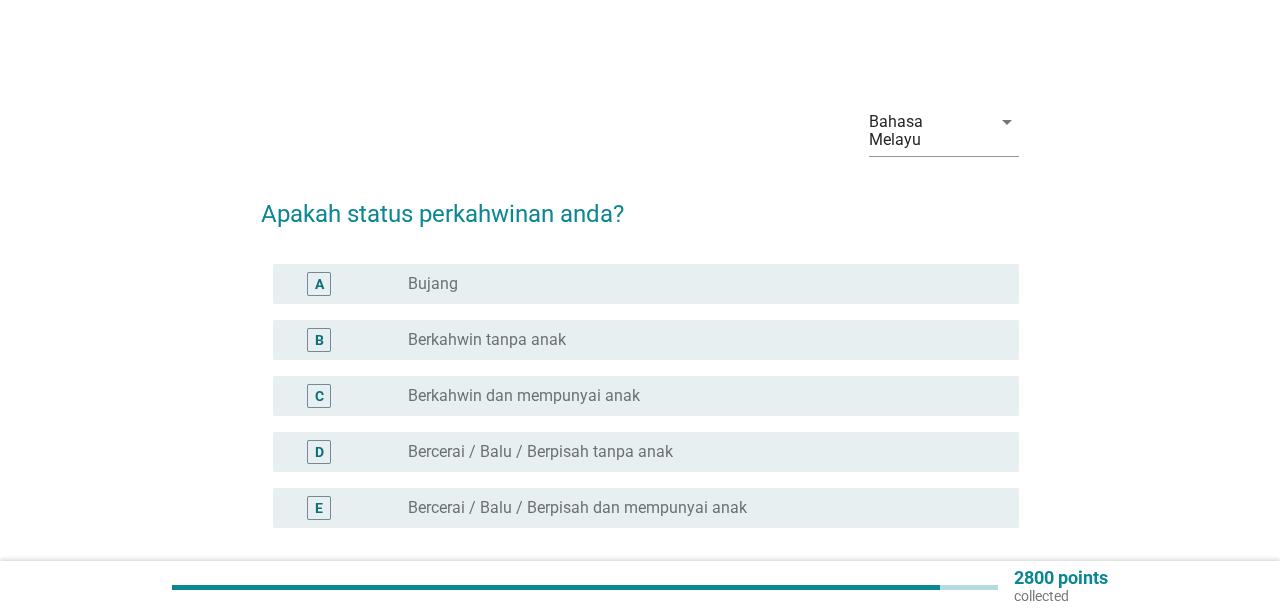 click on "radio_button_unchecked Berkahwin dan mempunyai anak" at bounding box center [697, 396] 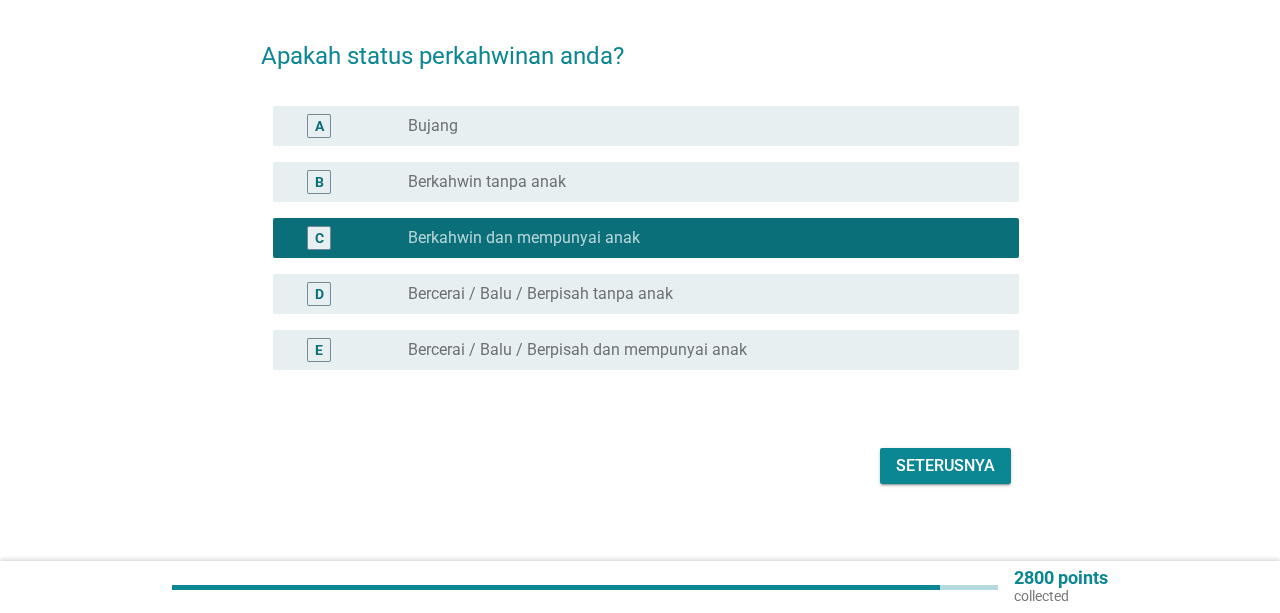 scroll, scrollTop: 158, scrollLeft: 0, axis: vertical 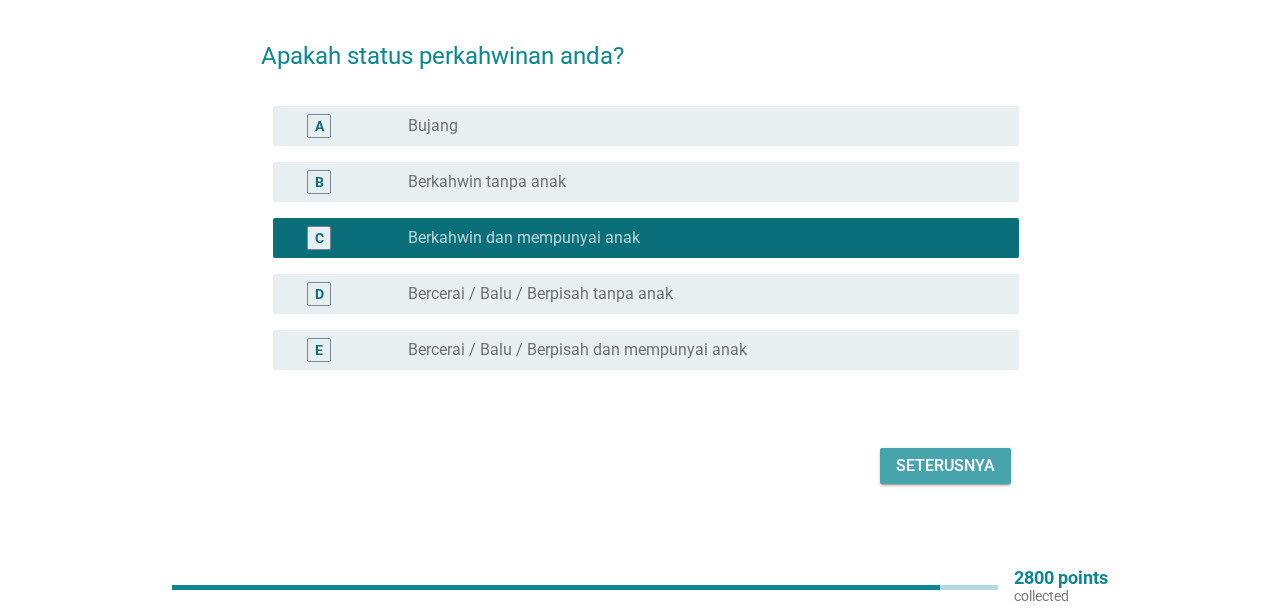 click on "Seterusnya" at bounding box center [945, 466] 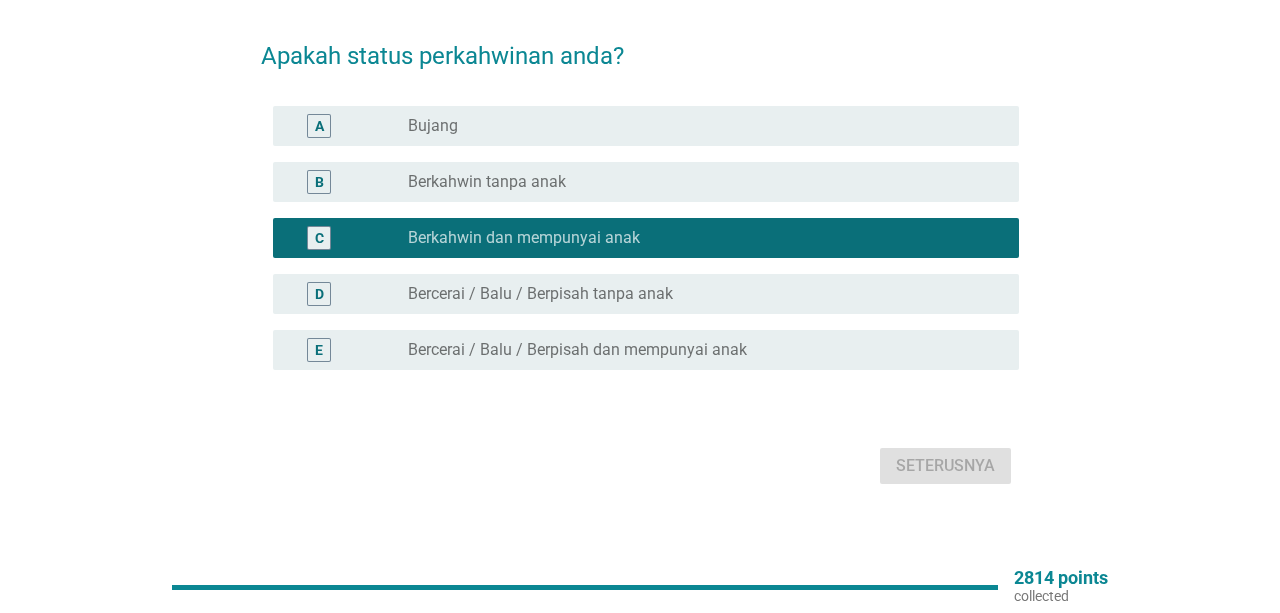 scroll, scrollTop: 0, scrollLeft: 0, axis: both 